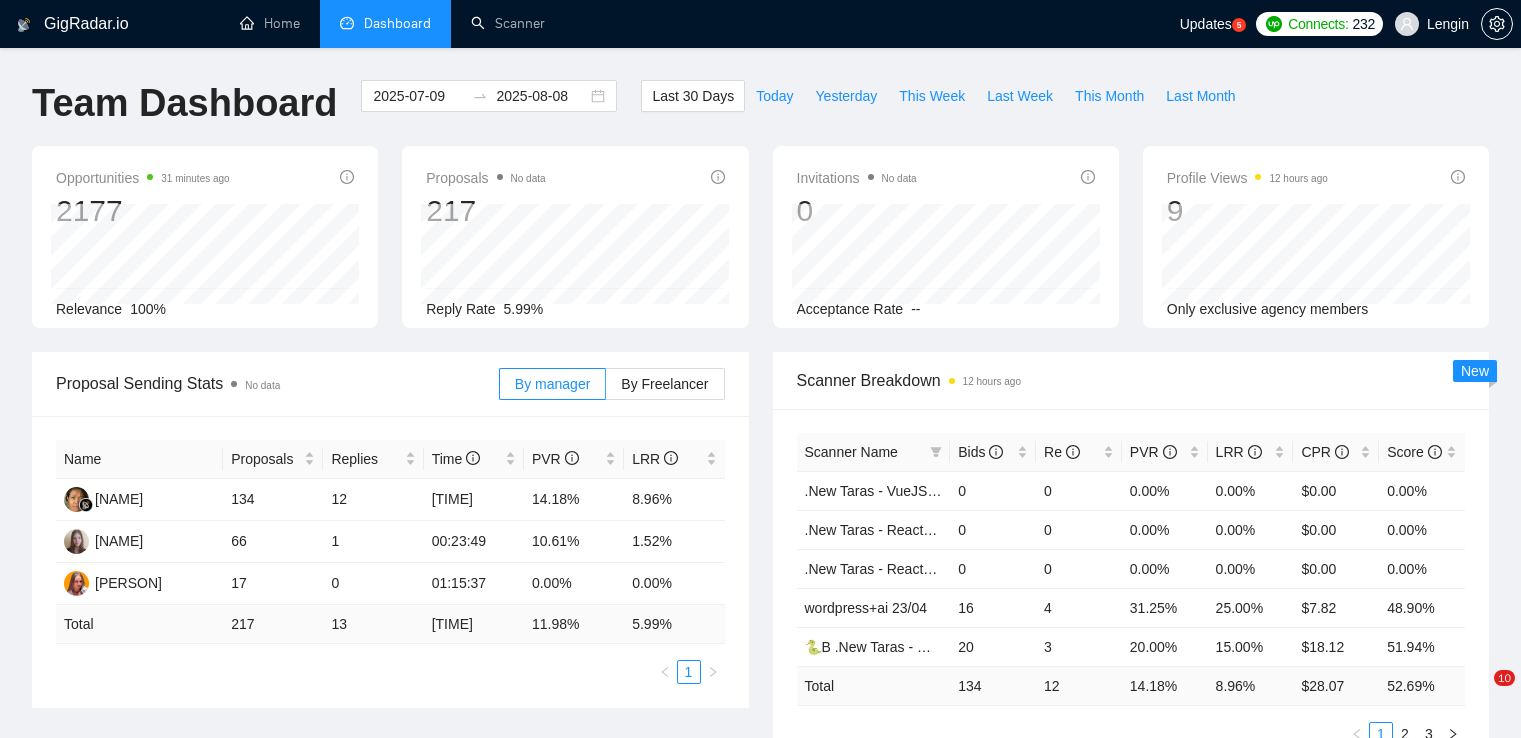 scroll, scrollTop: 318, scrollLeft: 0, axis: vertical 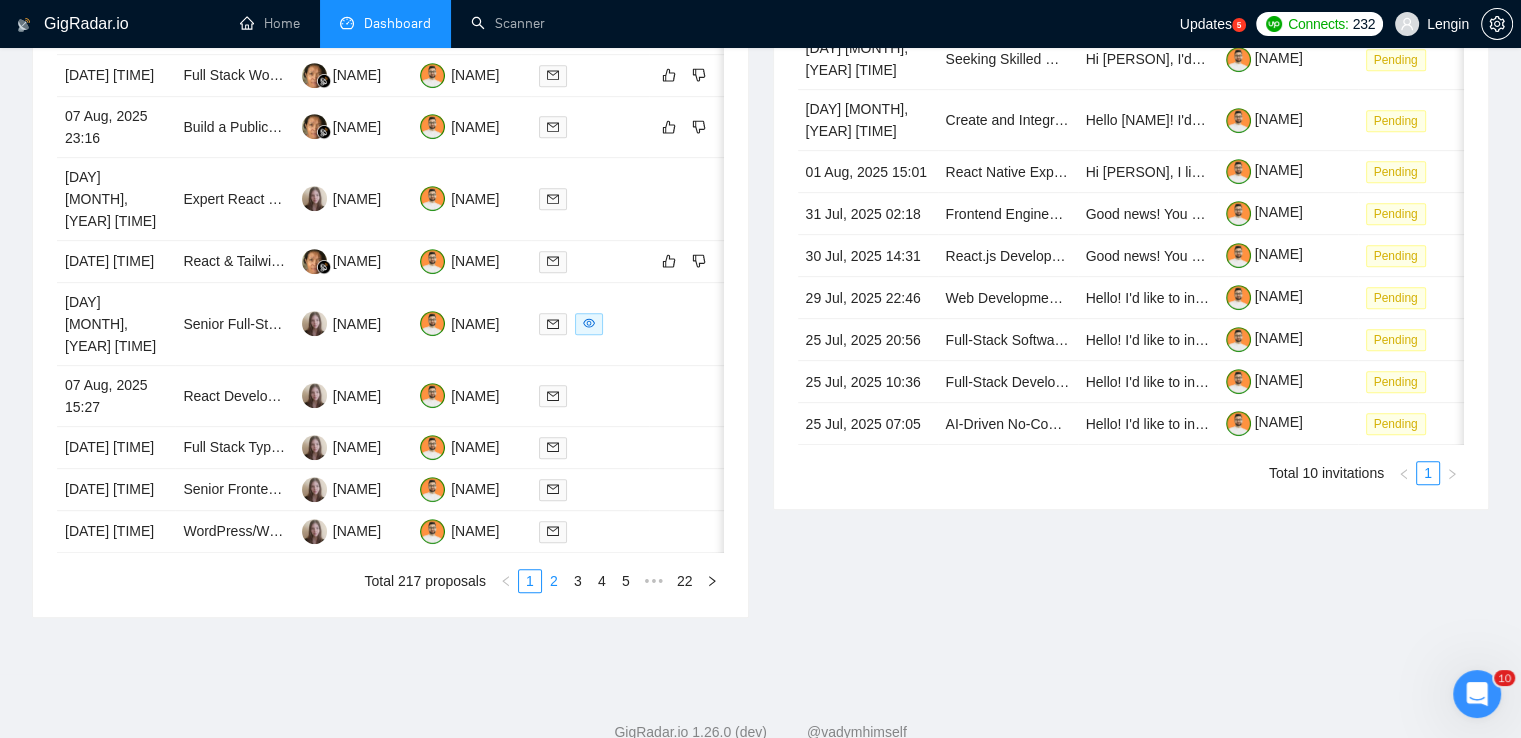 click on "2" at bounding box center (554, 581) 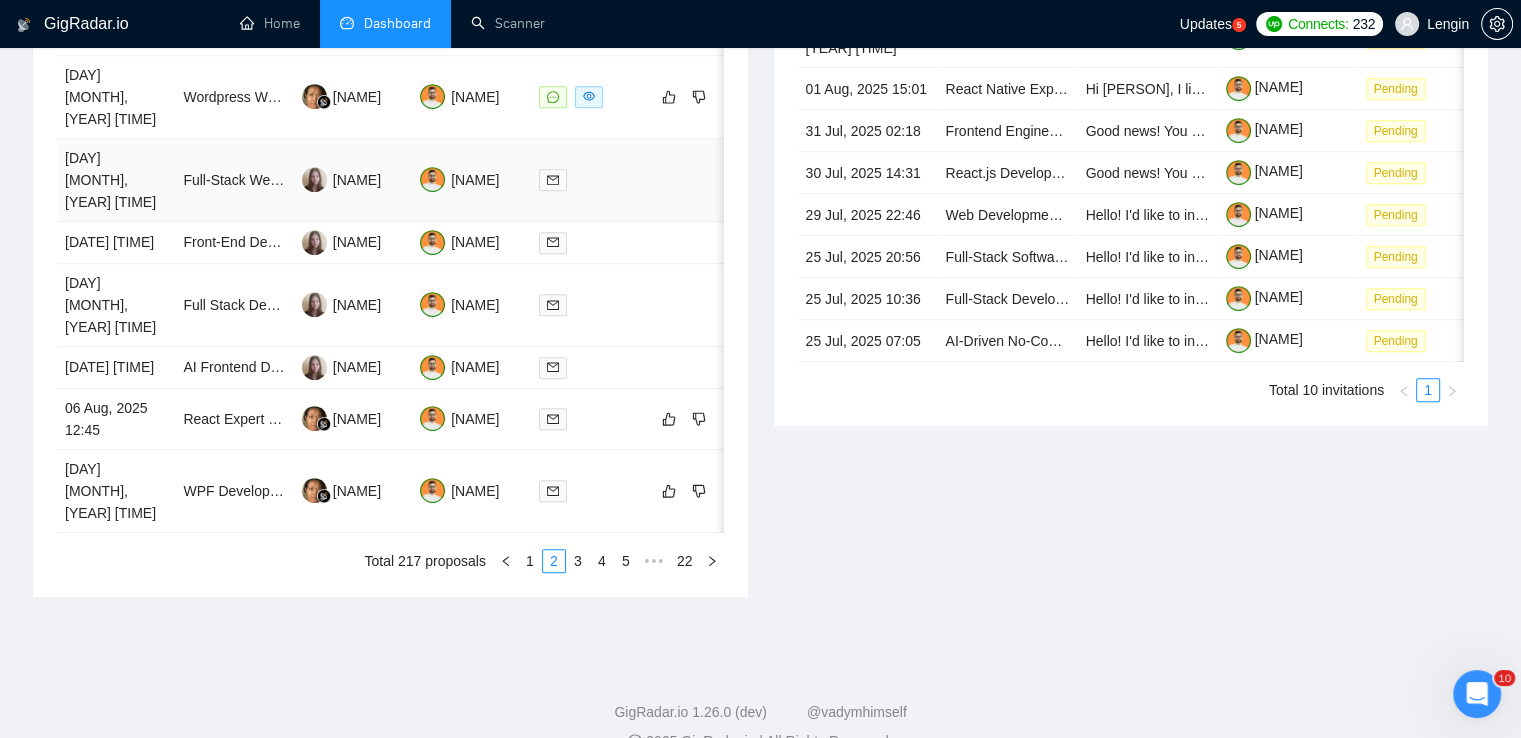 scroll, scrollTop: 1012, scrollLeft: 0, axis: vertical 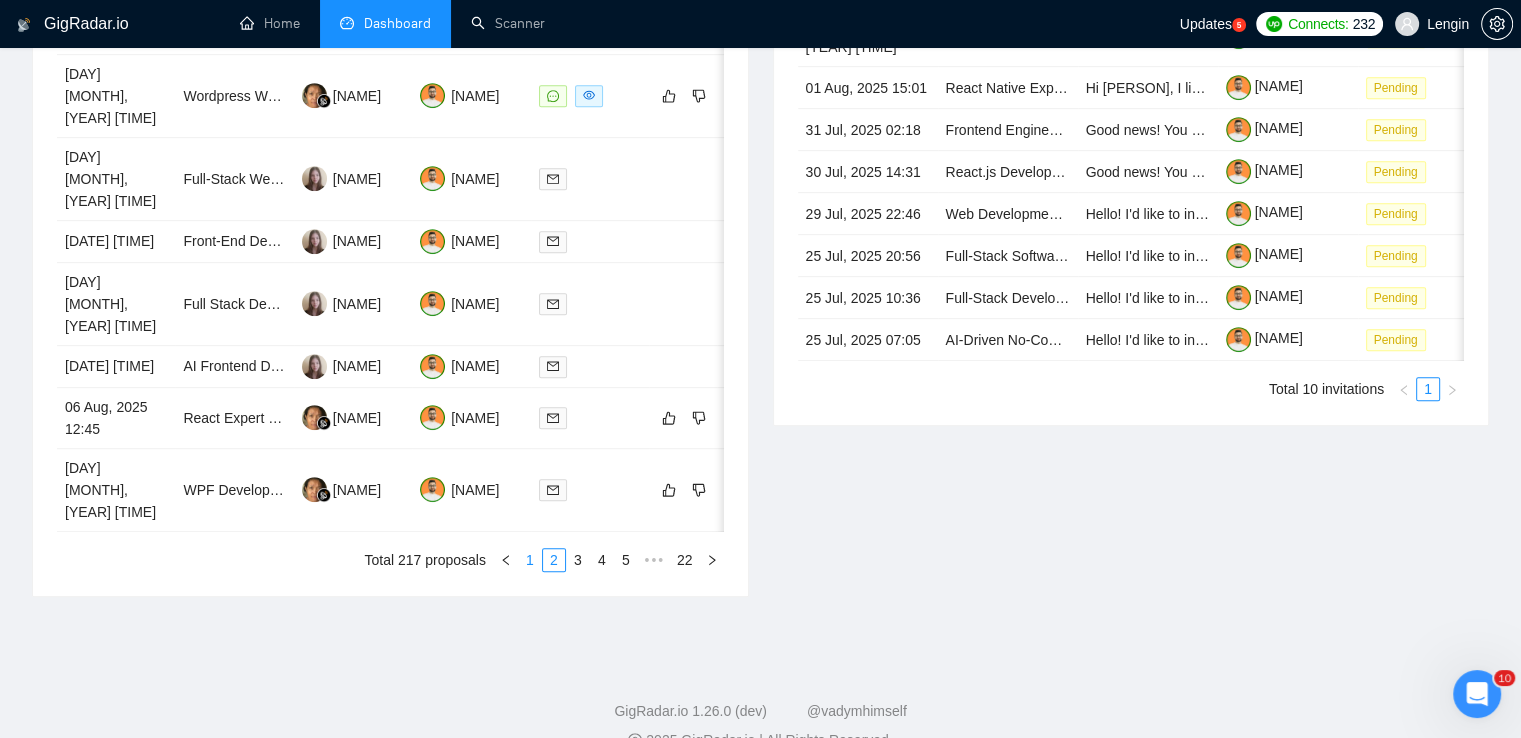 click on "1" at bounding box center (530, 560) 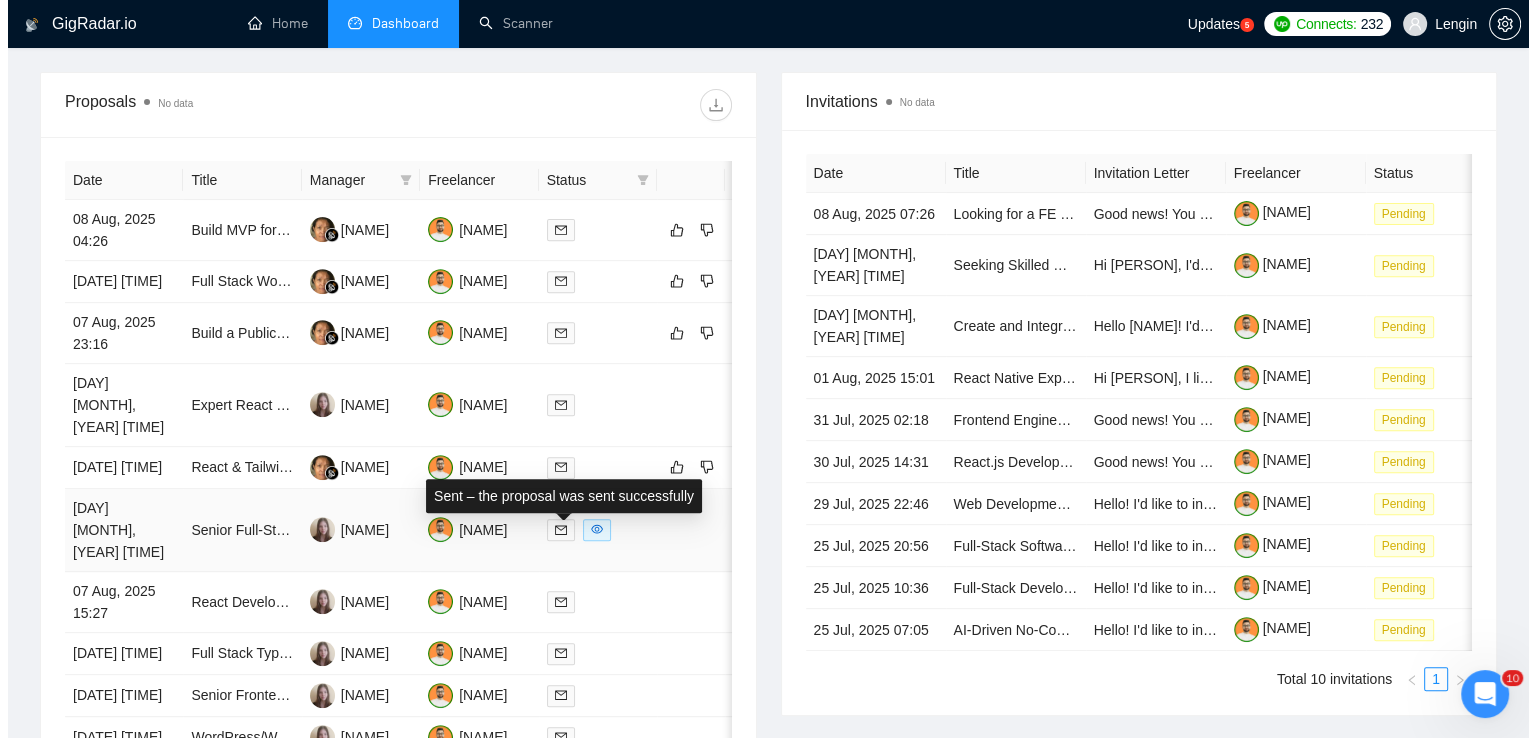 scroll, scrollTop: 718, scrollLeft: 0, axis: vertical 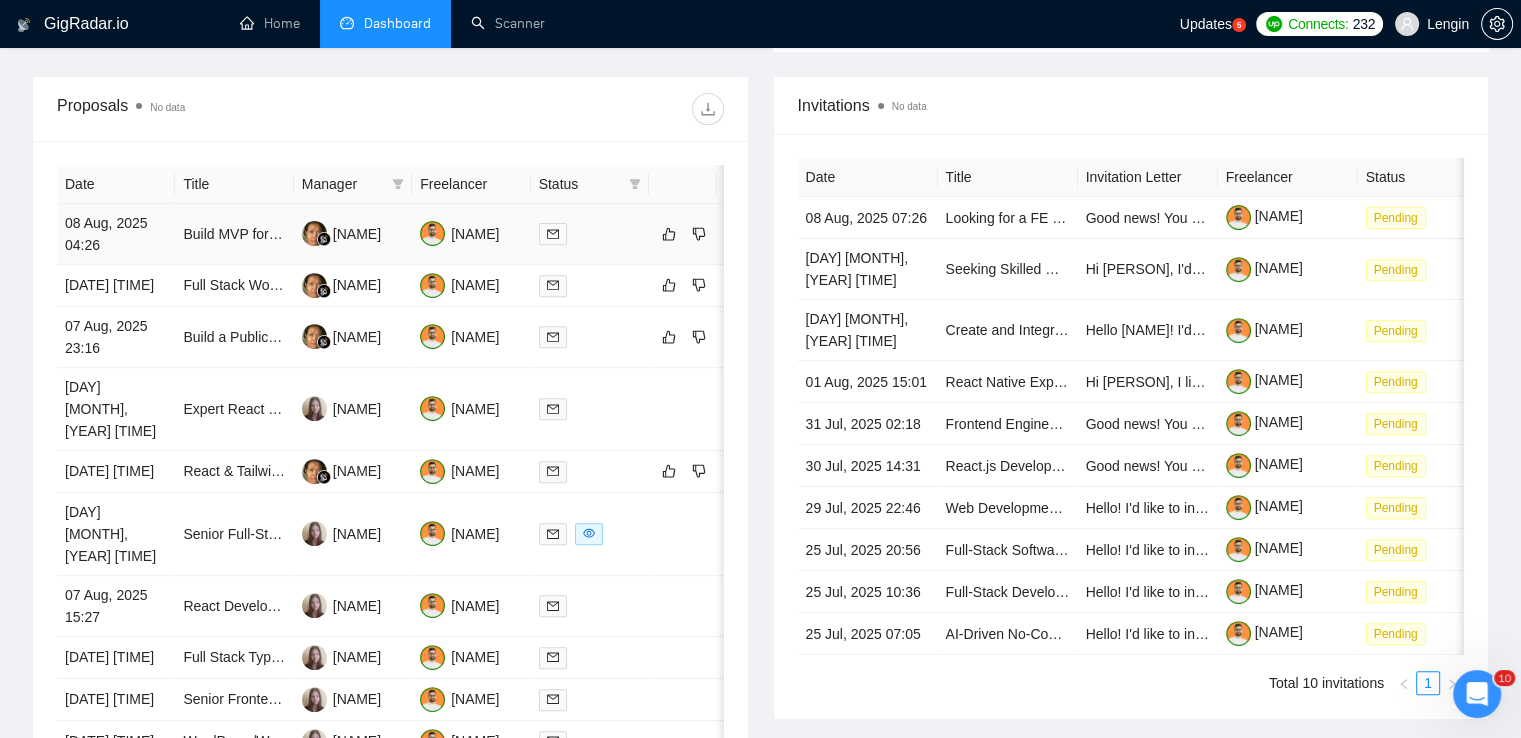 click on "Build MVP for AI-Driven Social Listening Tool (Replit-Based / Full-Stack or UI-Focused)" at bounding box center [234, 234] 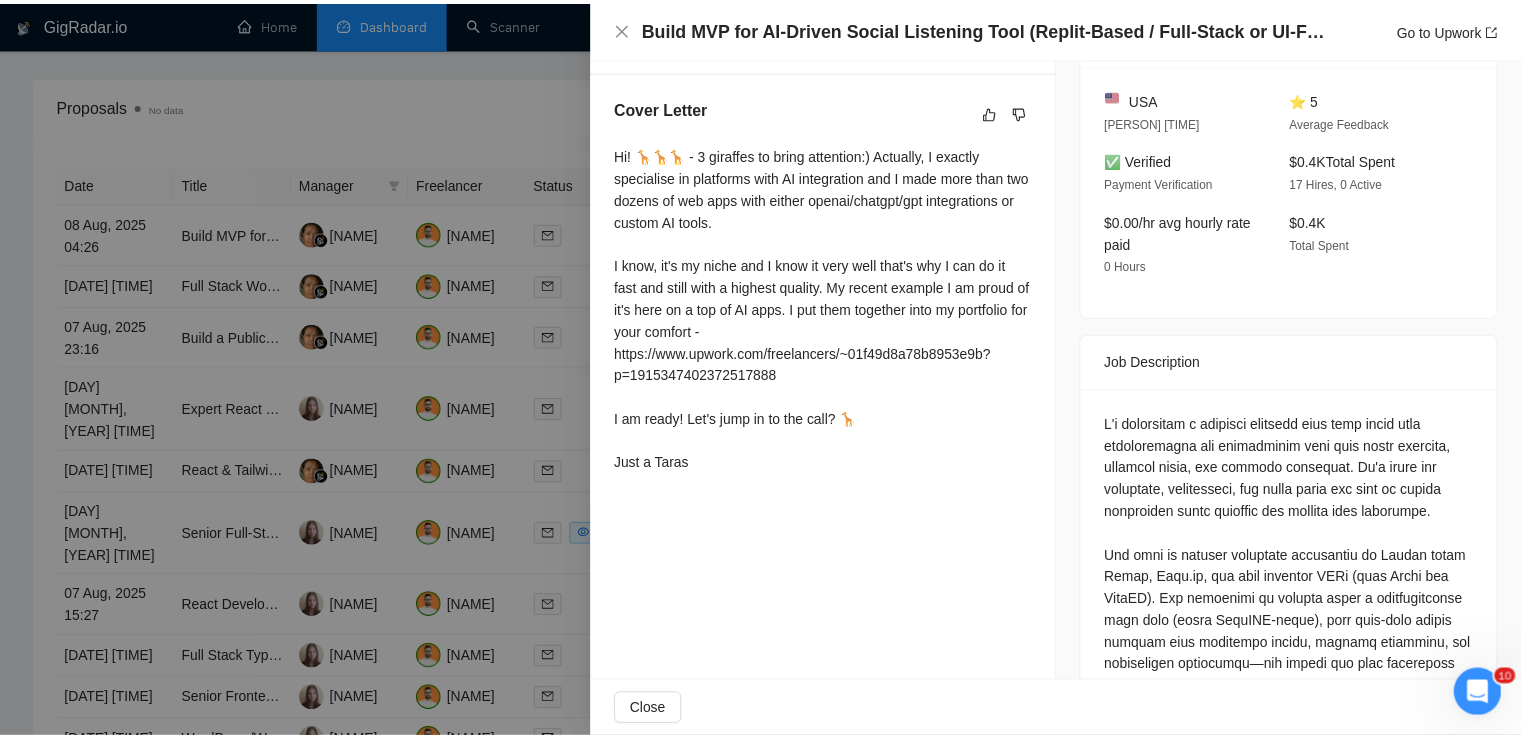 scroll, scrollTop: 0, scrollLeft: 0, axis: both 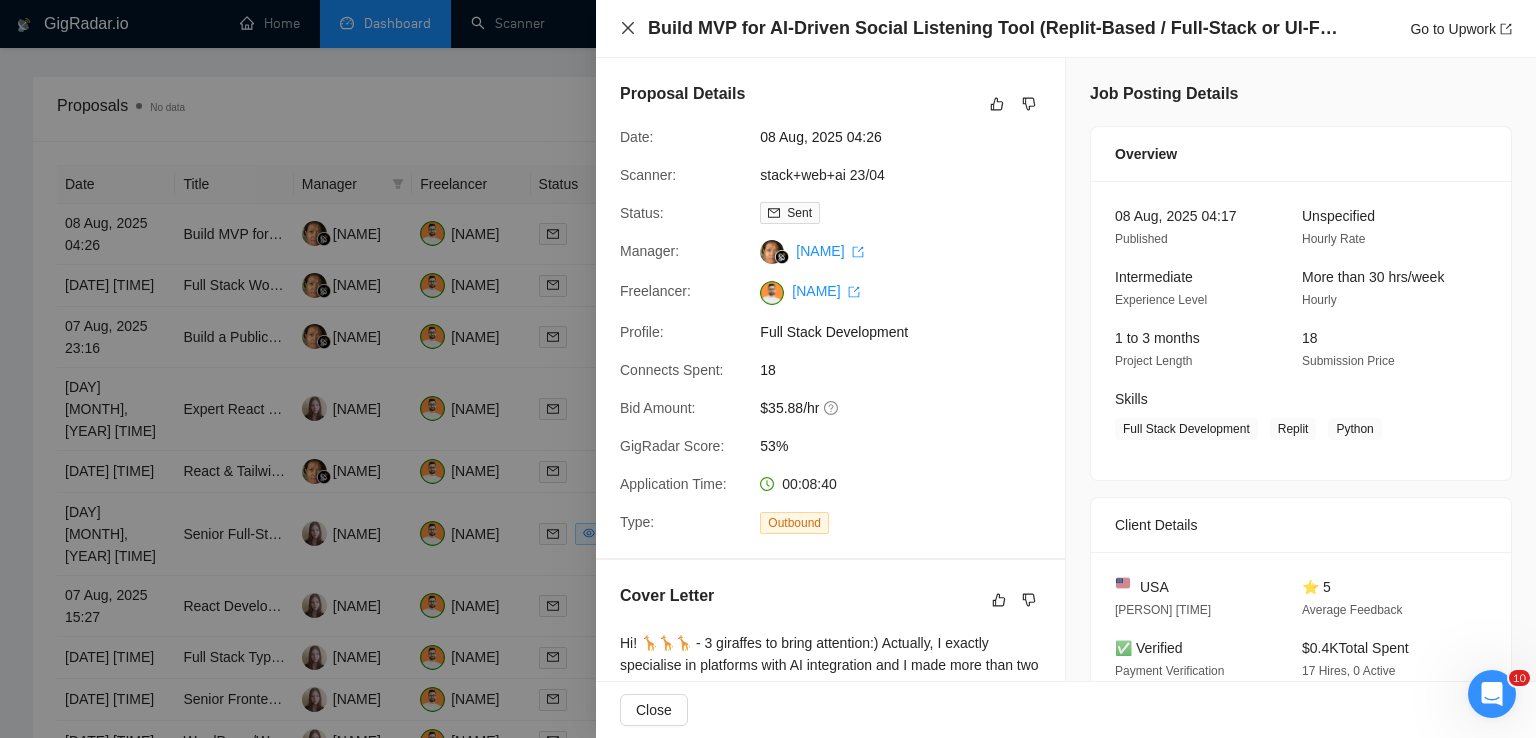 click 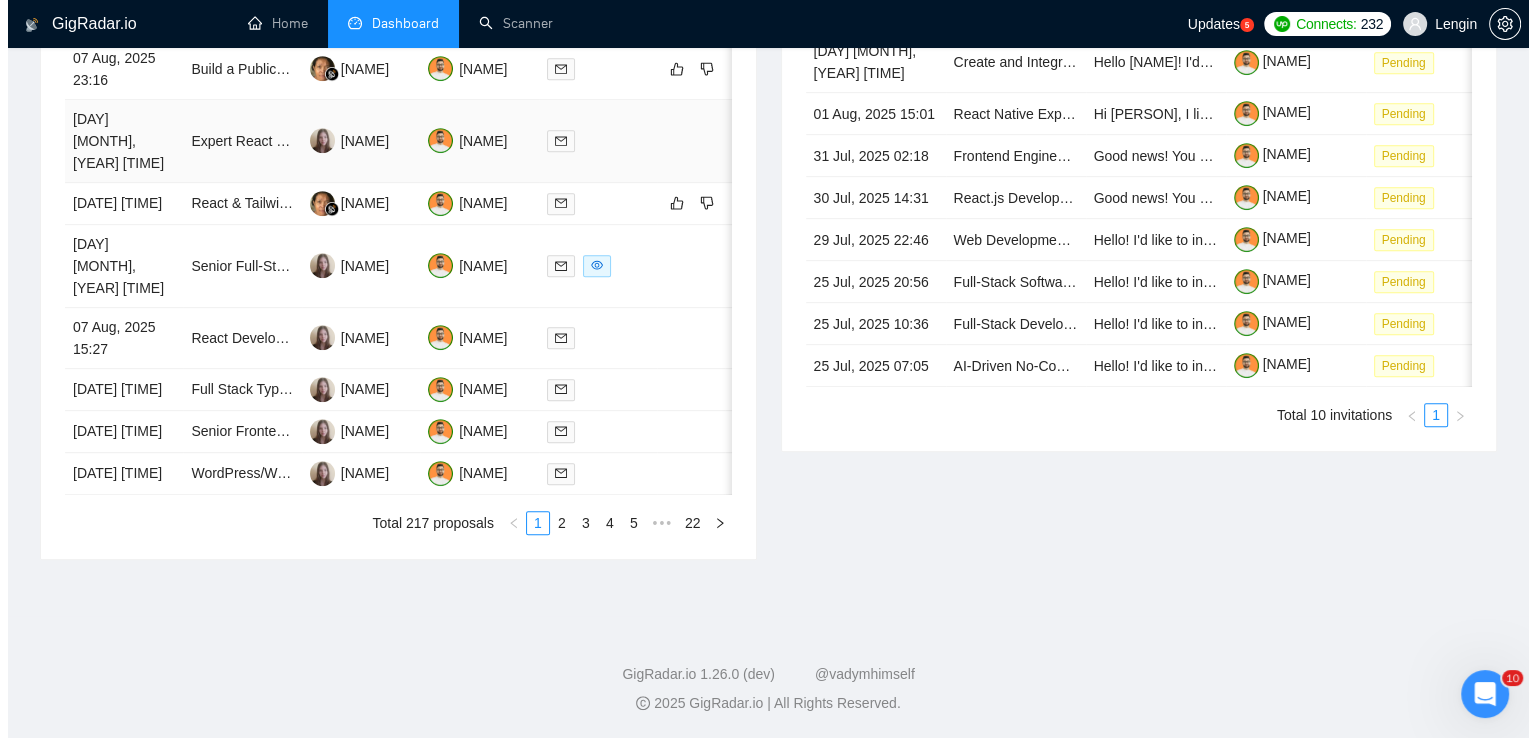 scroll, scrollTop: 819, scrollLeft: 0, axis: vertical 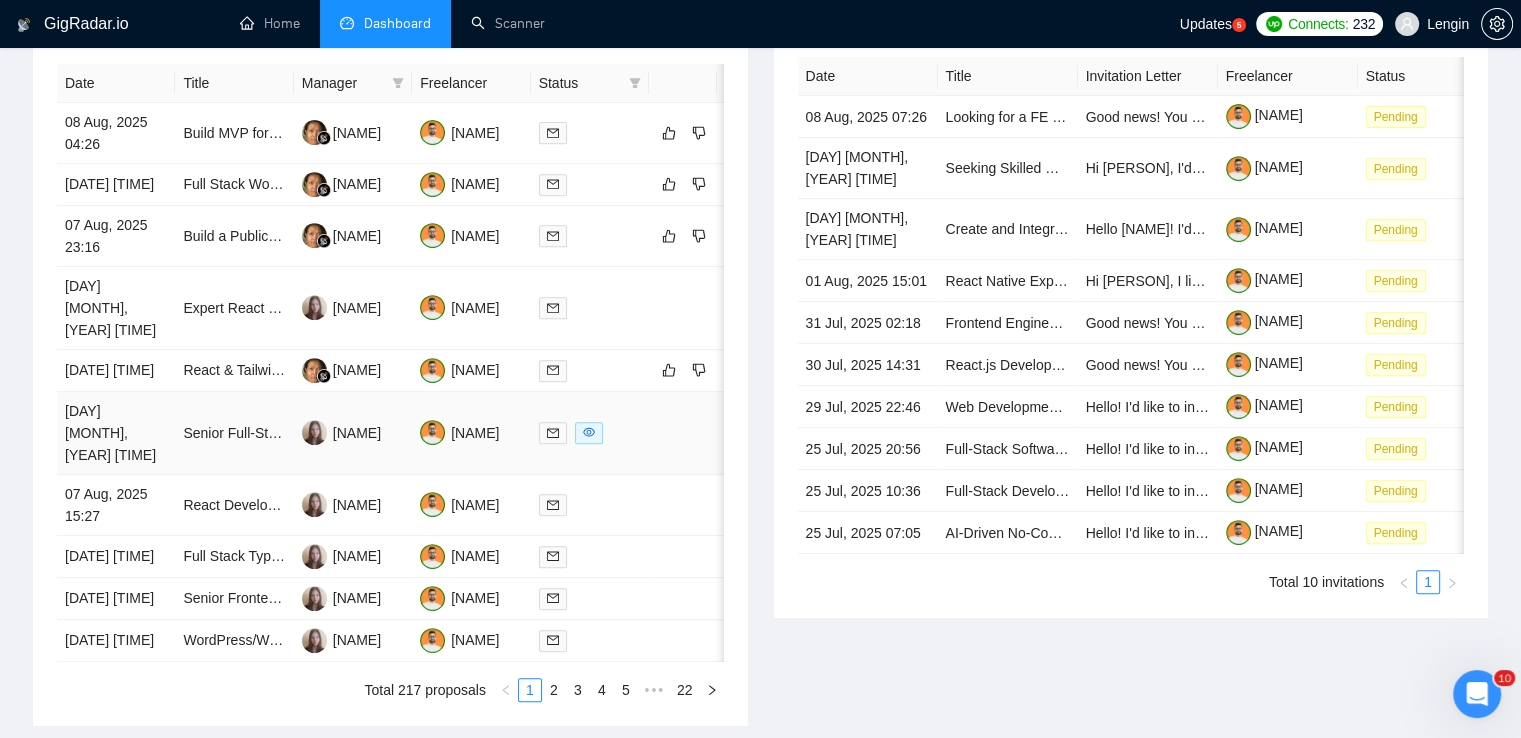 click on "Senior Full-Stack Developer (Next.js/TypeScript Expert) - Full-Time Position" at bounding box center (234, 433) 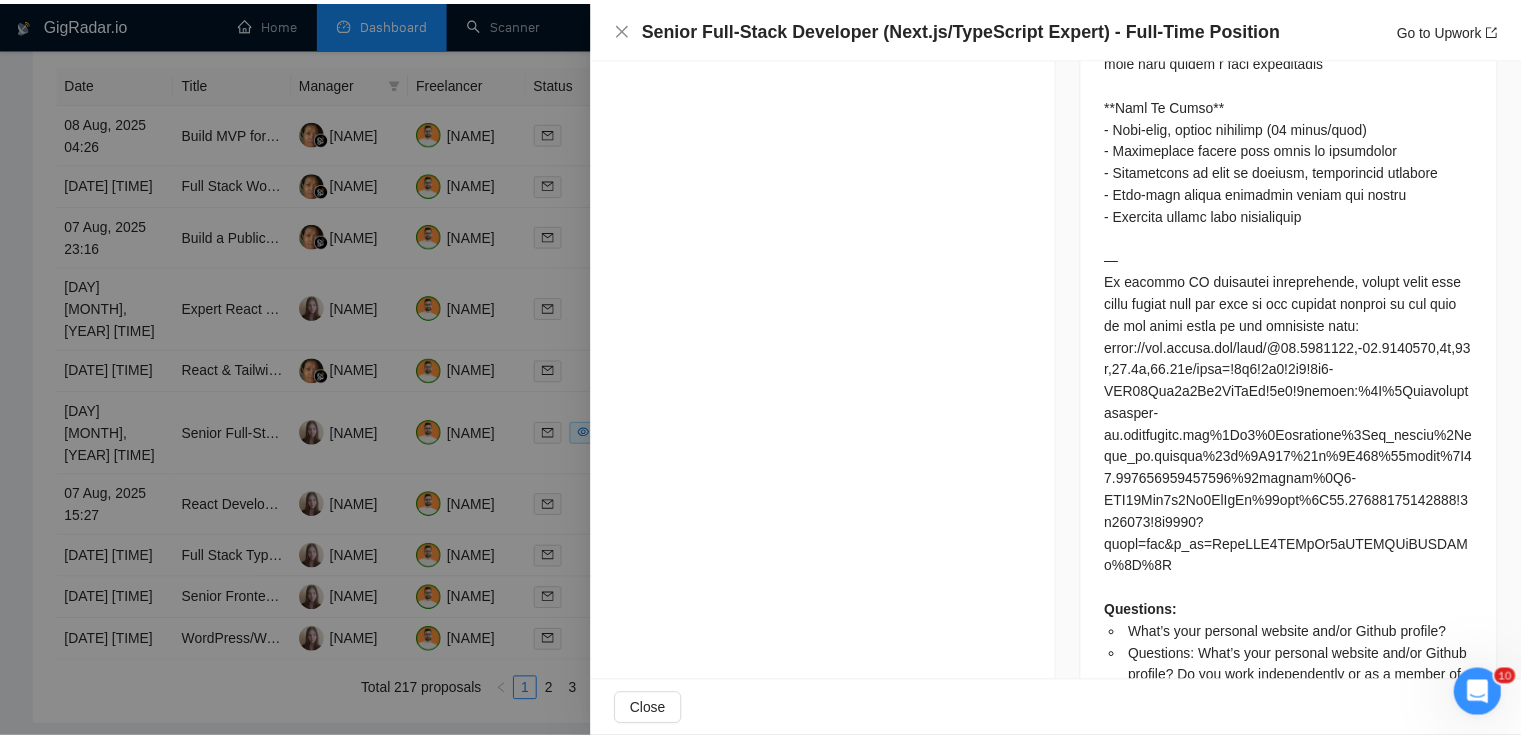 scroll, scrollTop: 2064, scrollLeft: 0, axis: vertical 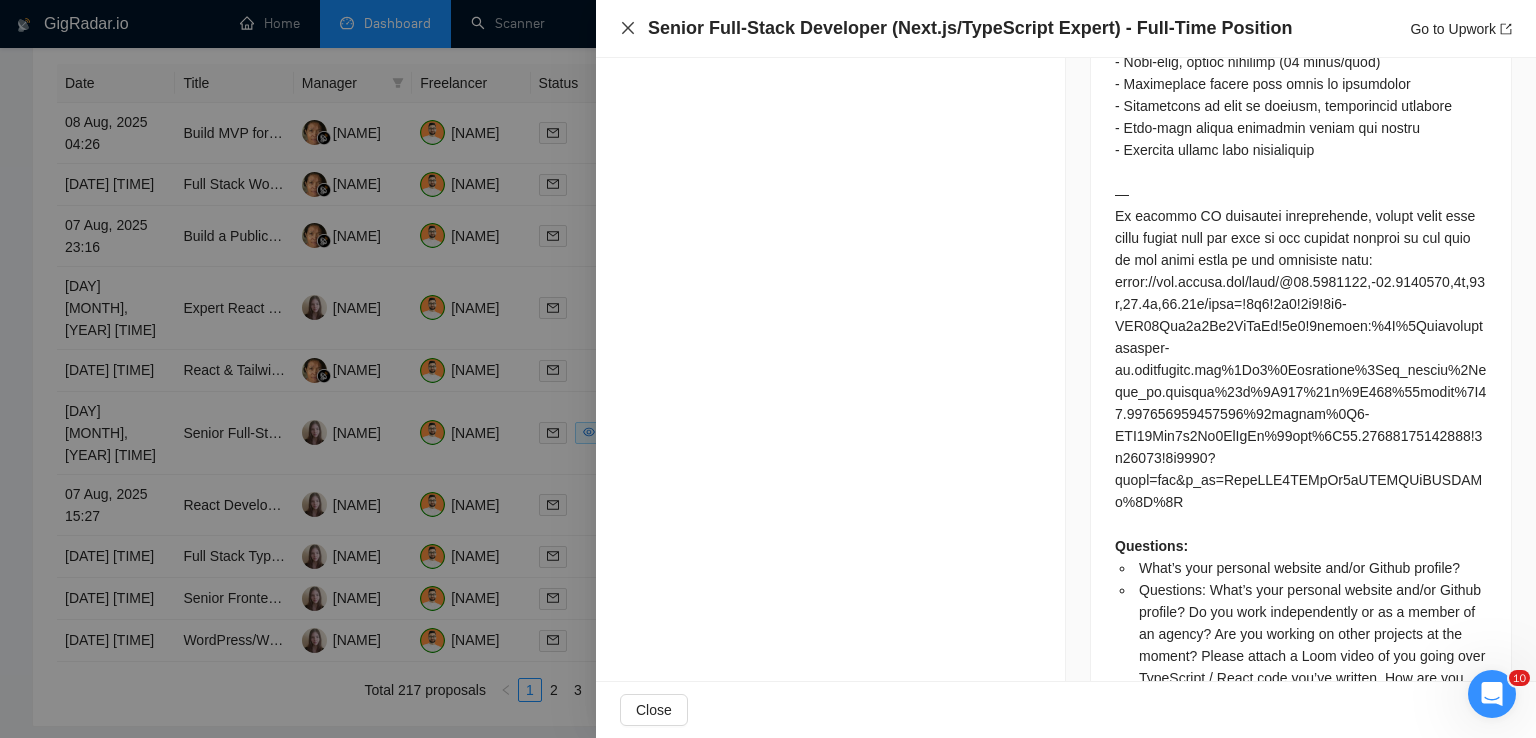 click 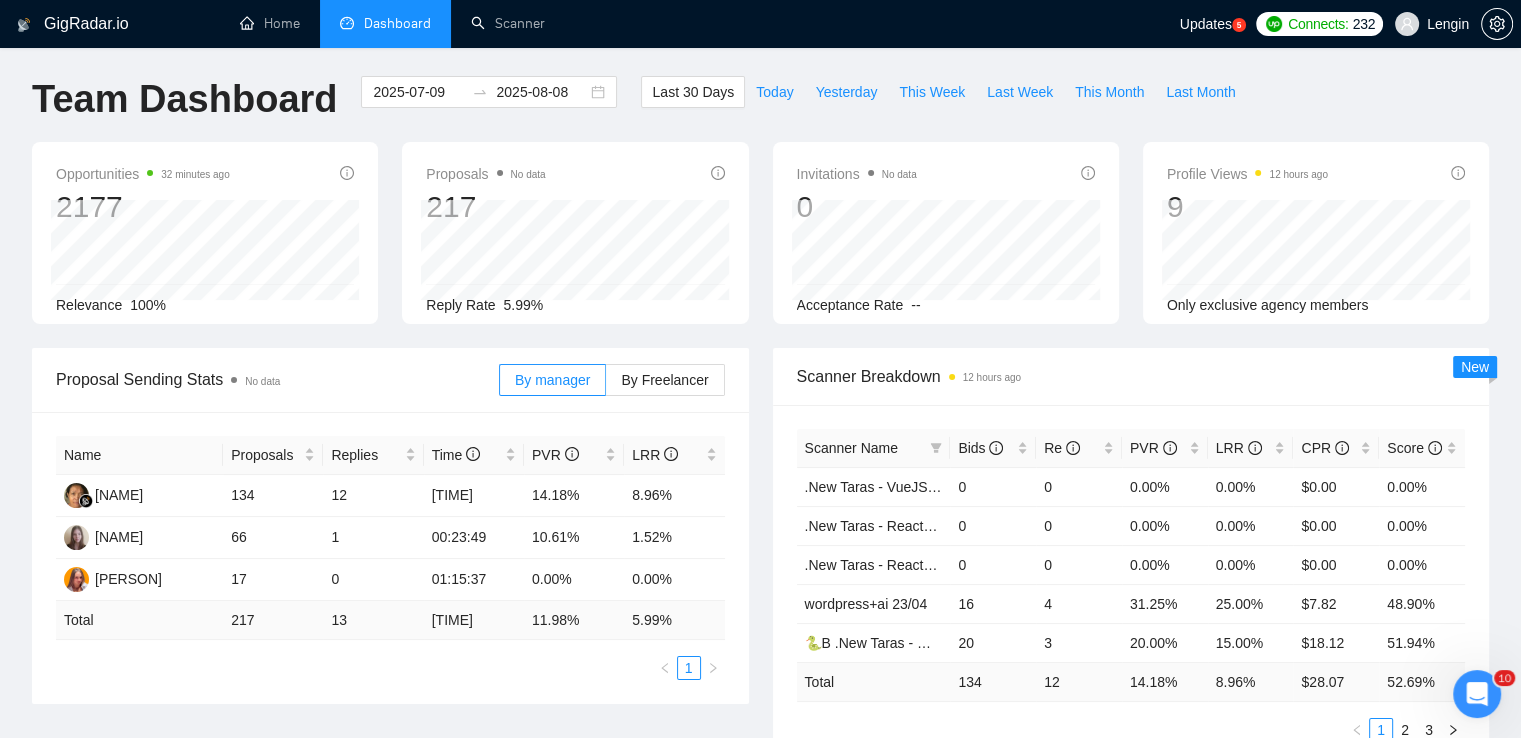 scroll, scrollTop: 0, scrollLeft: 0, axis: both 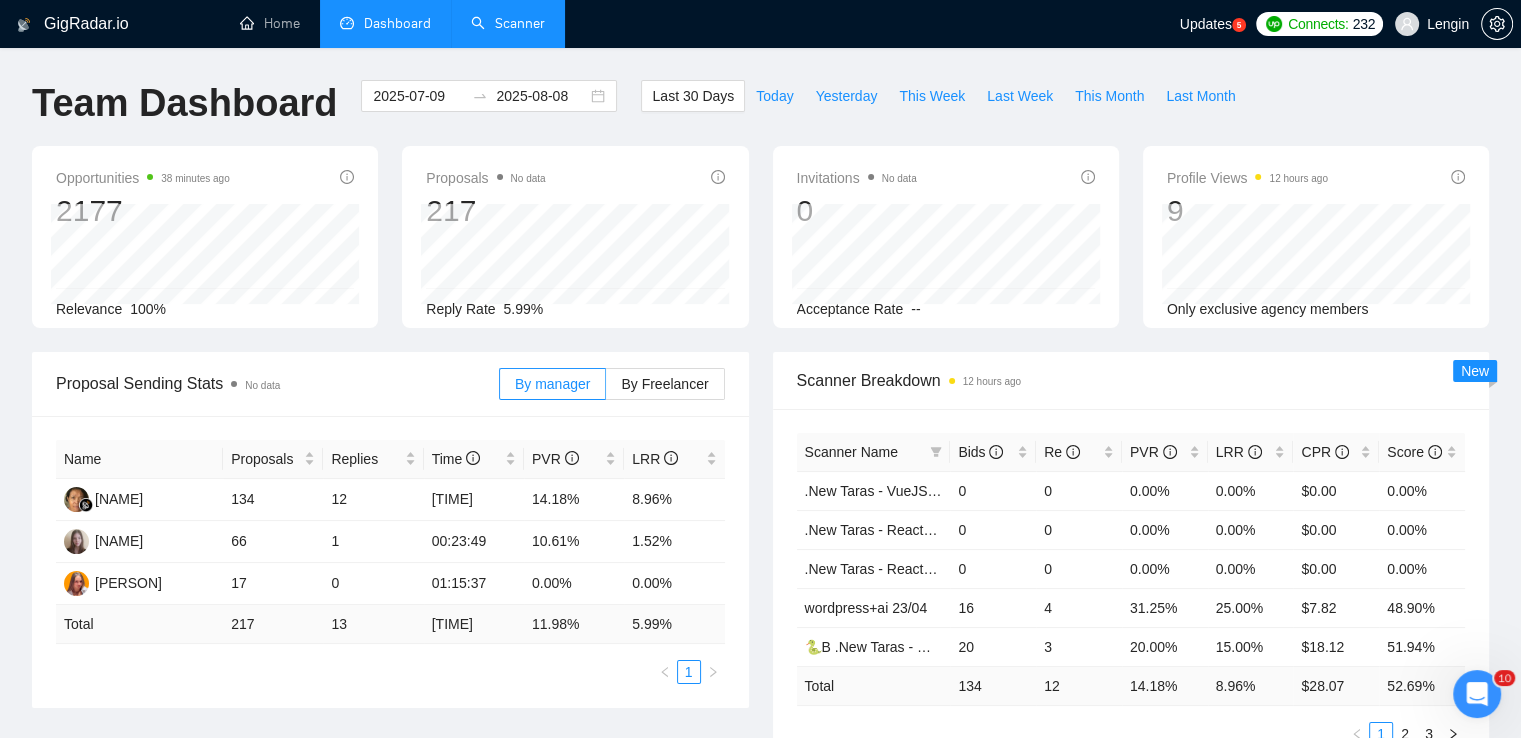 click on "Scanner" at bounding box center (508, 23) 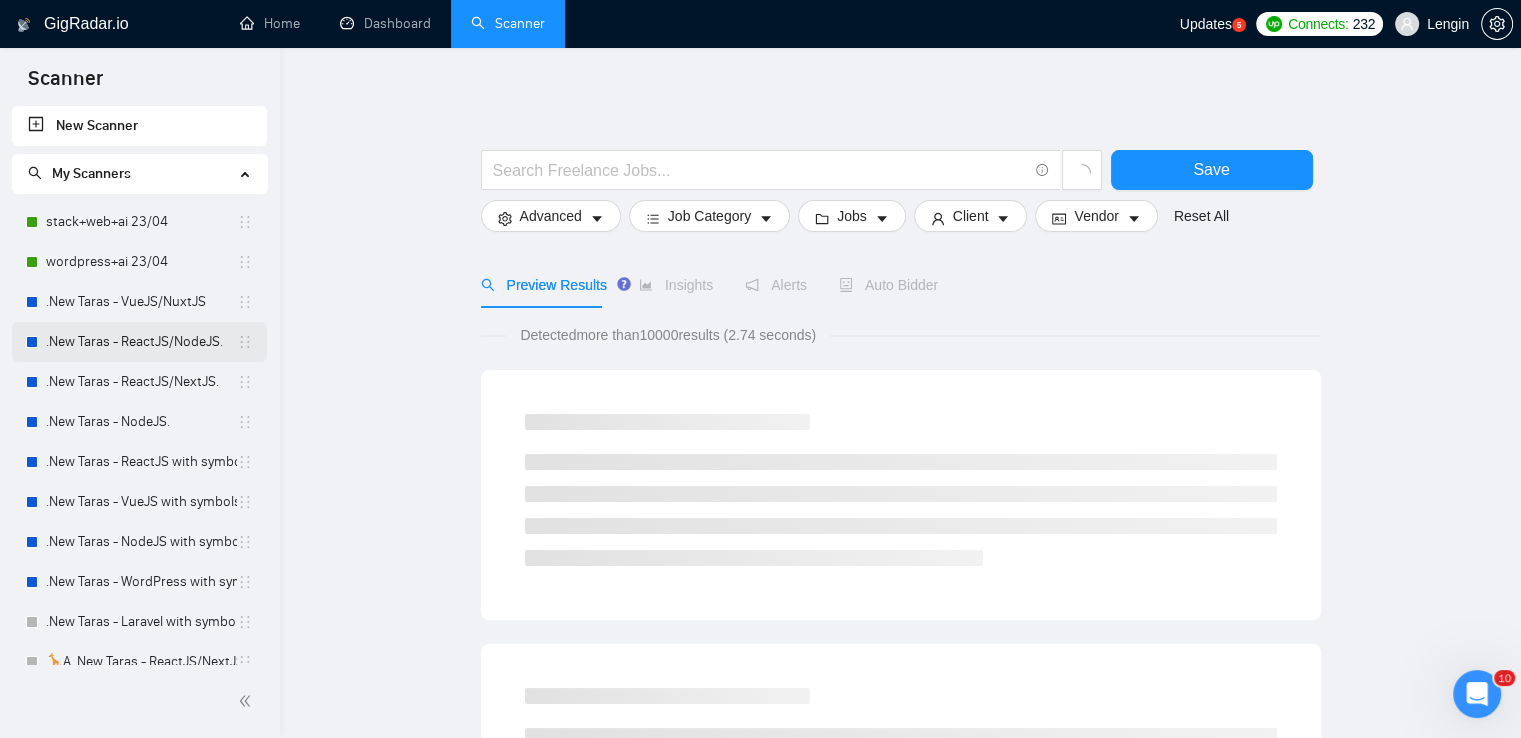 click on ".New Taras - ReactJS/NodeJS." at bounding box center (141, 342) 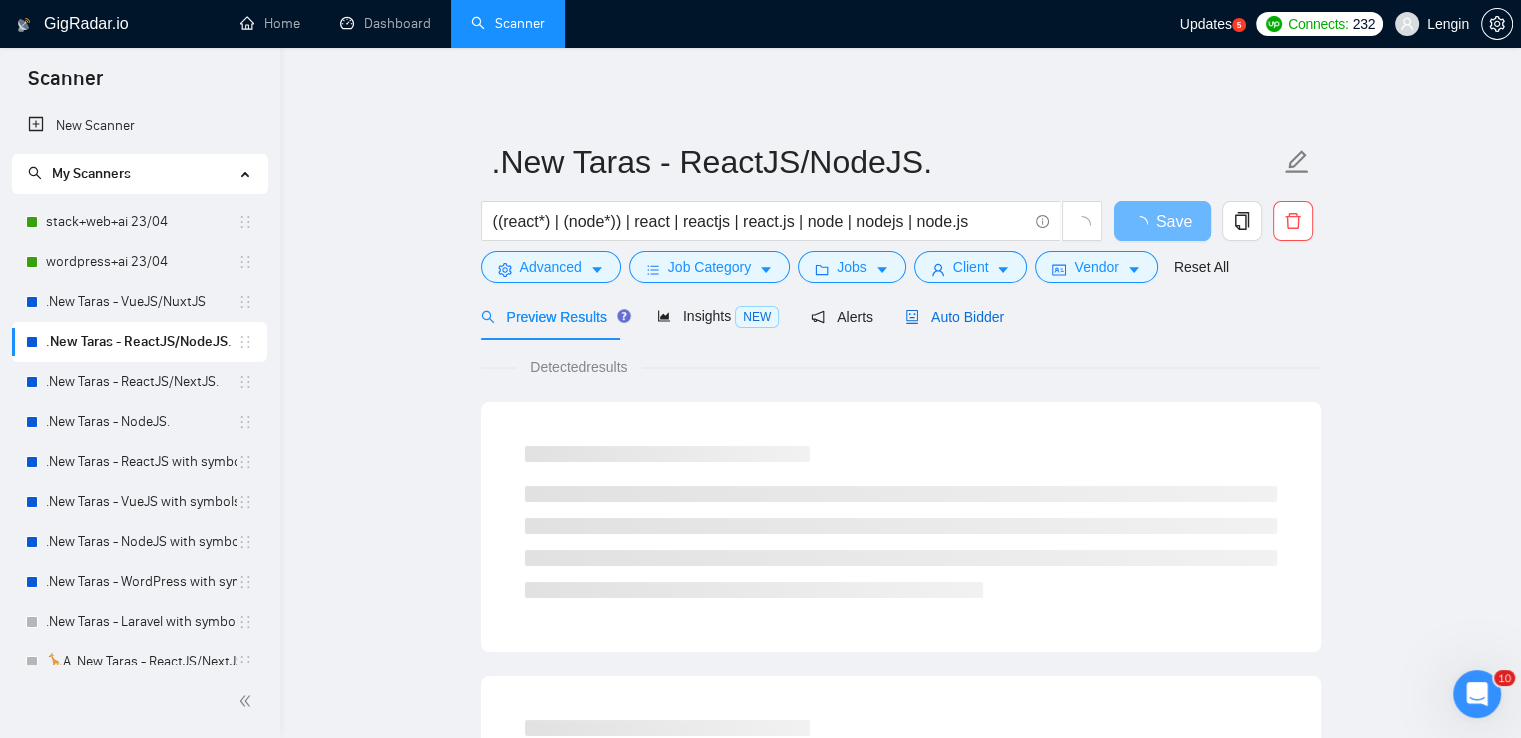 click on "Auto Bidder" at bounding box center [954, 317] 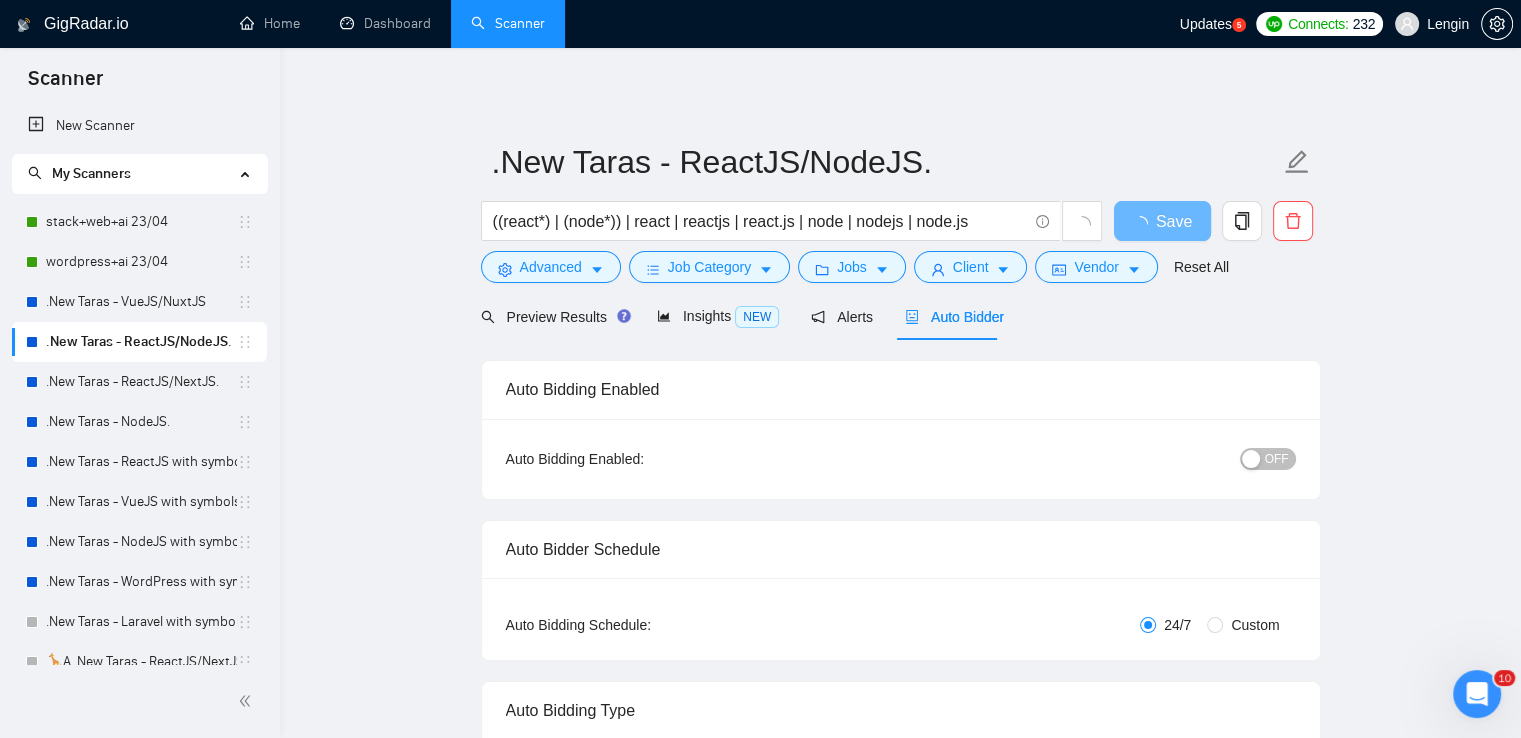 type 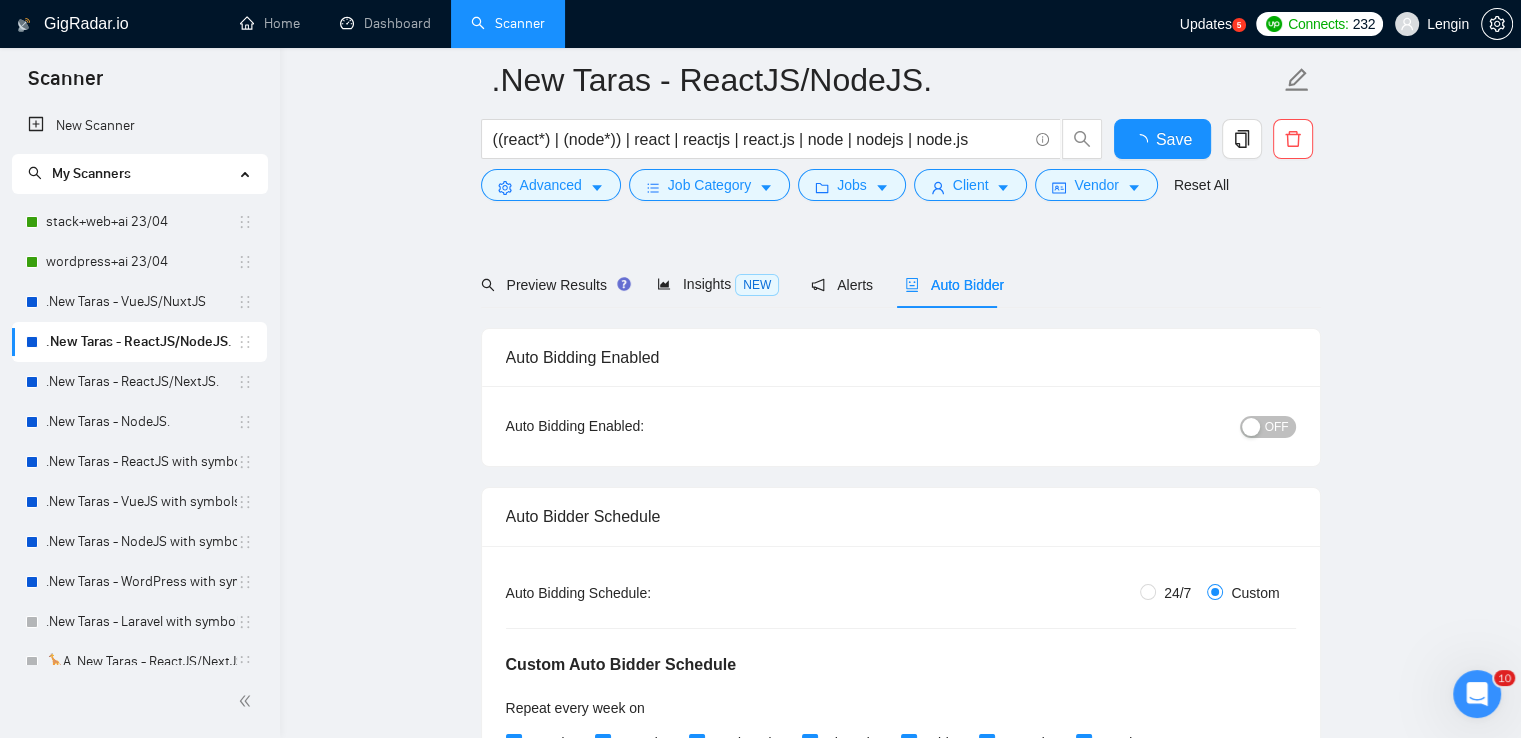 type 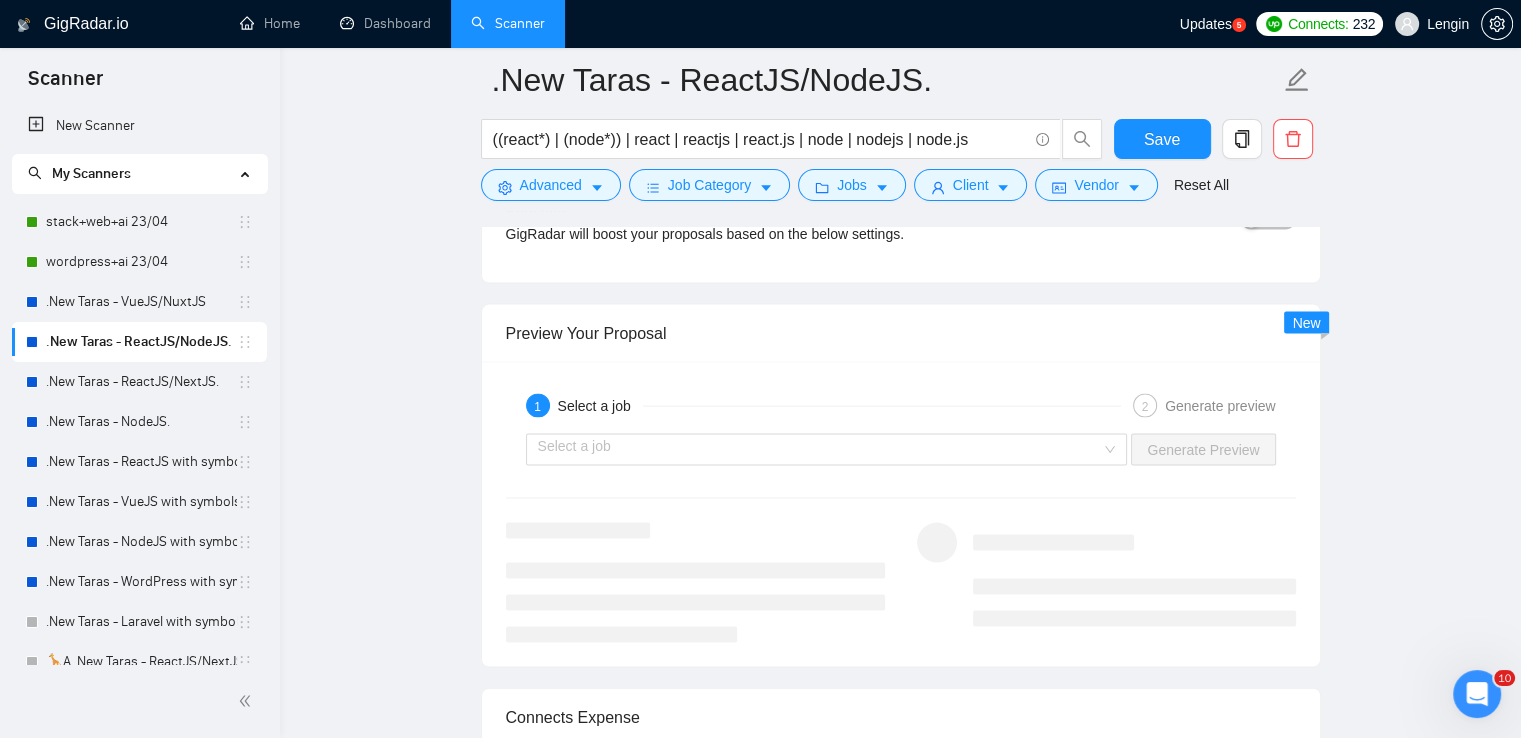 scroll, scrollTop: 4226, scrollLeft: 0, axis: vertical 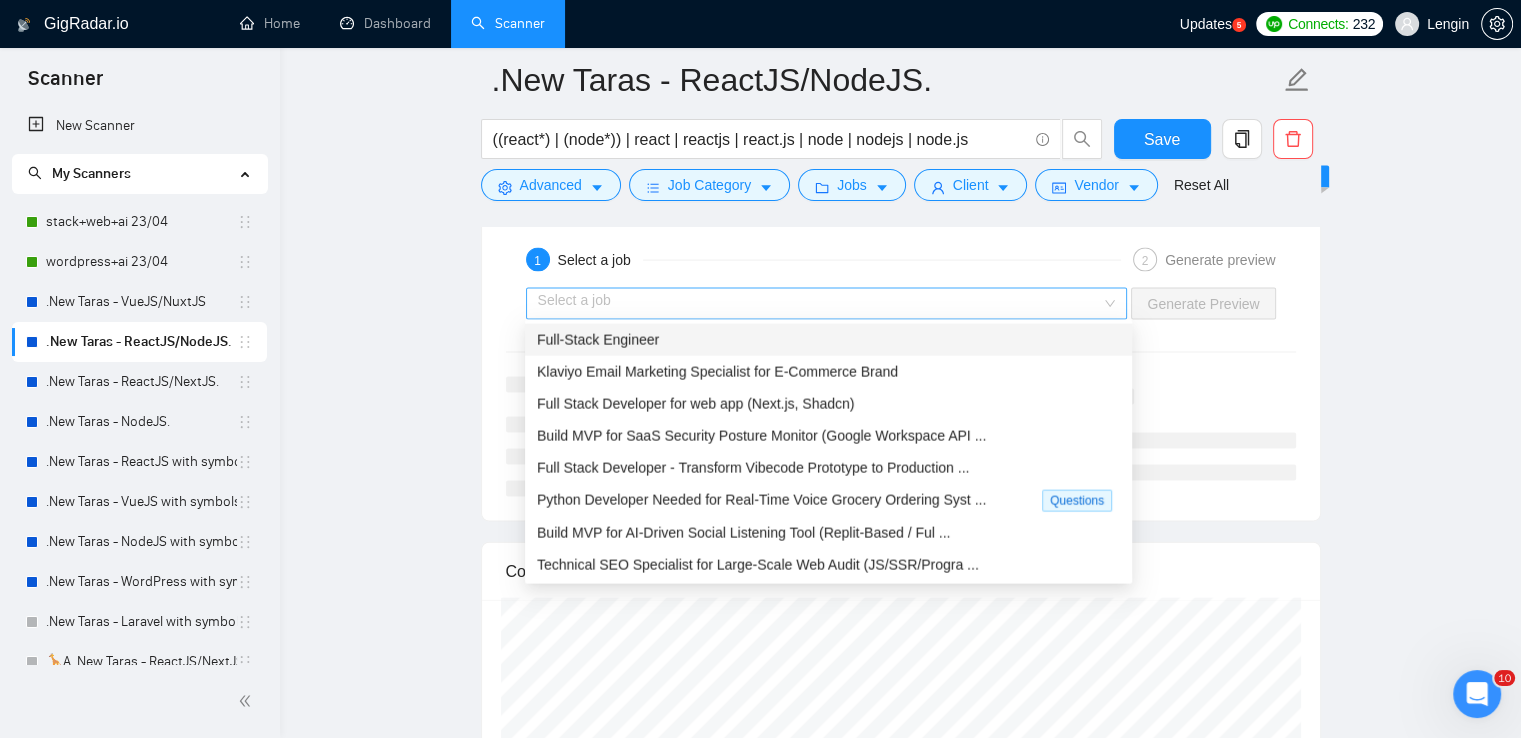 click on "Select a job" at bounding box center [827, 304] 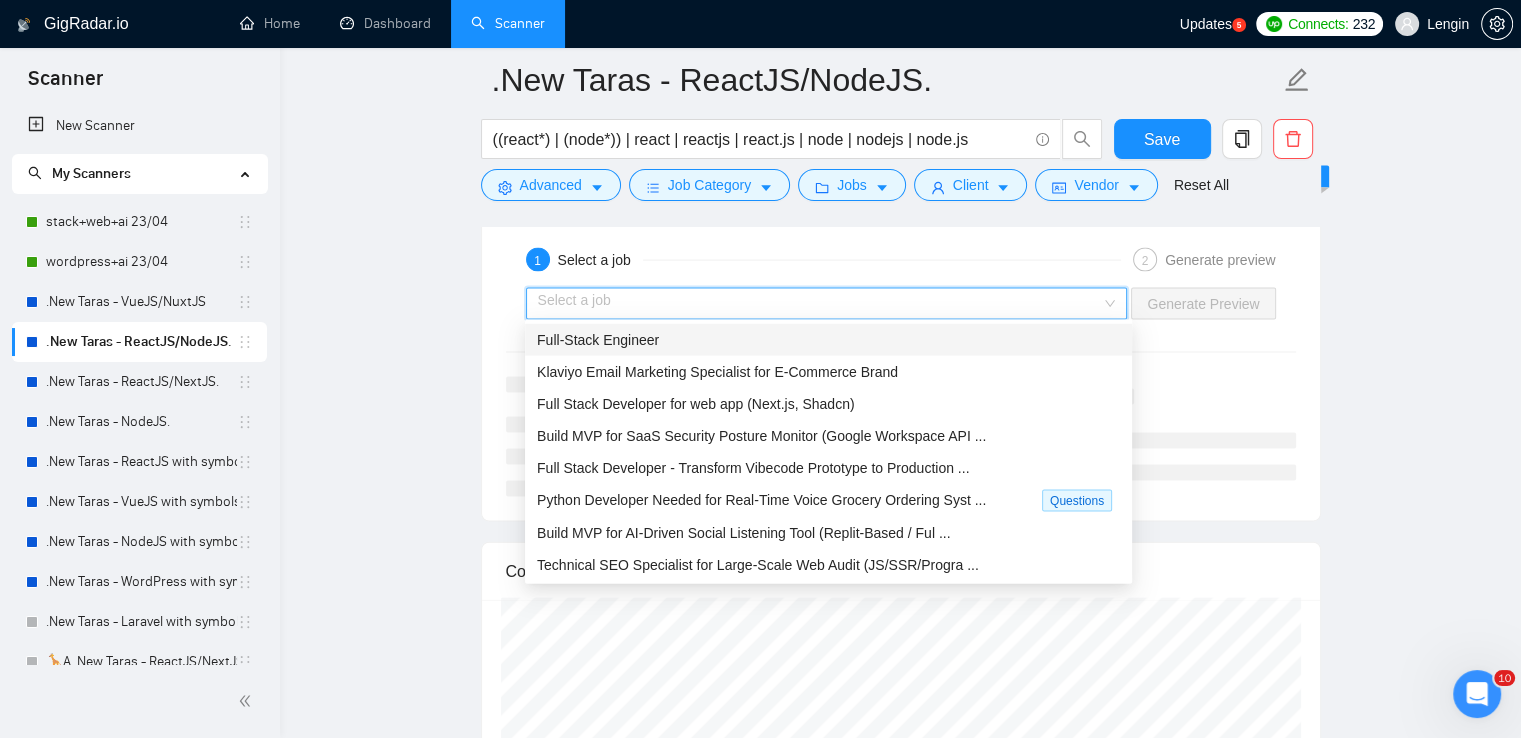 click on "Full-Stack Engineer" at bounding box center [828, 340] 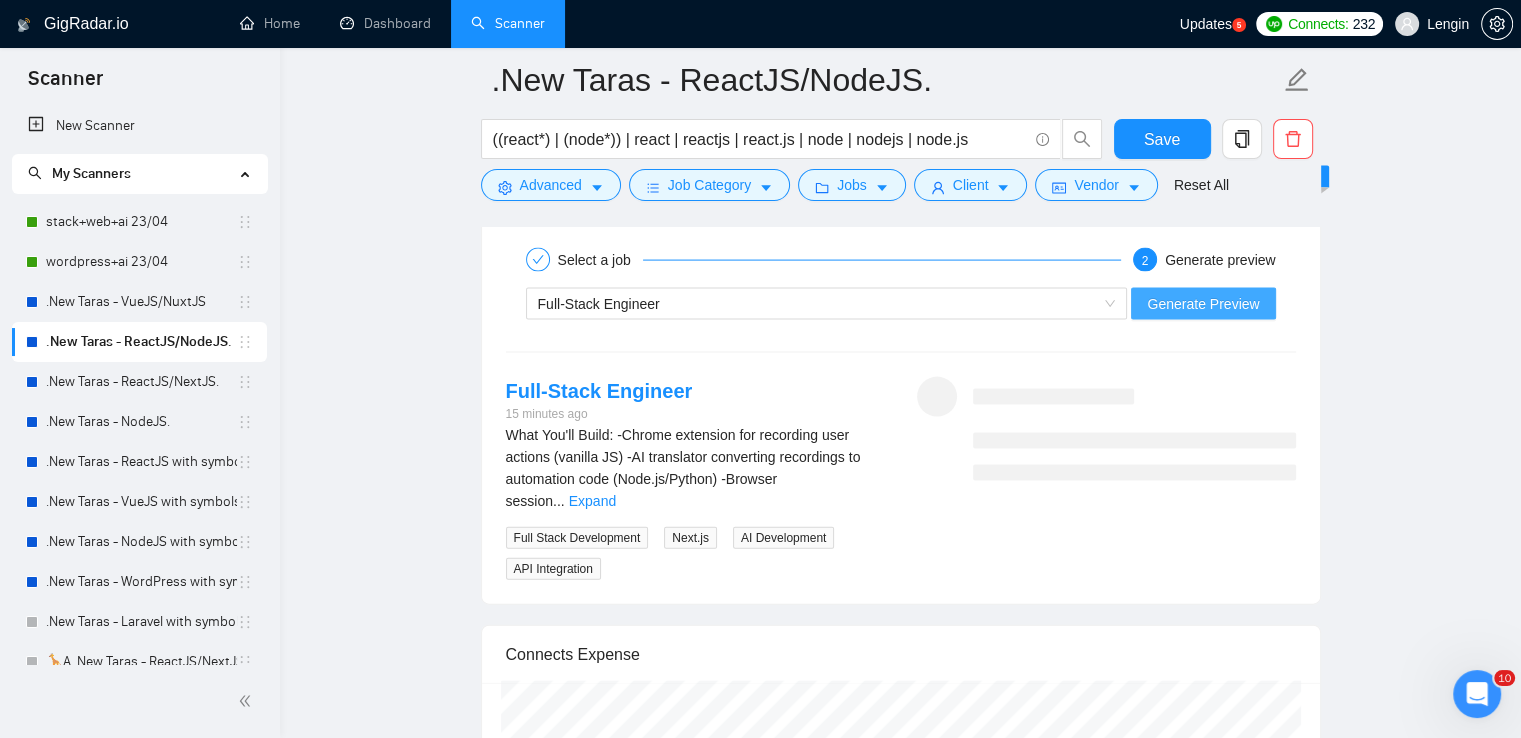 click on "Generate Preview" at bounding box center (1203, 304) 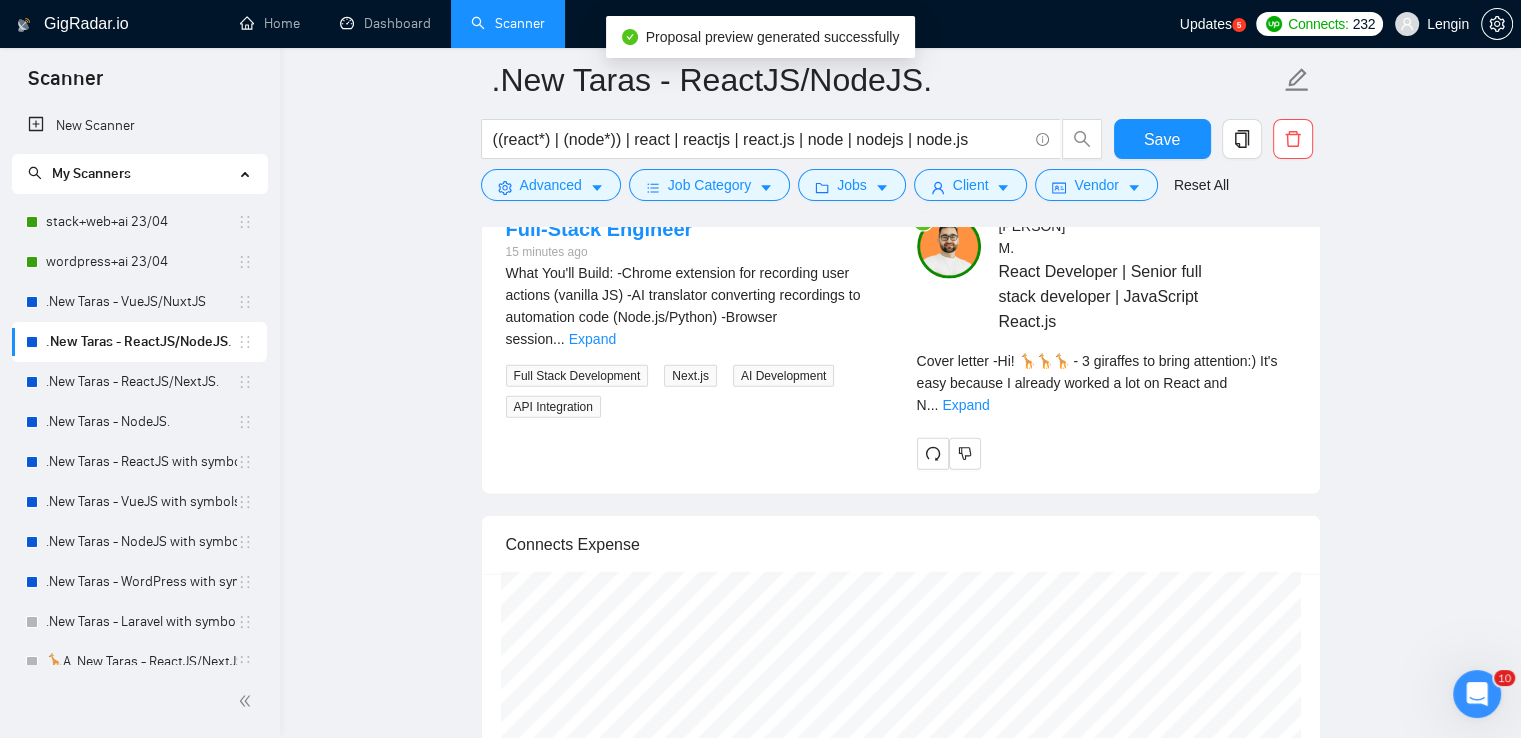 scroll, scrollTop: 4390, scrollLeft: 0, axis: vertical 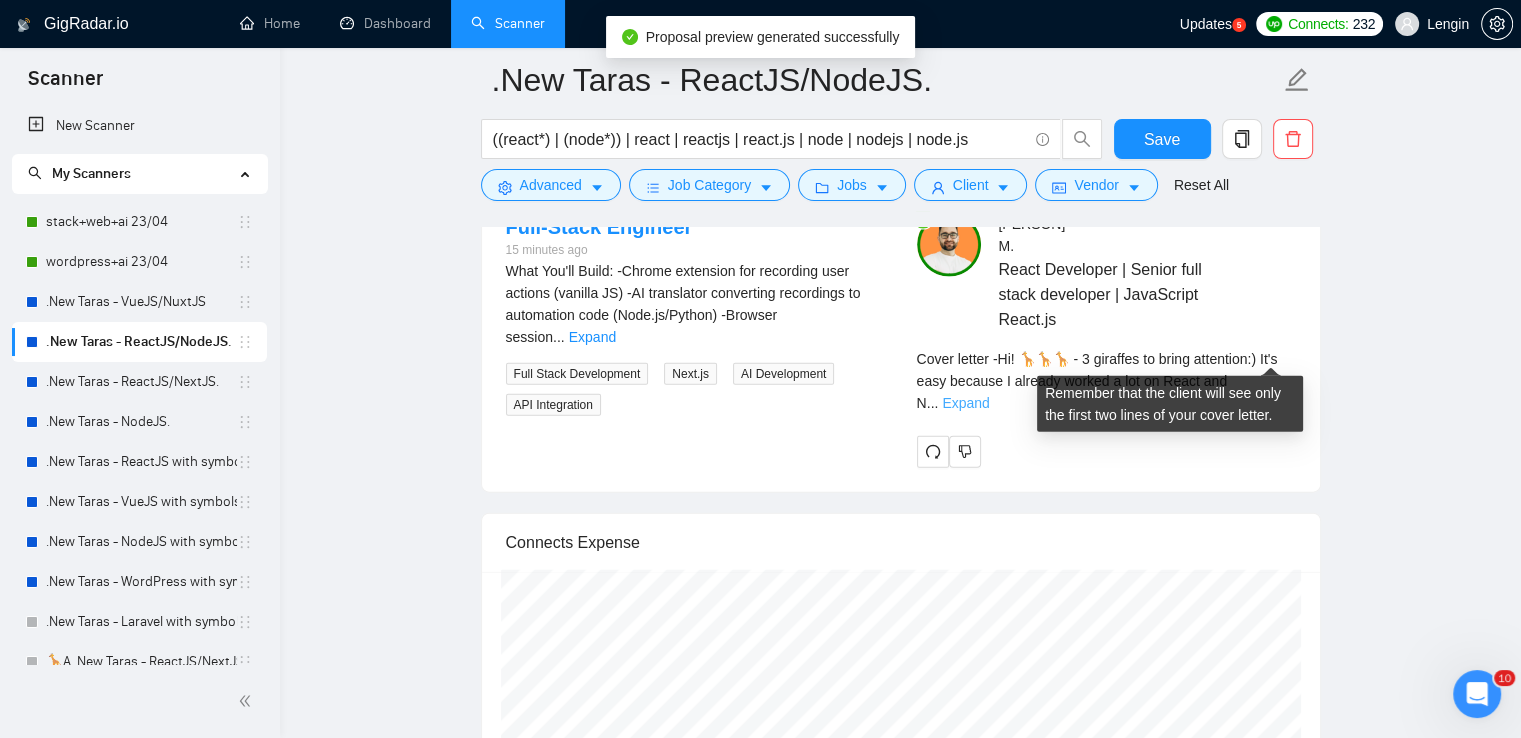 click on "Expand" at bounding box center [965, 403] 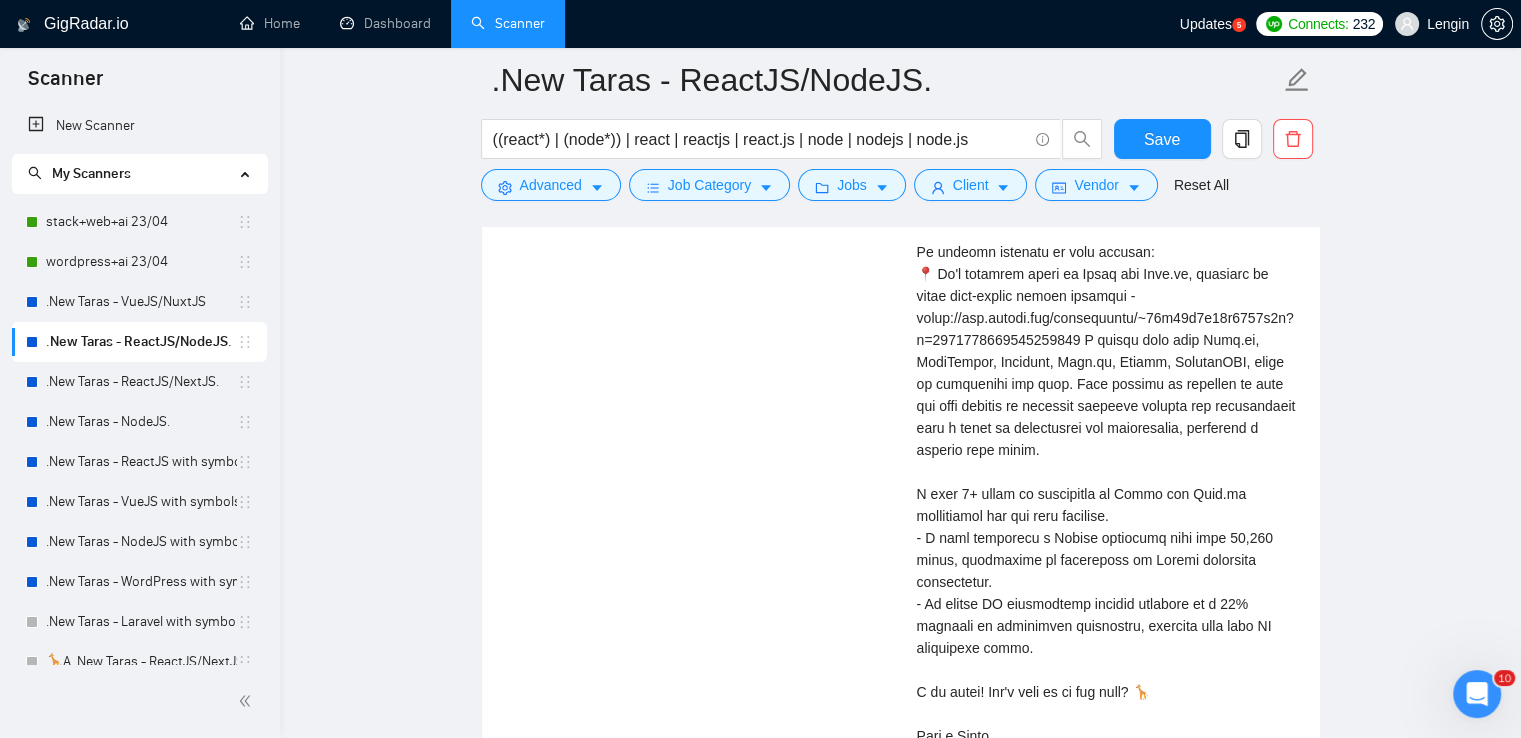 scroll, scrollTop: 4668, scrollLeft: 0, axis: vertical 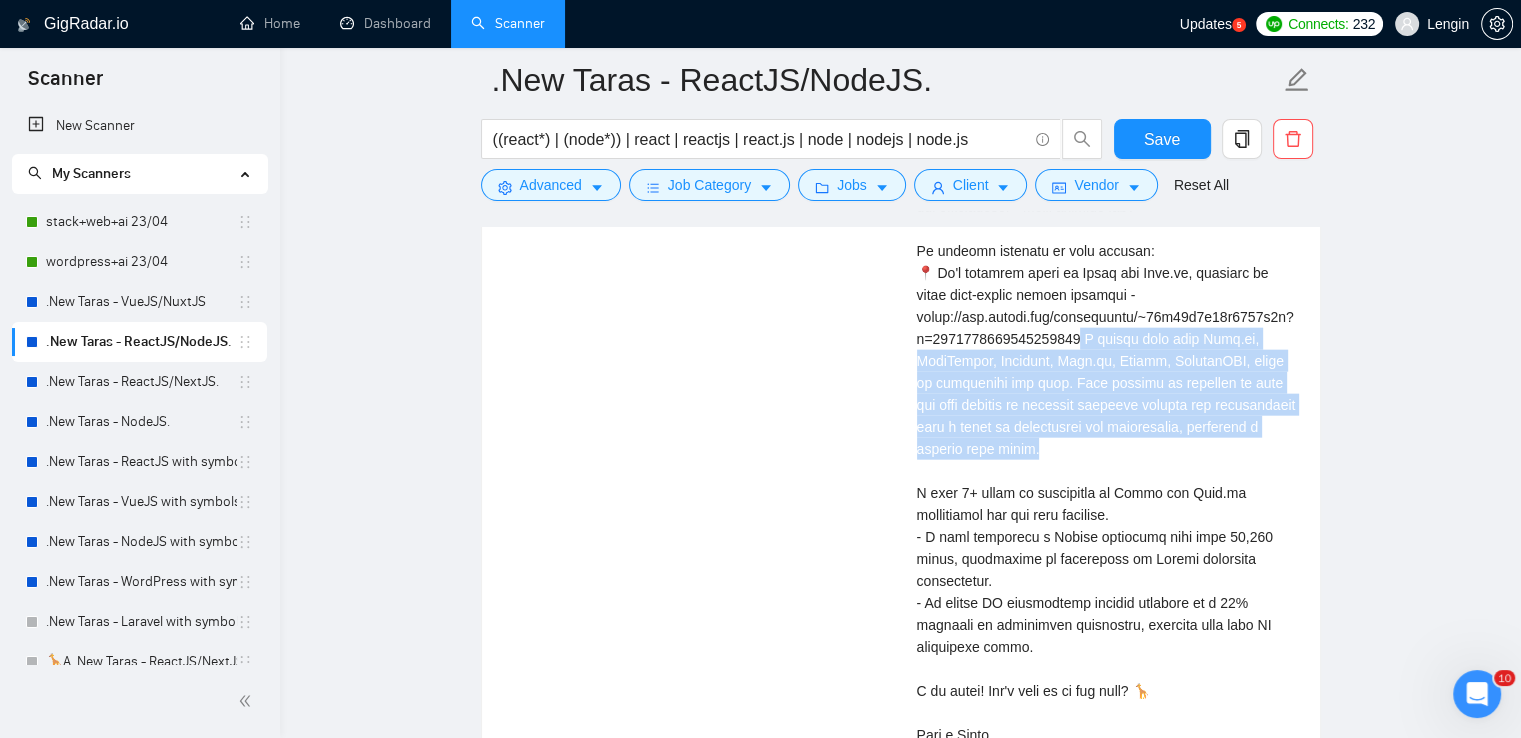 drag, startPoint x: 1085, startPoint y: 316, endPoint x: 1020, endPoint y: 421, distance: 123.49089 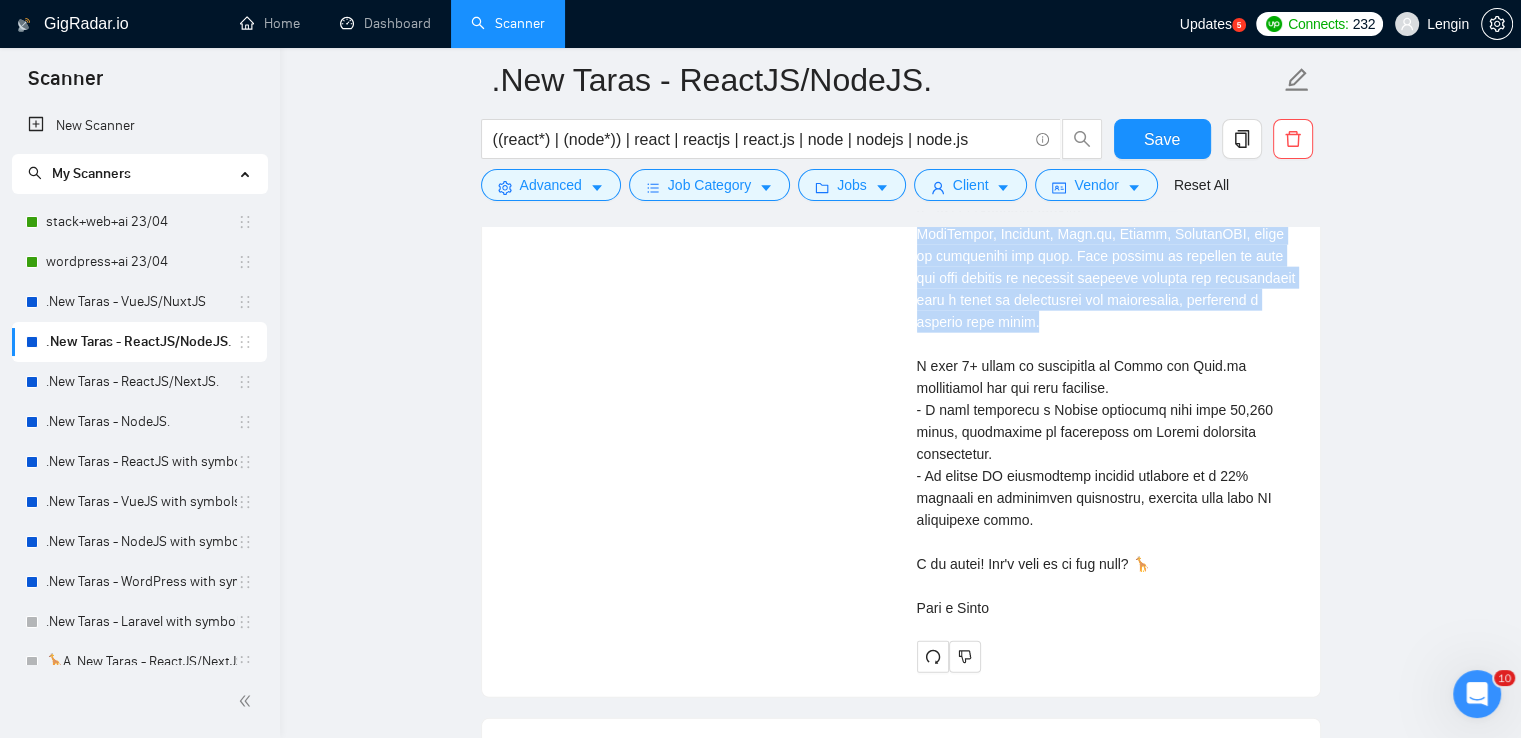 scroll, scrollTop: 4796, scrollLeft: 0, axis: vertical 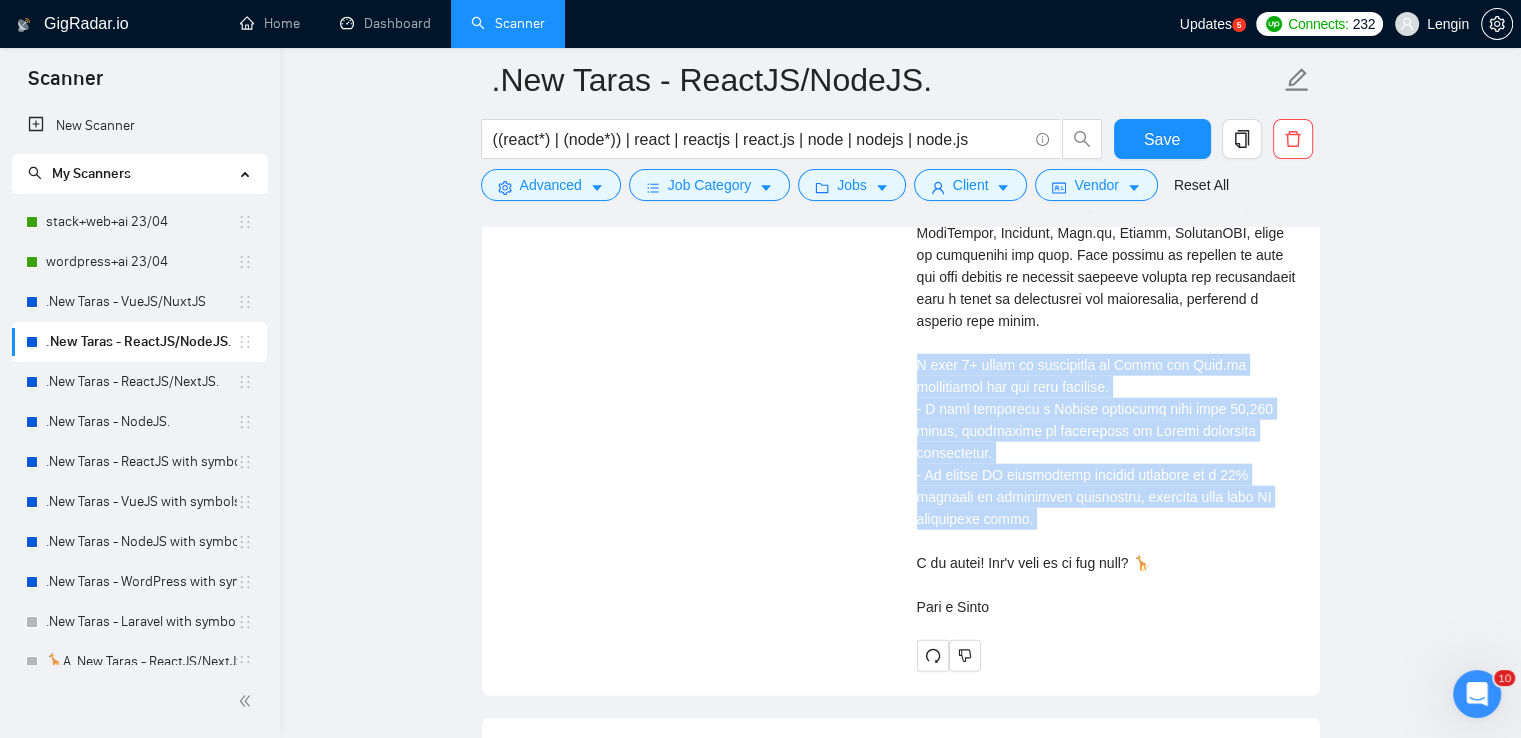drag, startPoint x: 999, startPoint y: 504, endPoint x: 899, endPoint y: 338, distance: 193.7937 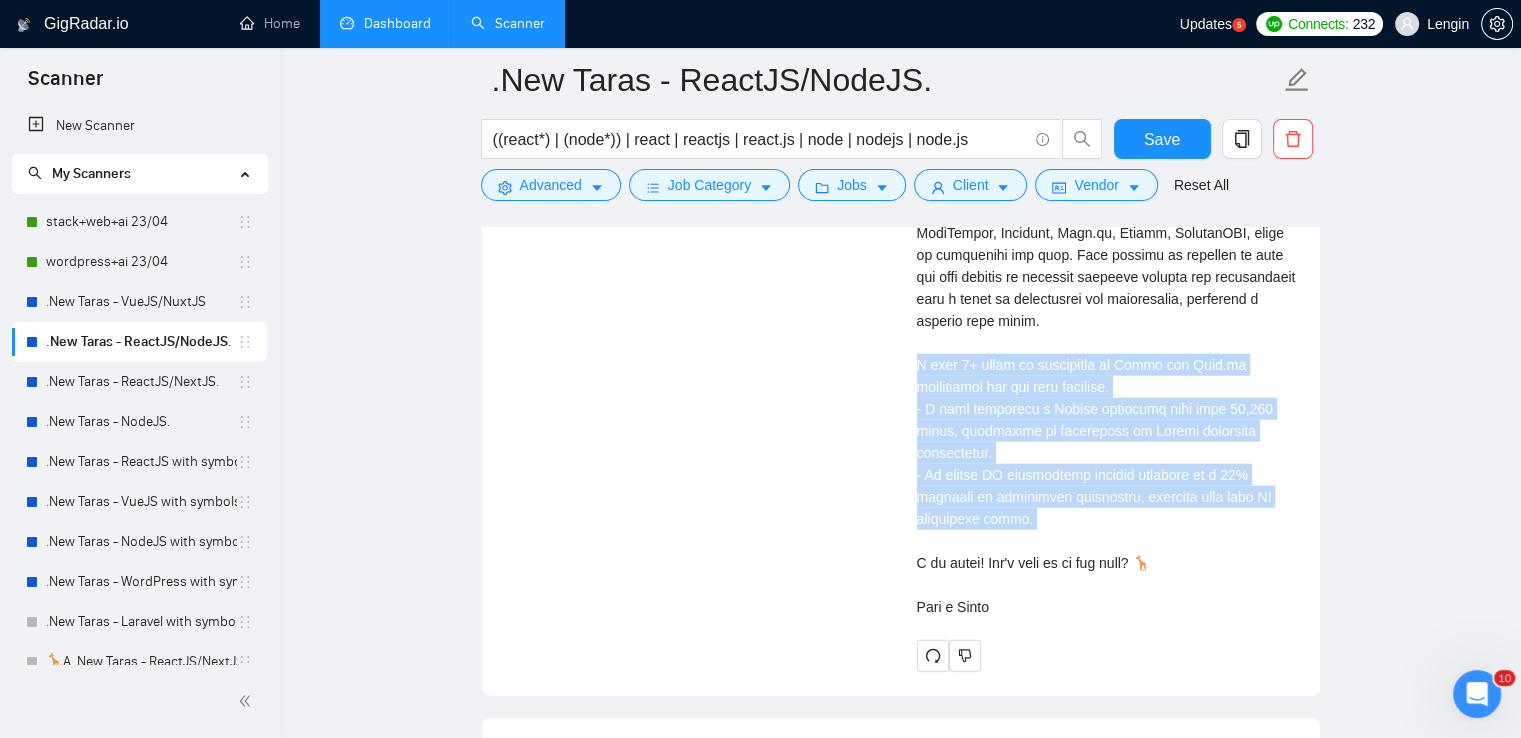 click on "Dashboard" at bounding box center [385, 23] 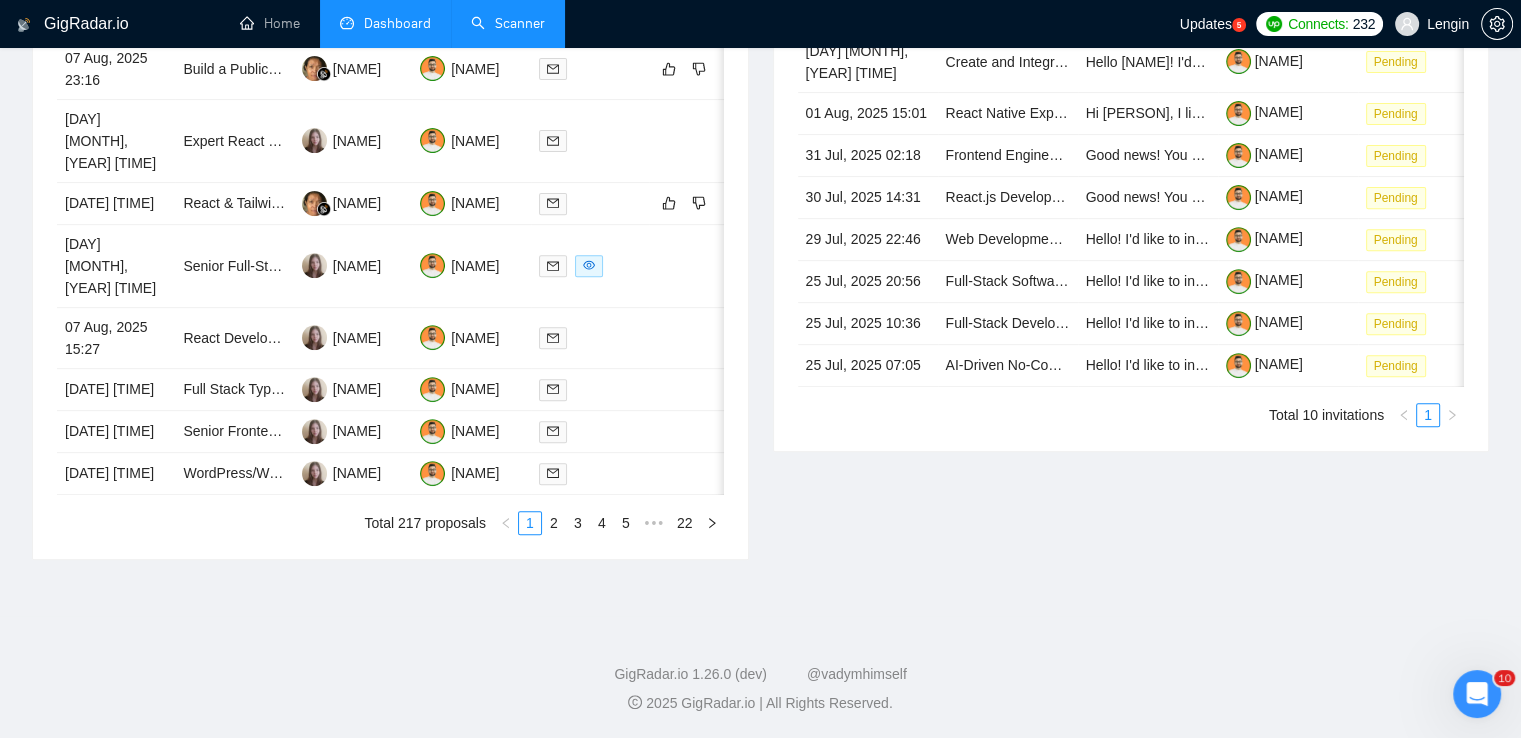 type on "2025-07-09" 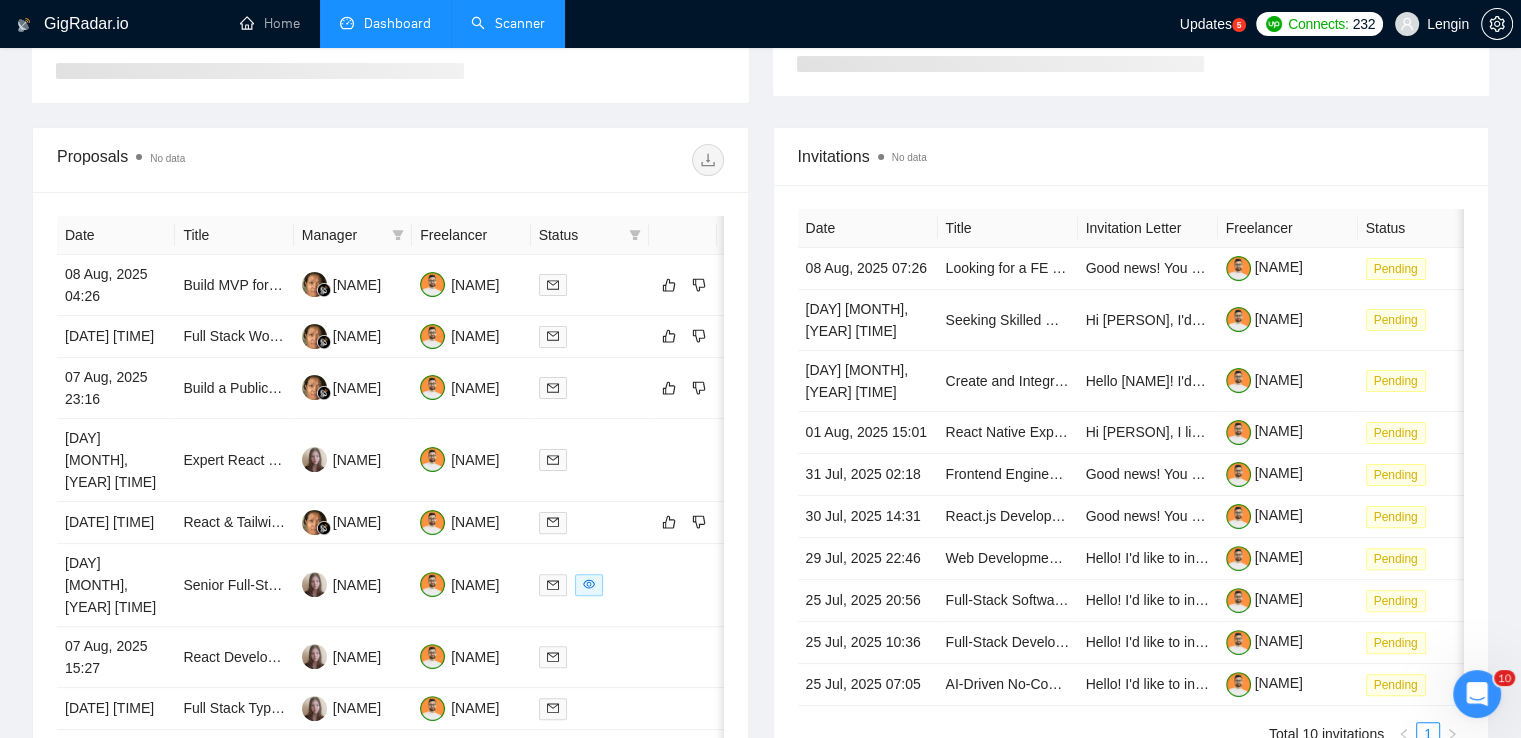 click on "Scanner" at bounding box center (508, 23) 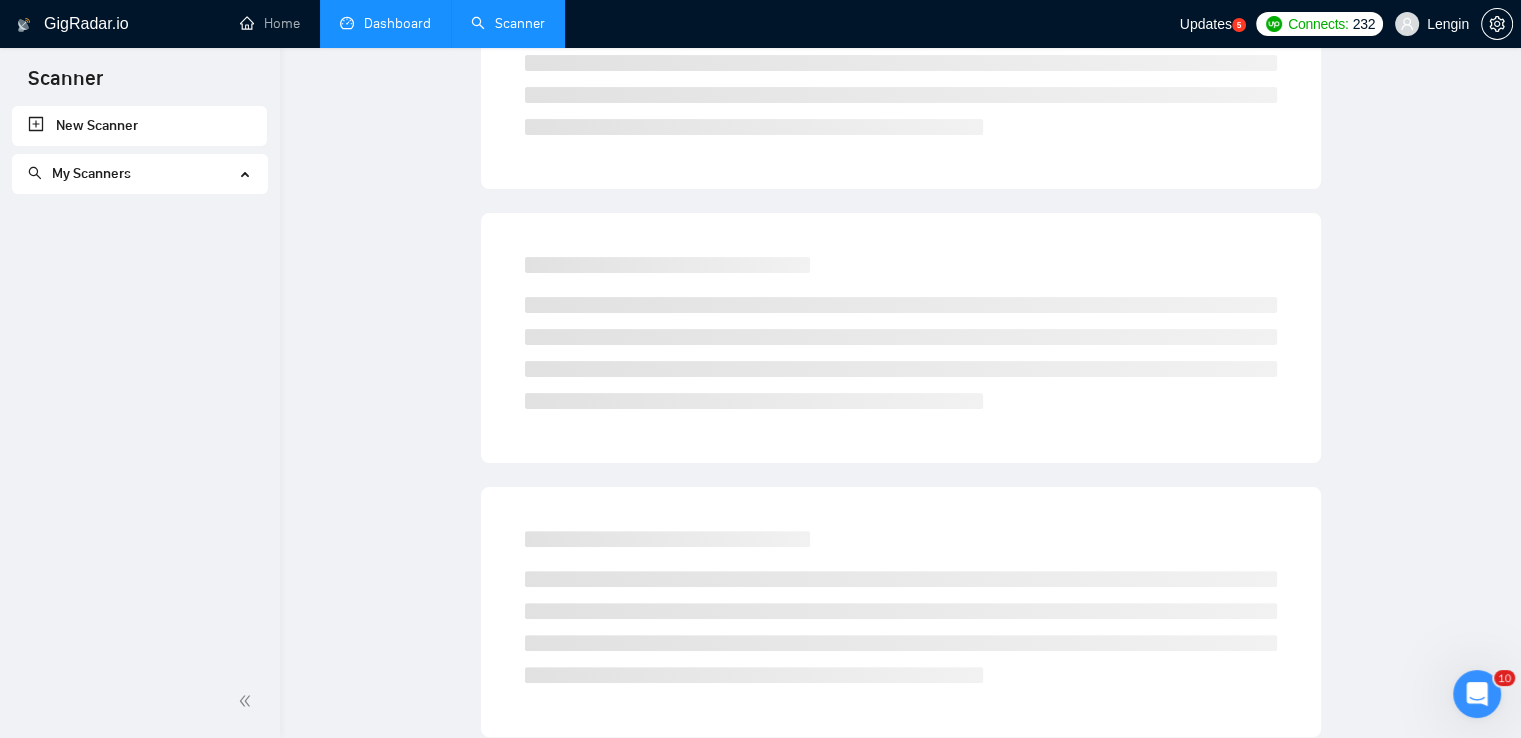 scroll, scrollTop: 0, scrollLeft: 0, axis: both 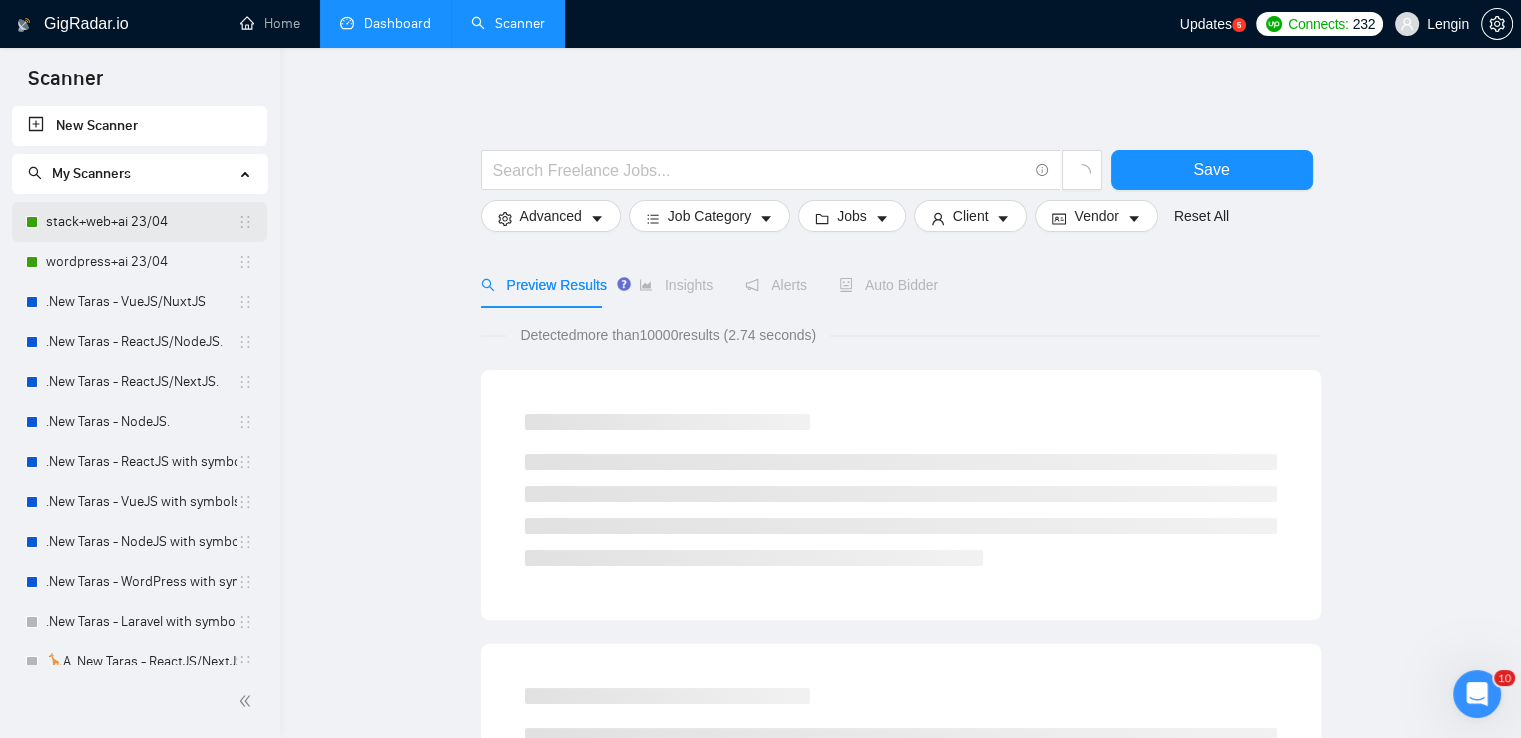 click on "stack+web+ai 23/04" at bounding box center (141, 222) 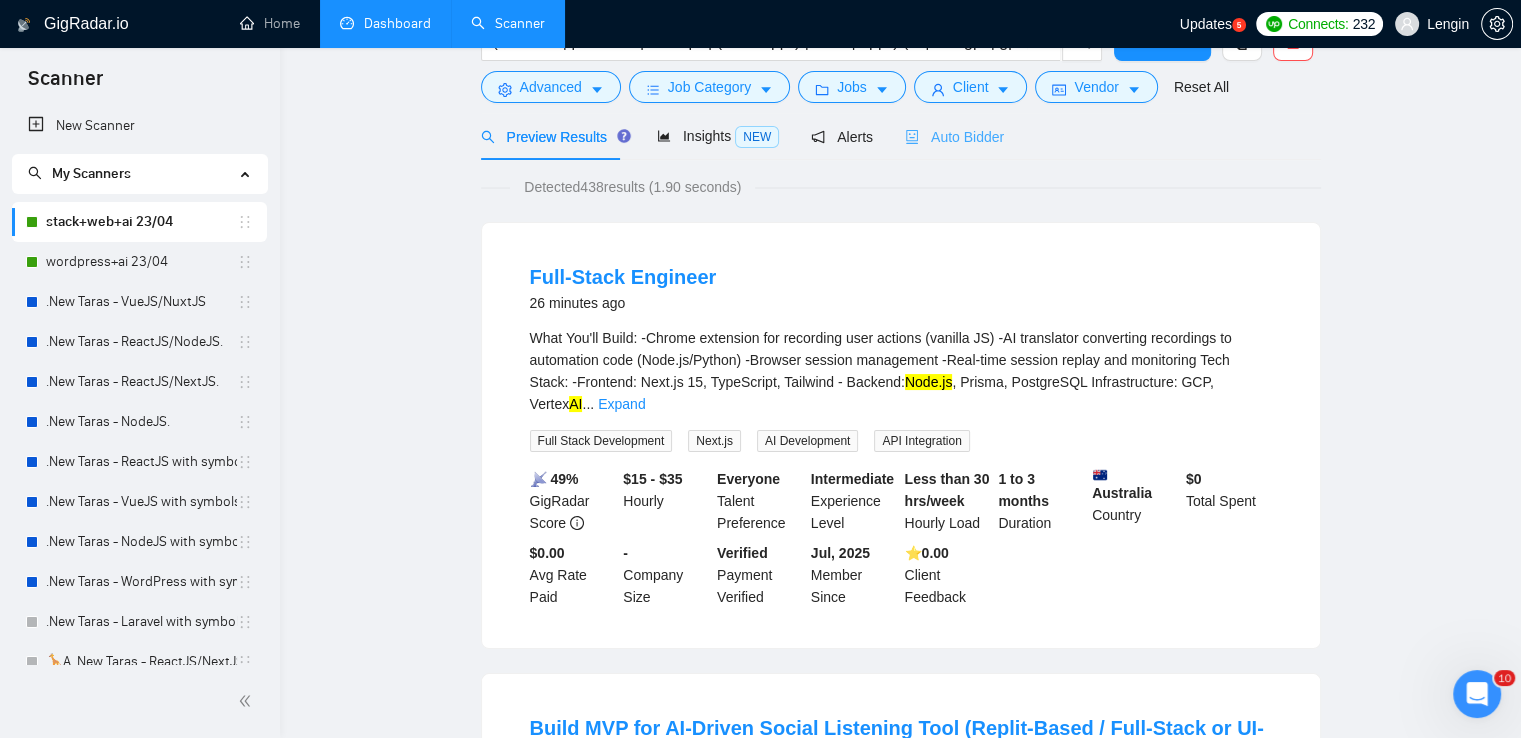 scroll, scrollTop: 0, scrollLeft: 0, axis: both 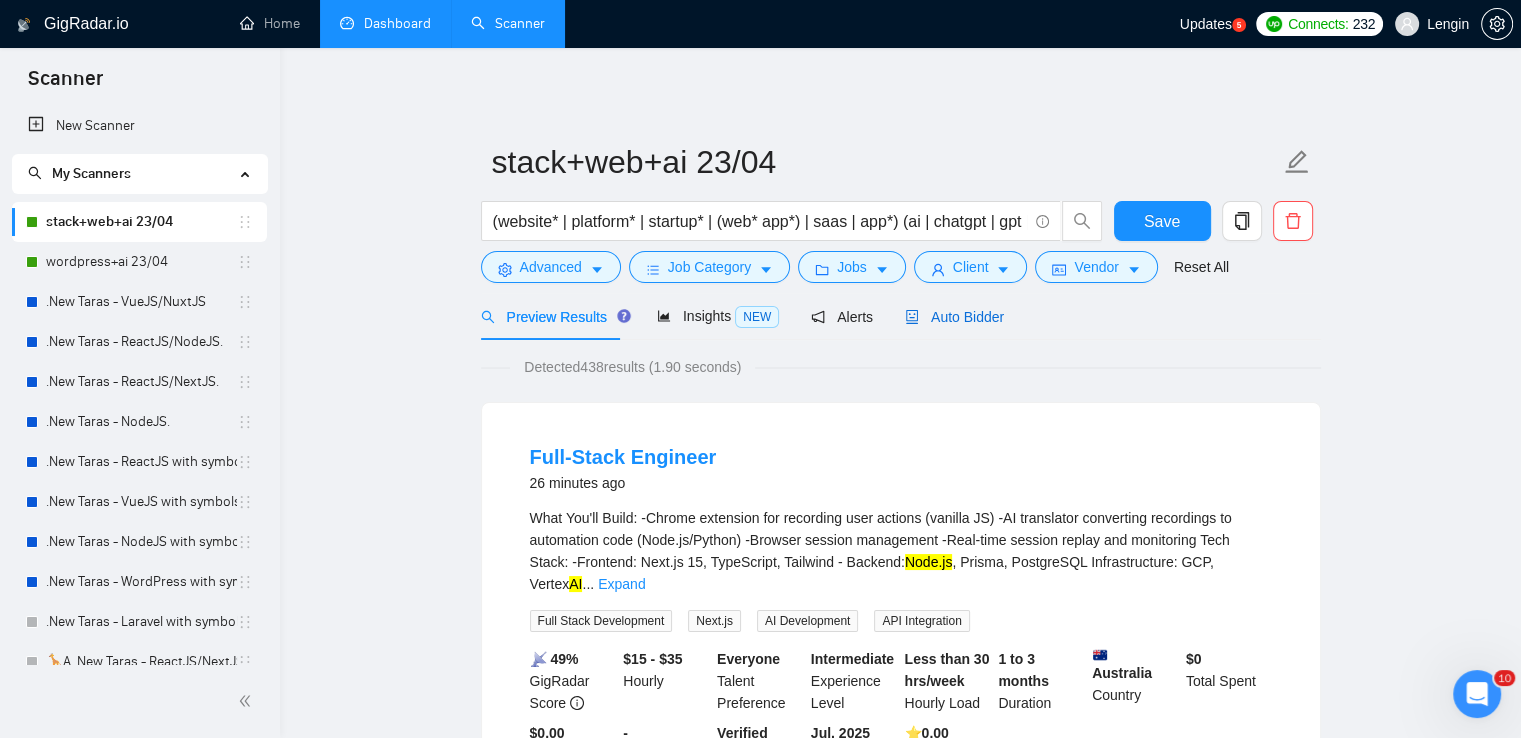 click on "Auto Bidder" at bounding box center [954, 317] 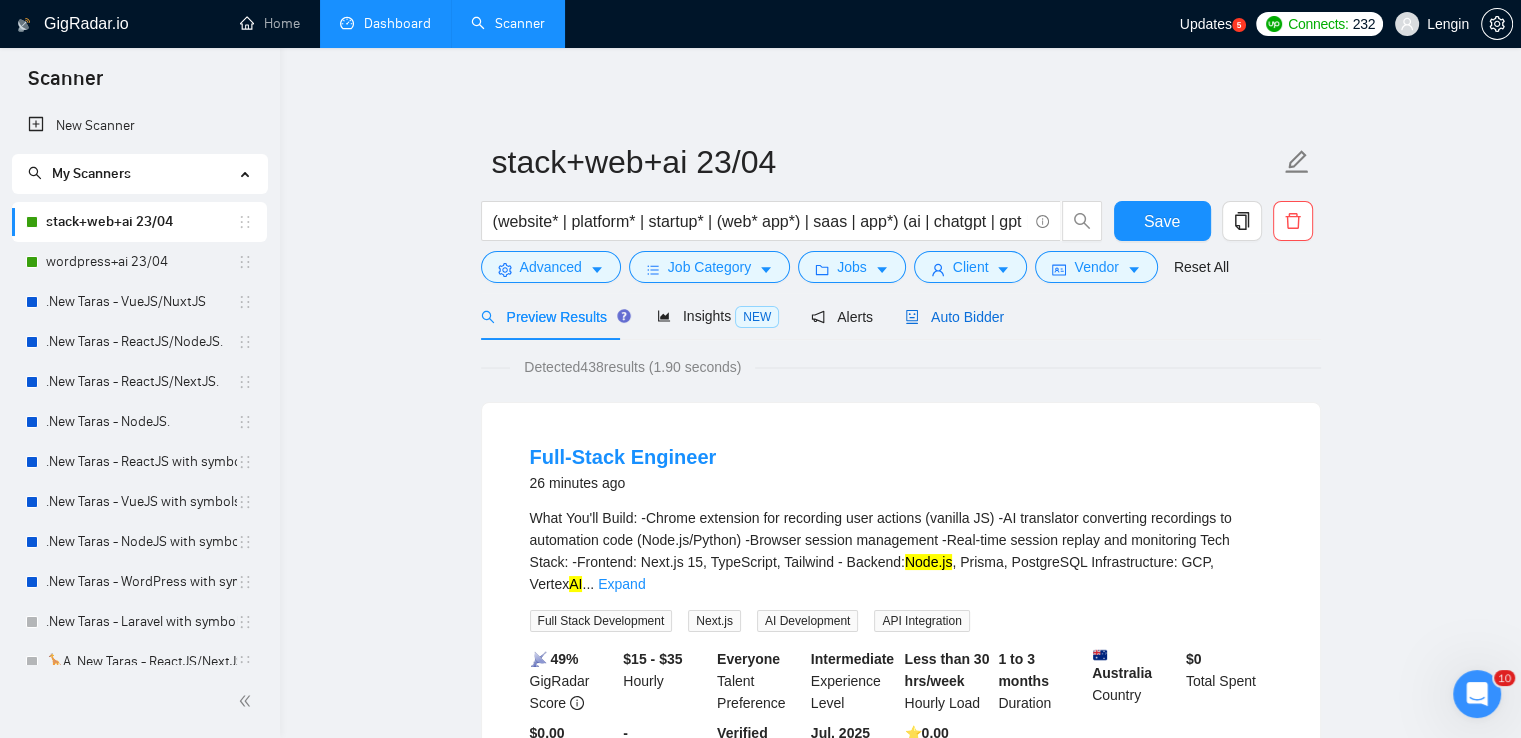 type 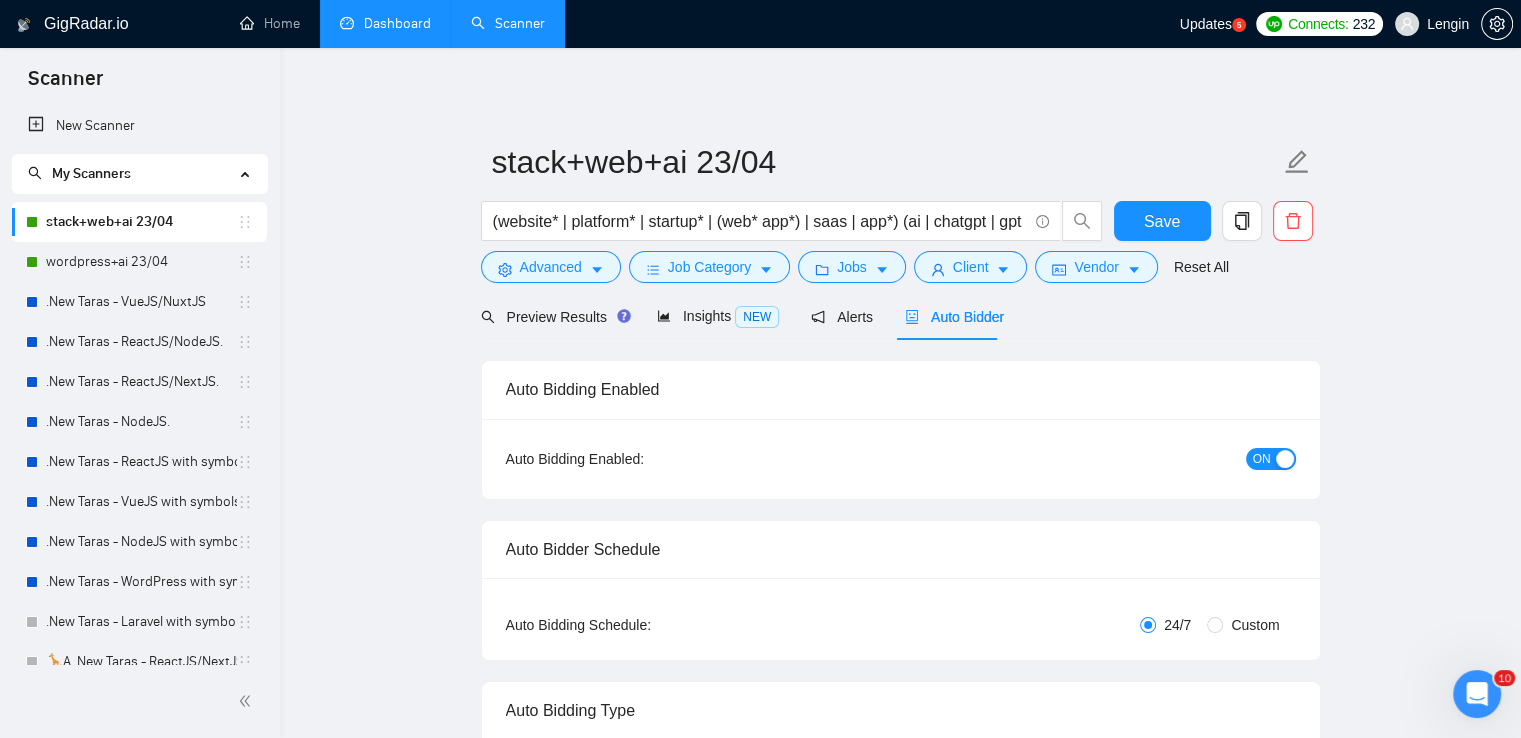 radio on "false" 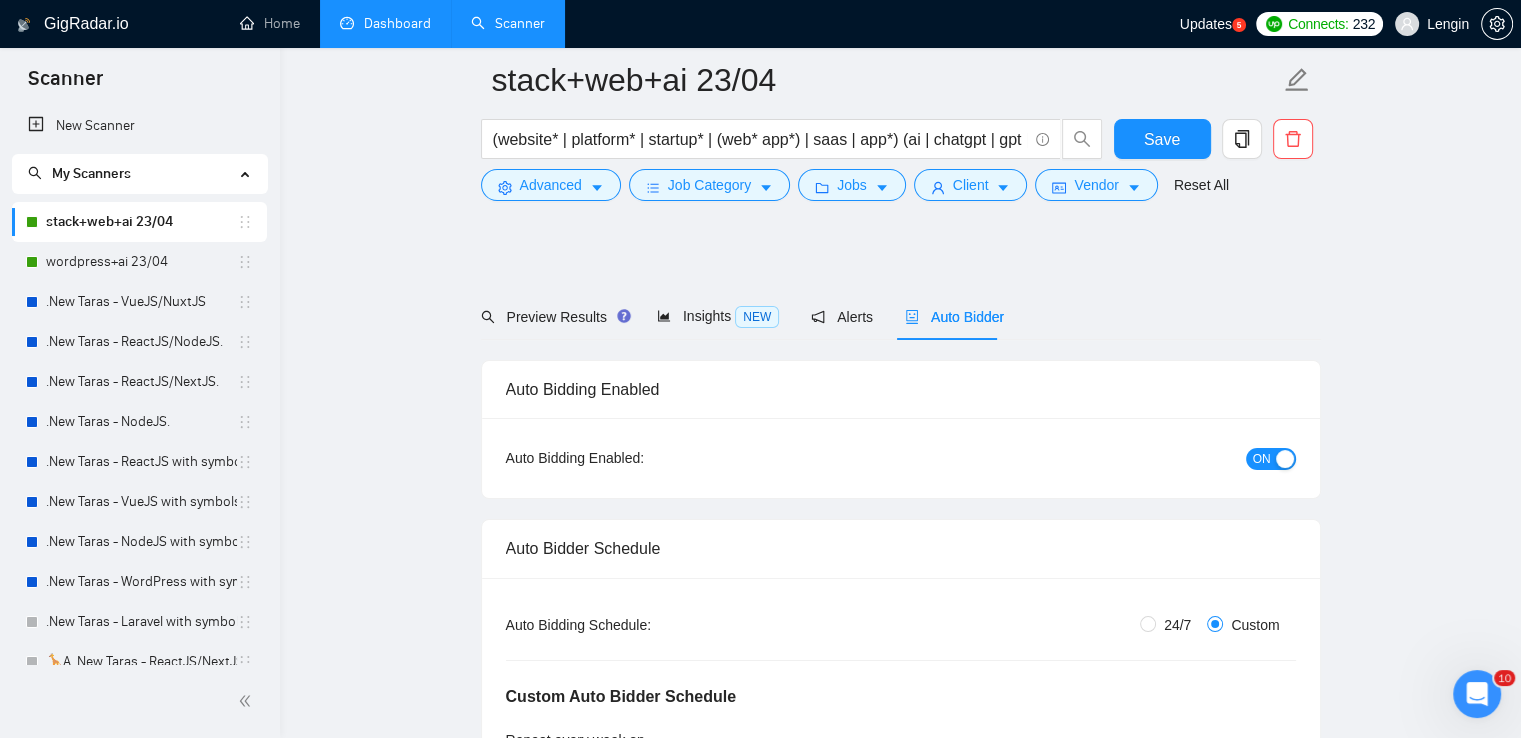 type 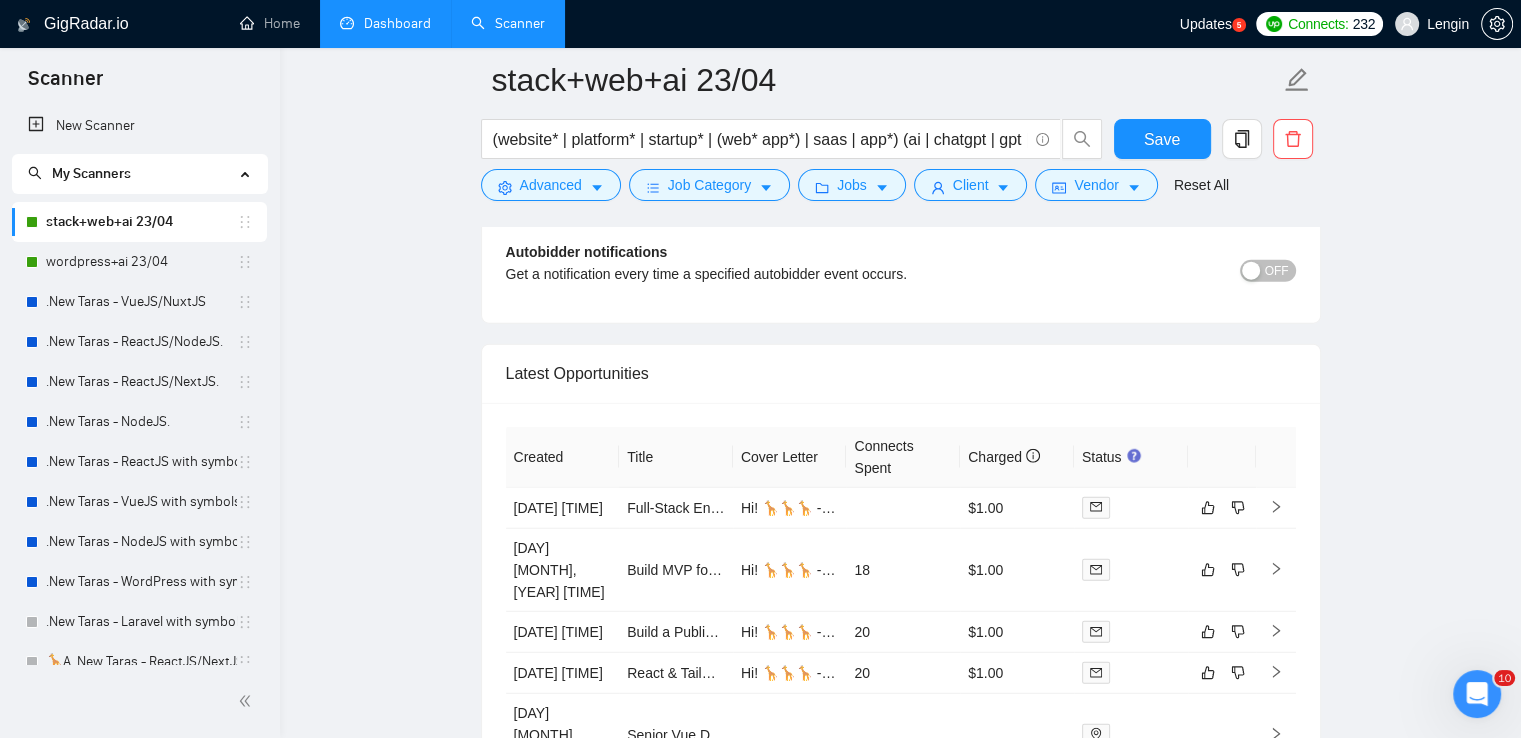 scroll, scrollTop: 5299, scrollLeft: 0, axis: vertical 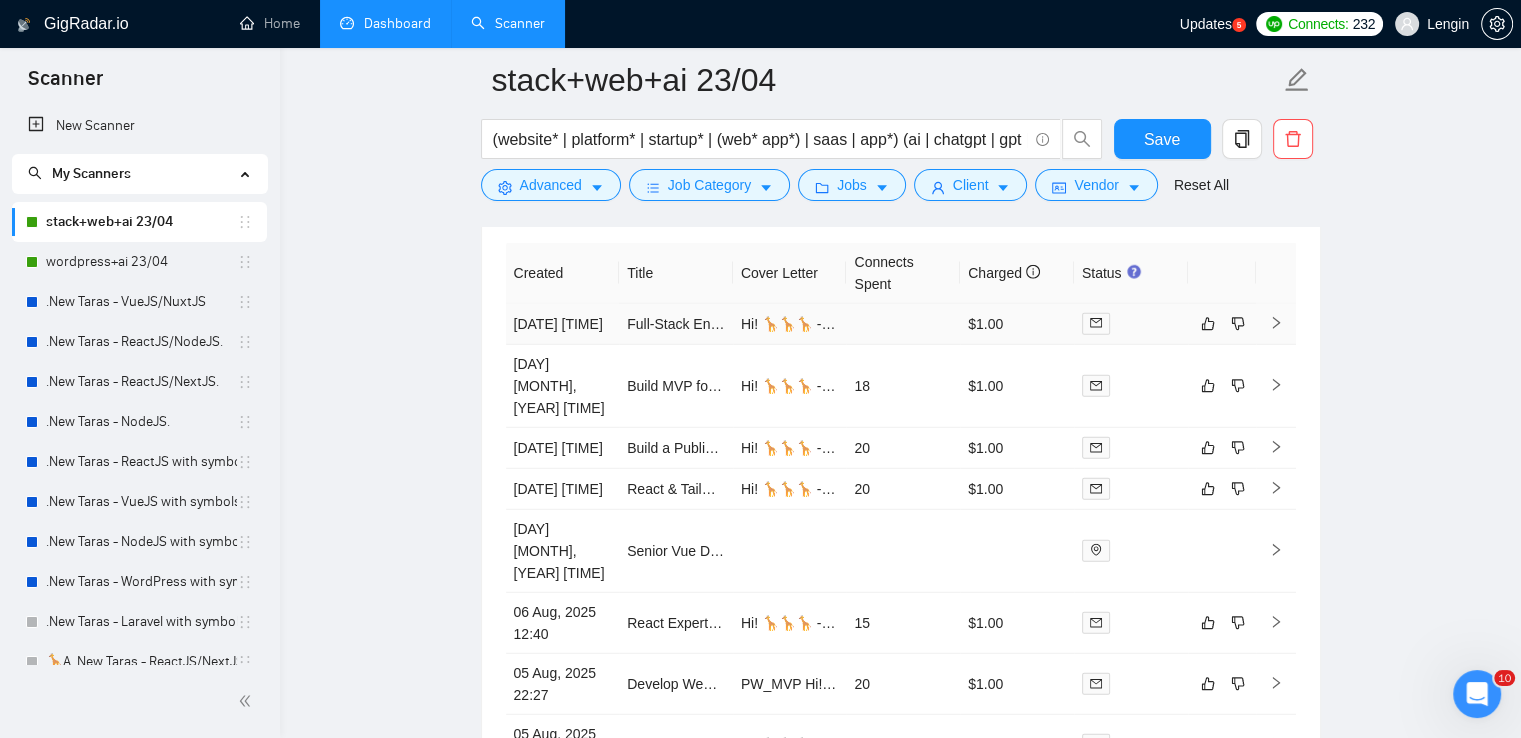 click on "Full-Stack Engineer" at bounding box center [676, 324] 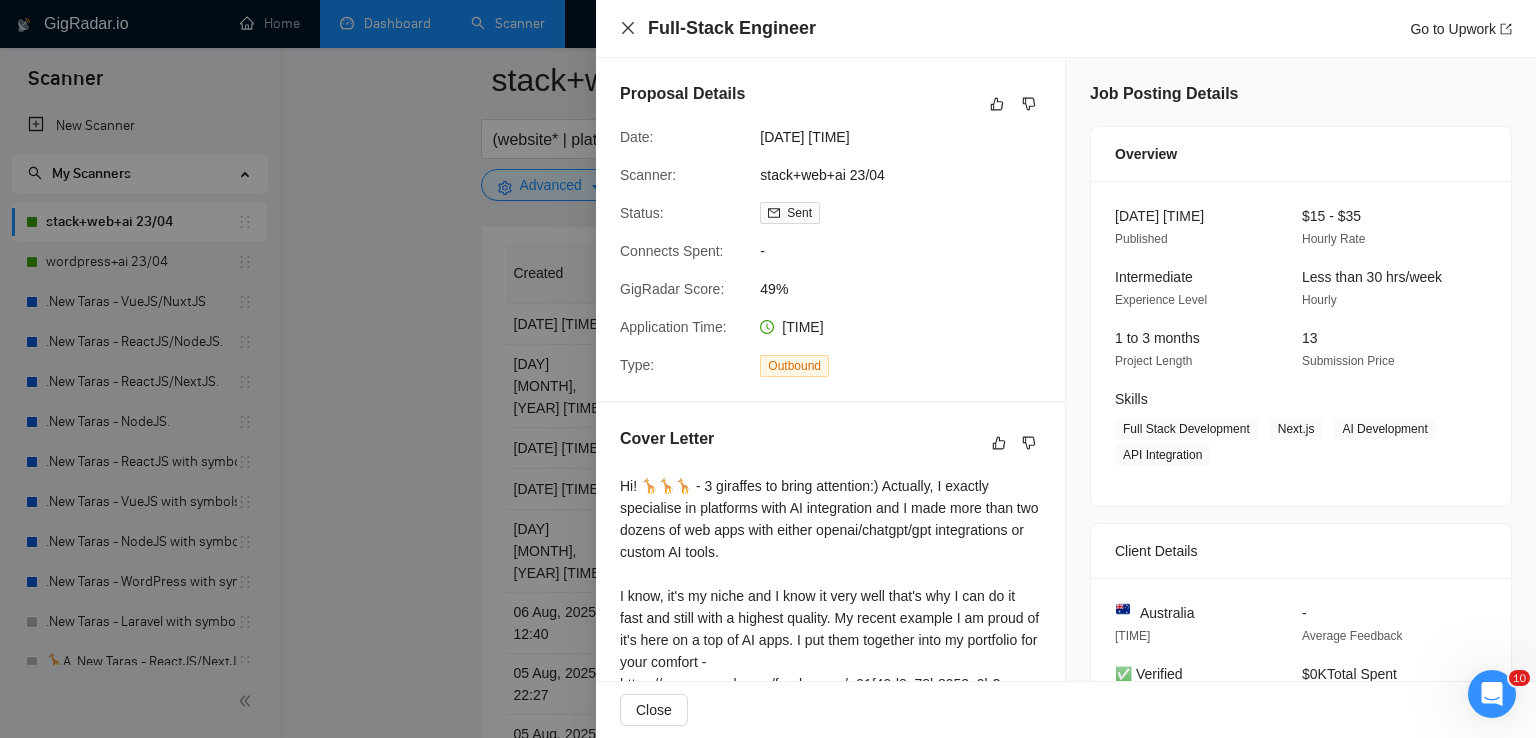 click 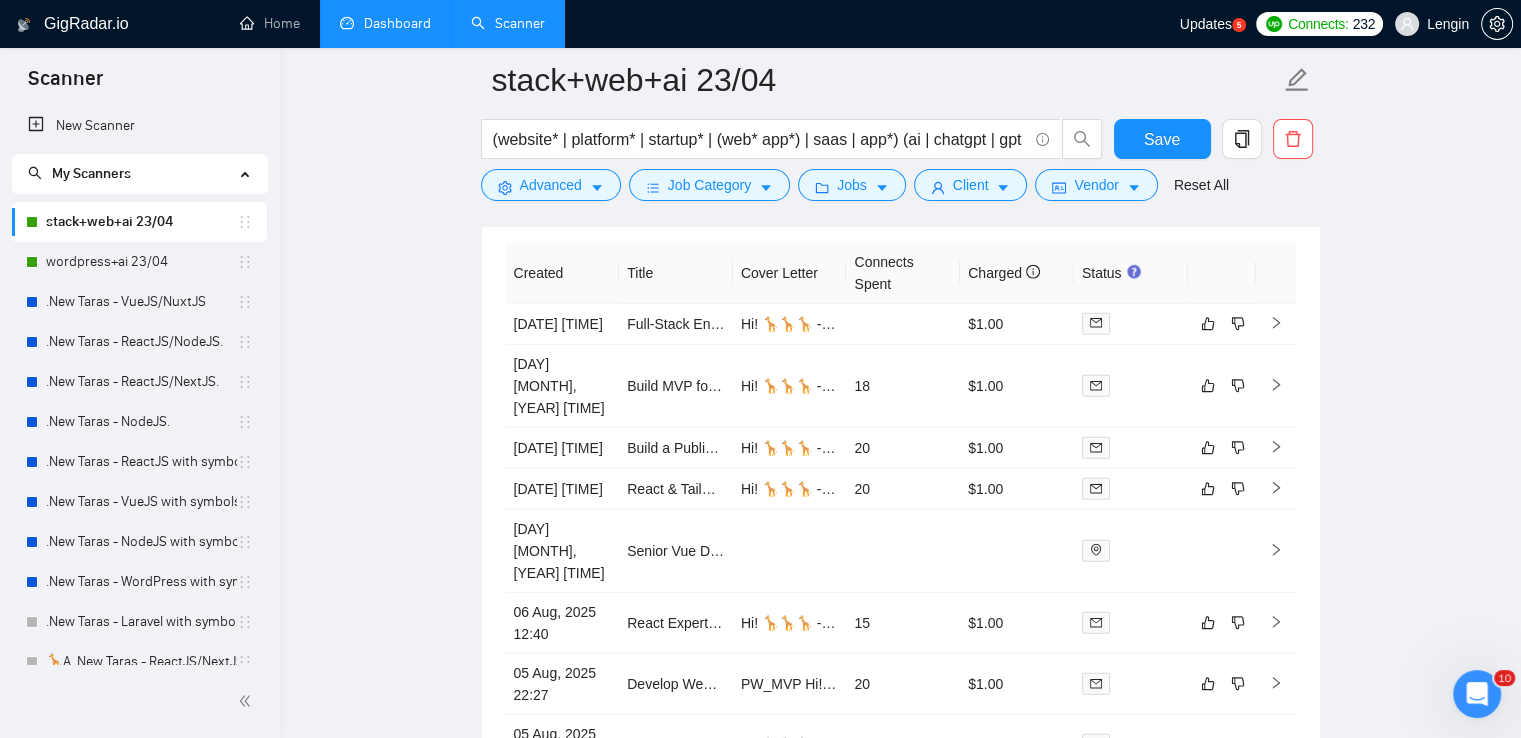 click on "Dashboard" at bounding box center [385, 23] 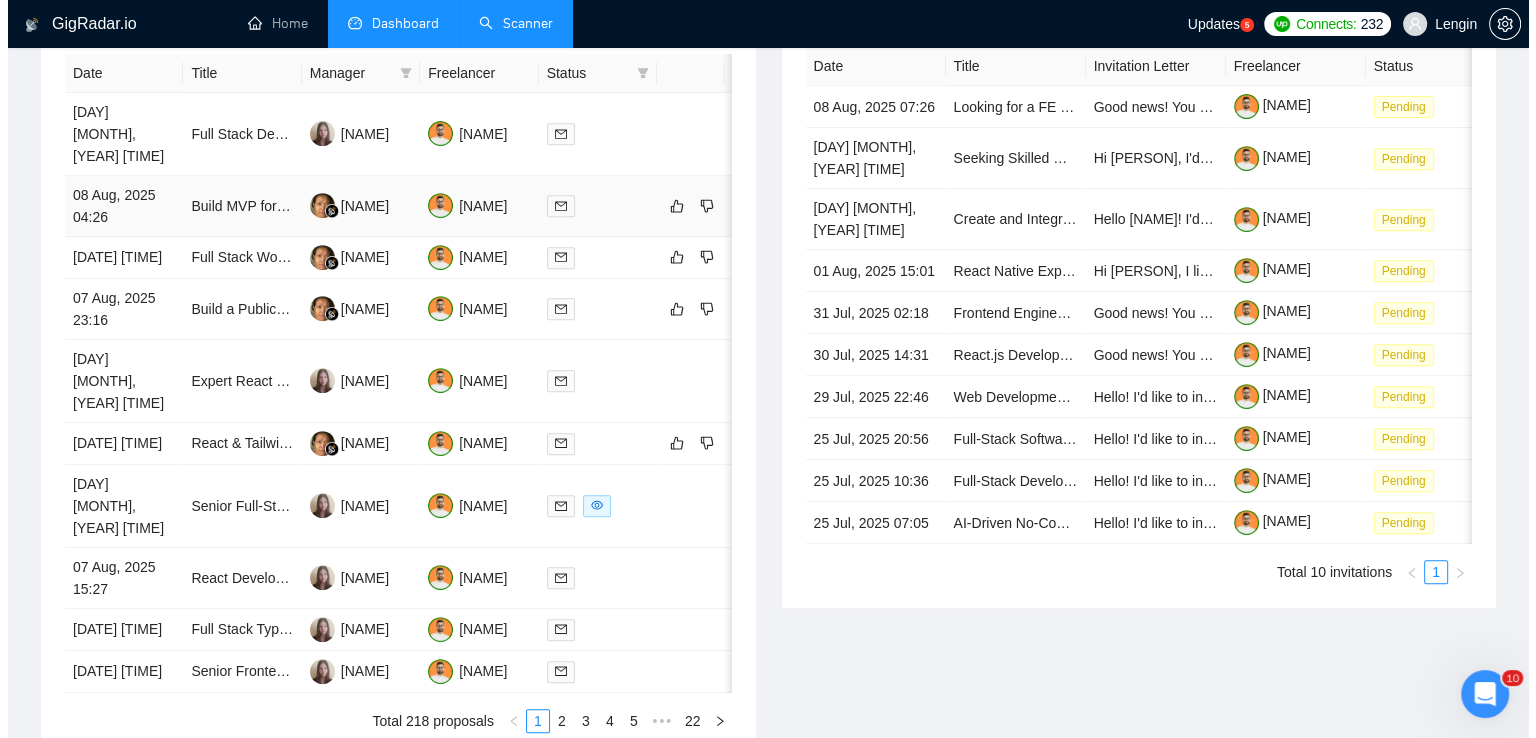 scroll, scrollTop: 865, scrollLeft: 0, axis: vertical 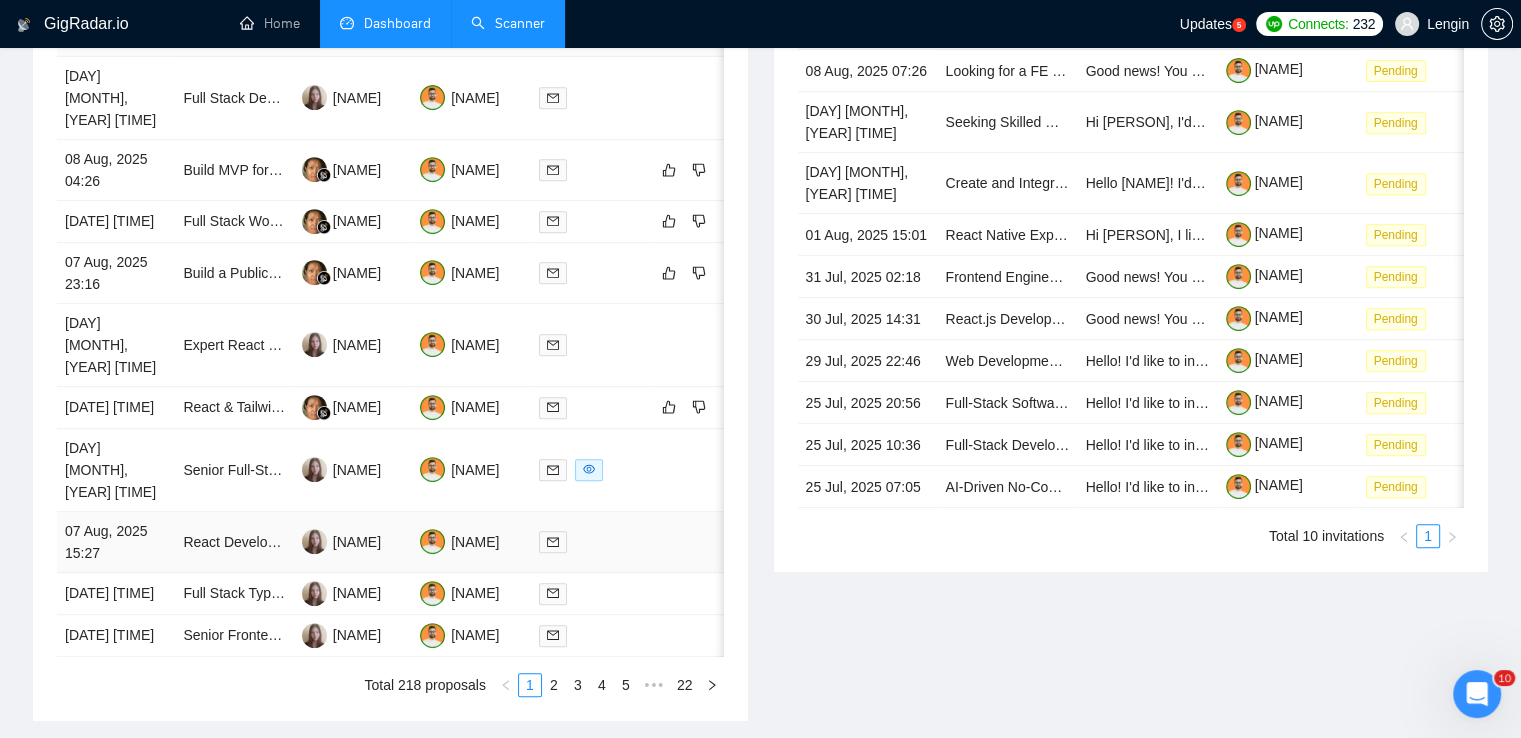 click on "React Developer for Internal Podcast Scheduling Dashboard (MVP Build + Long-Term)" at bounding box center (234, 542) 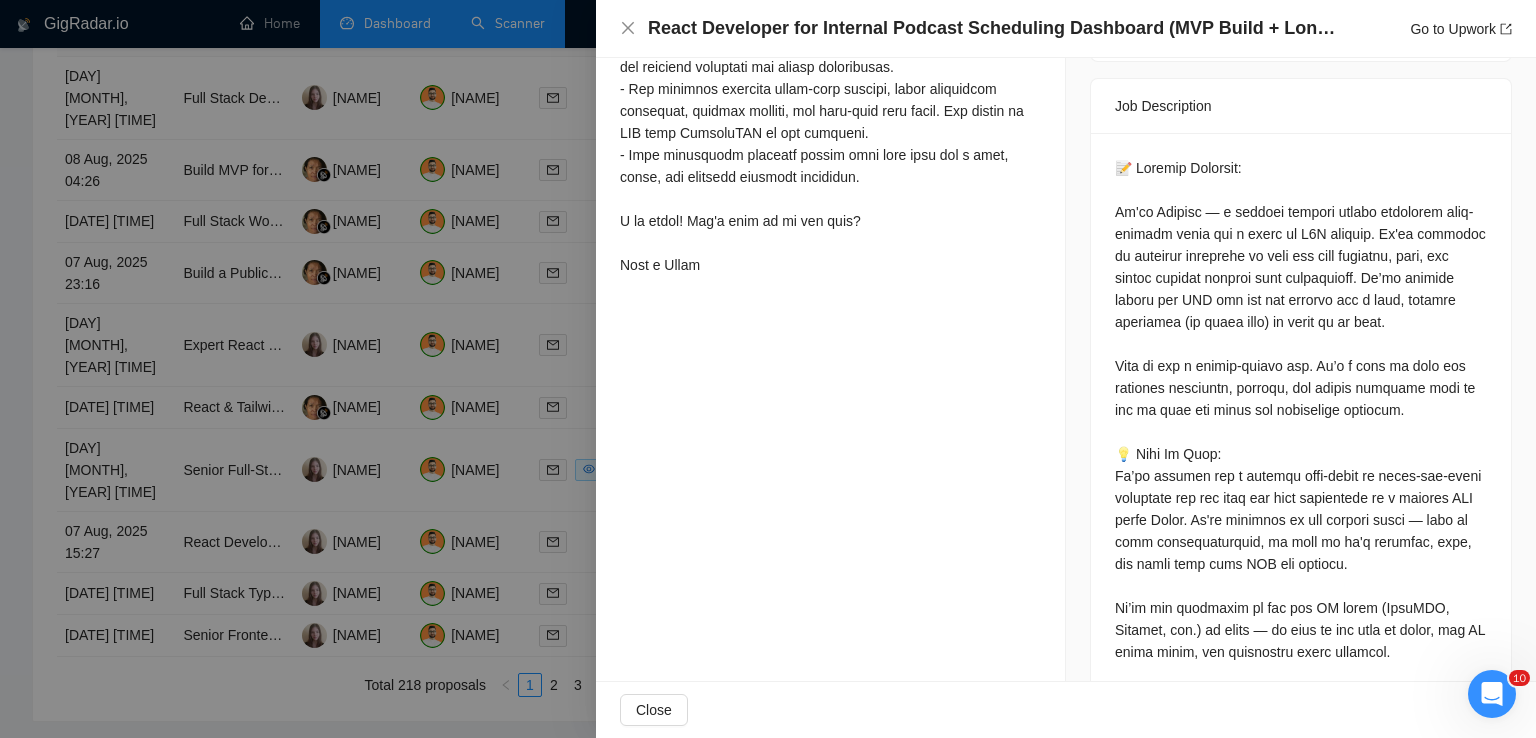 scroll, scrollTop: 766, scrollLeft: 0, axis: vertical 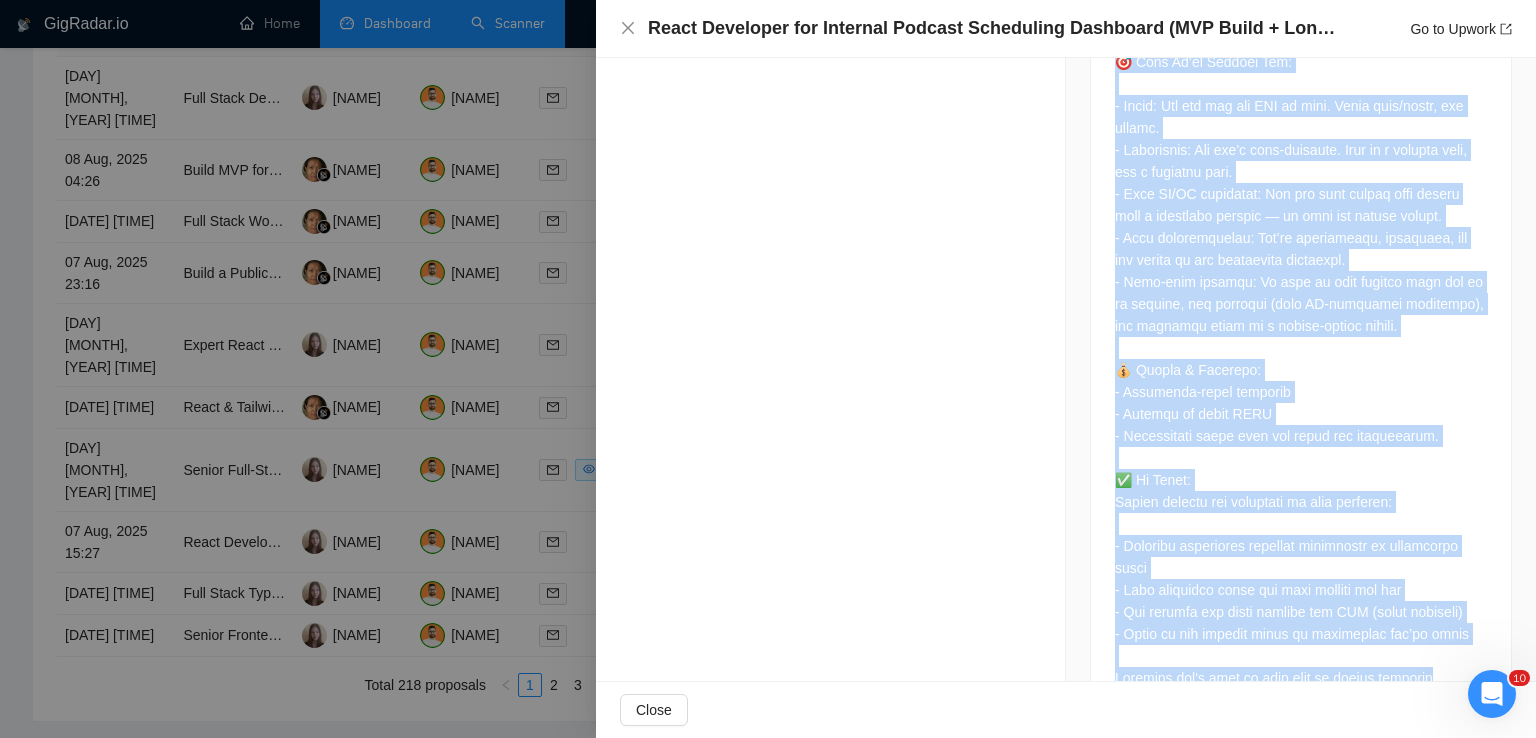 drag, startPoint x: 1109, startPoint y: 172, endPoint x: 1459, endPoint y: 620, distance: 568.5103 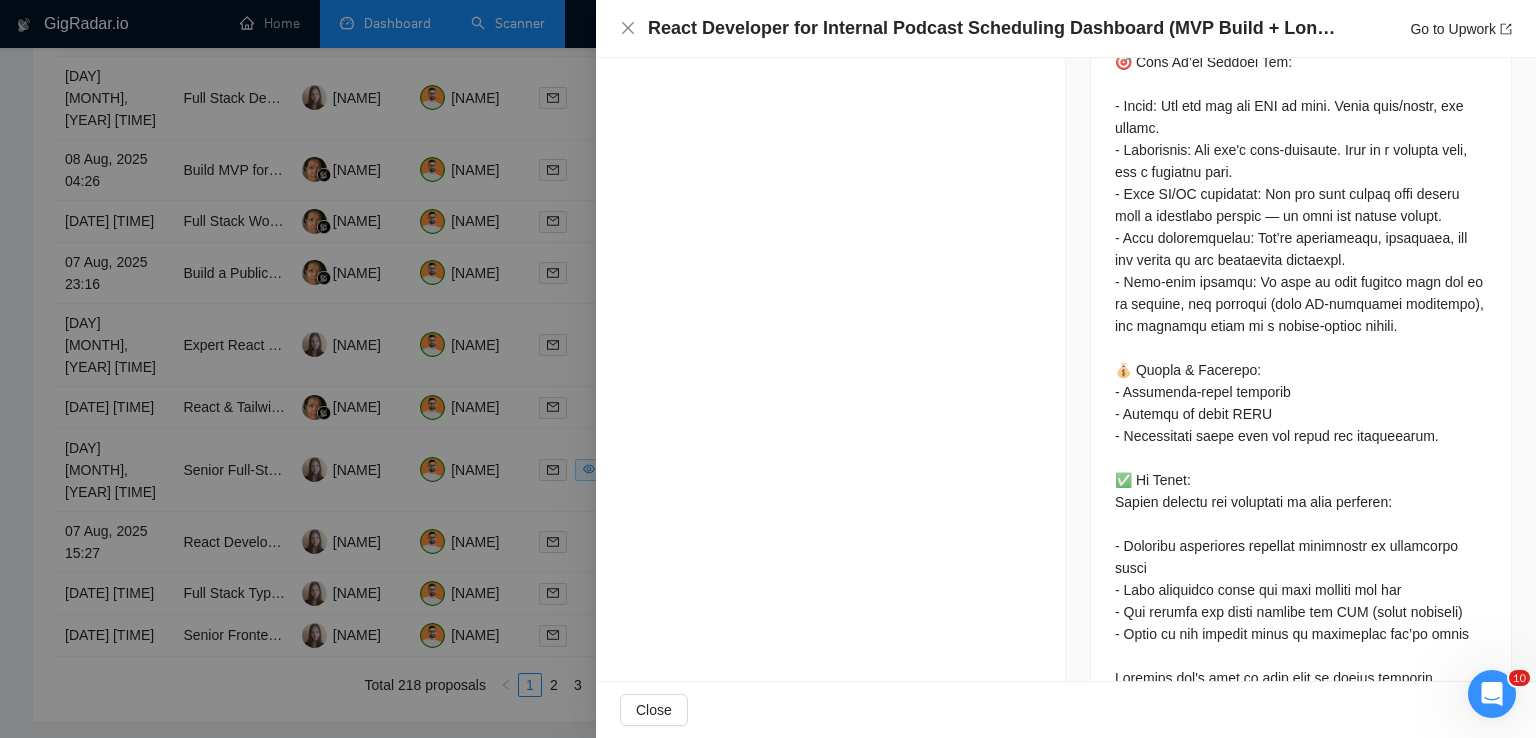 click on "Proposal Details Date: [DATE] [TIME] Status: Sent Manager: Nadiia Beida Freelancer: [NAME] Profile: Full Stack Development Connects Spent: 21 Application Time: [TIME] Type: Outbound Cover Letter" at bounding box center [831, -608] 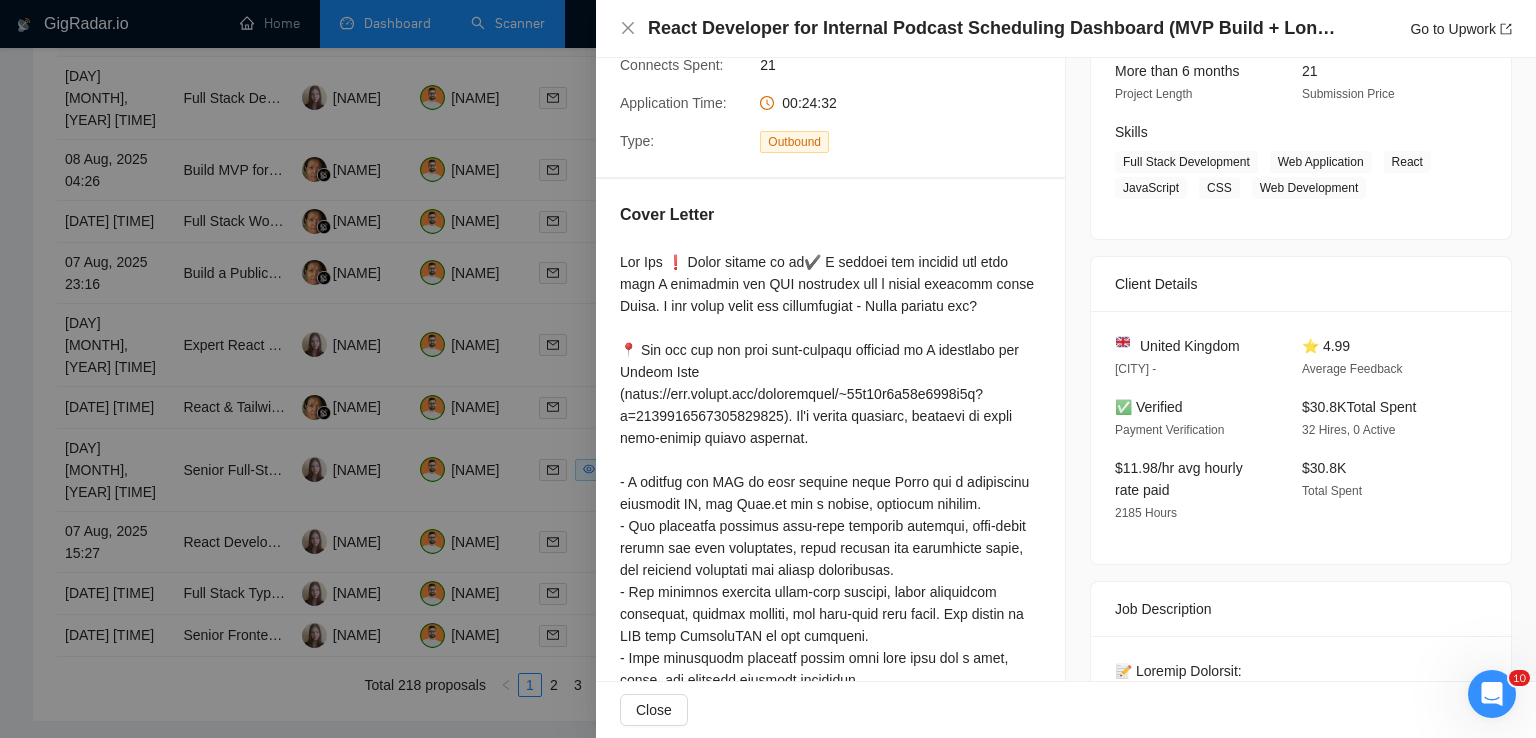 scroll, scrollTop: 245, scrollLeft: 0, axis: vertical 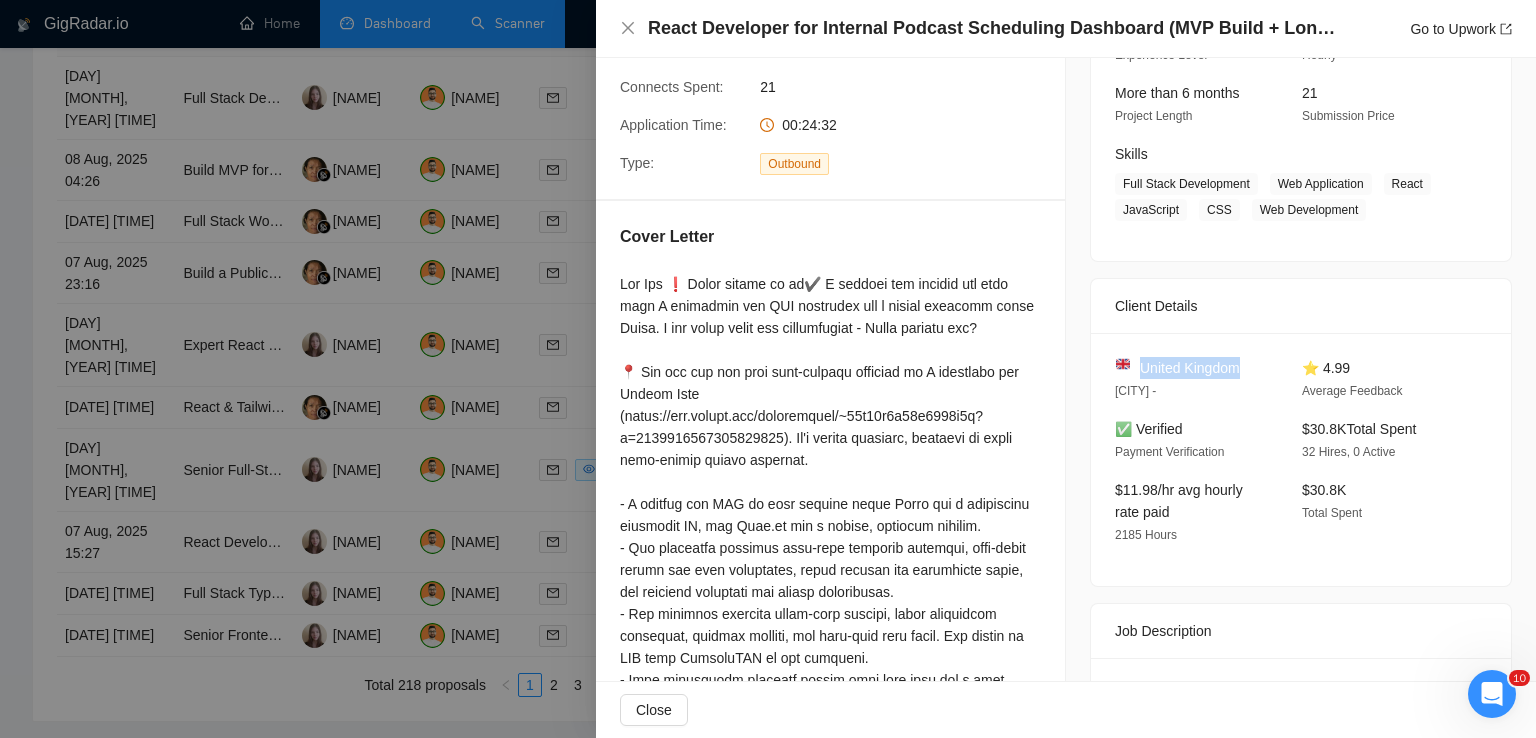 drag, startPoint x: 1234, startPoint y: 370, endPoint x: 1130, endPoint y: 372, distance: 104.019226 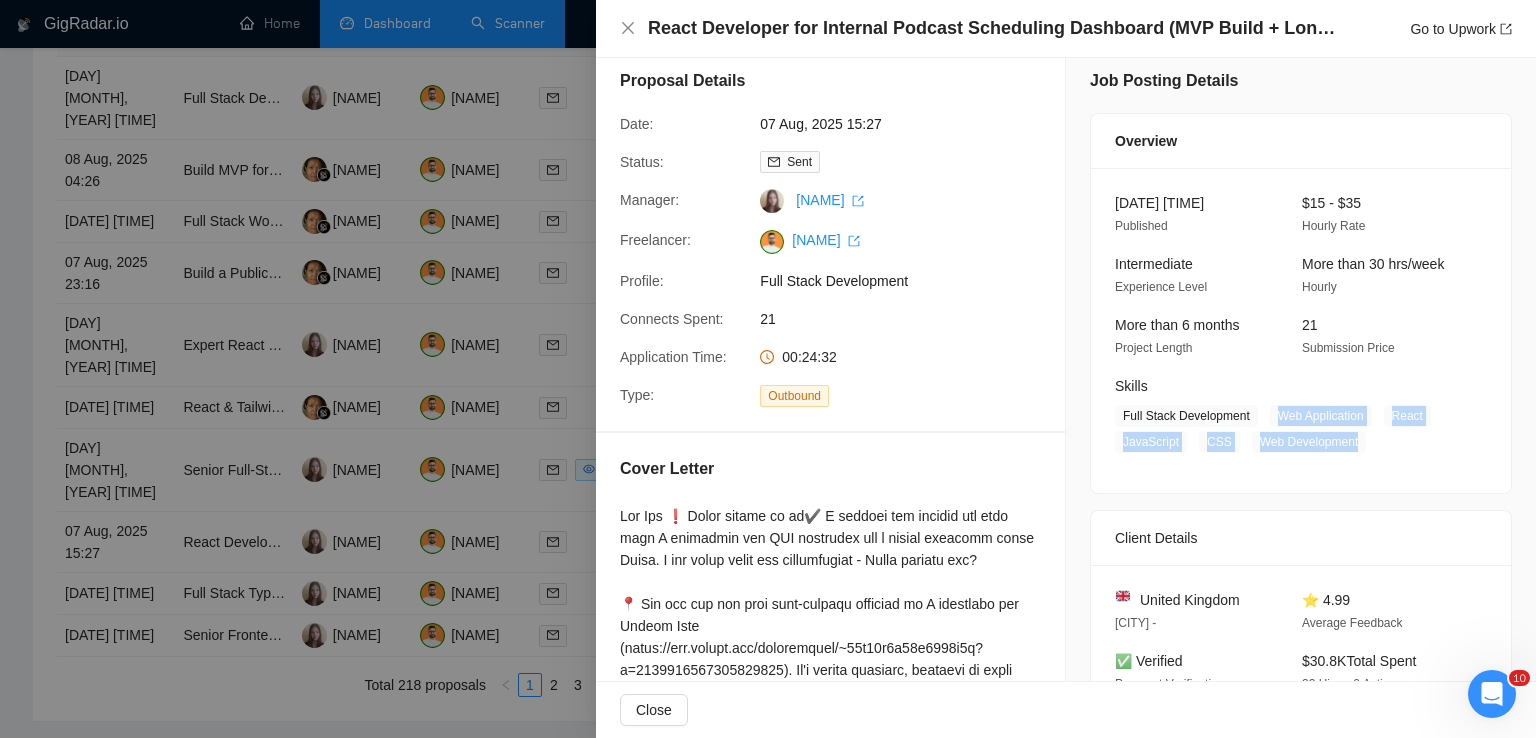 drag, startPoint x: 1266, startPoint y: 413, endPoint x: 1353, endPoint y: 441, distance: 91.394745 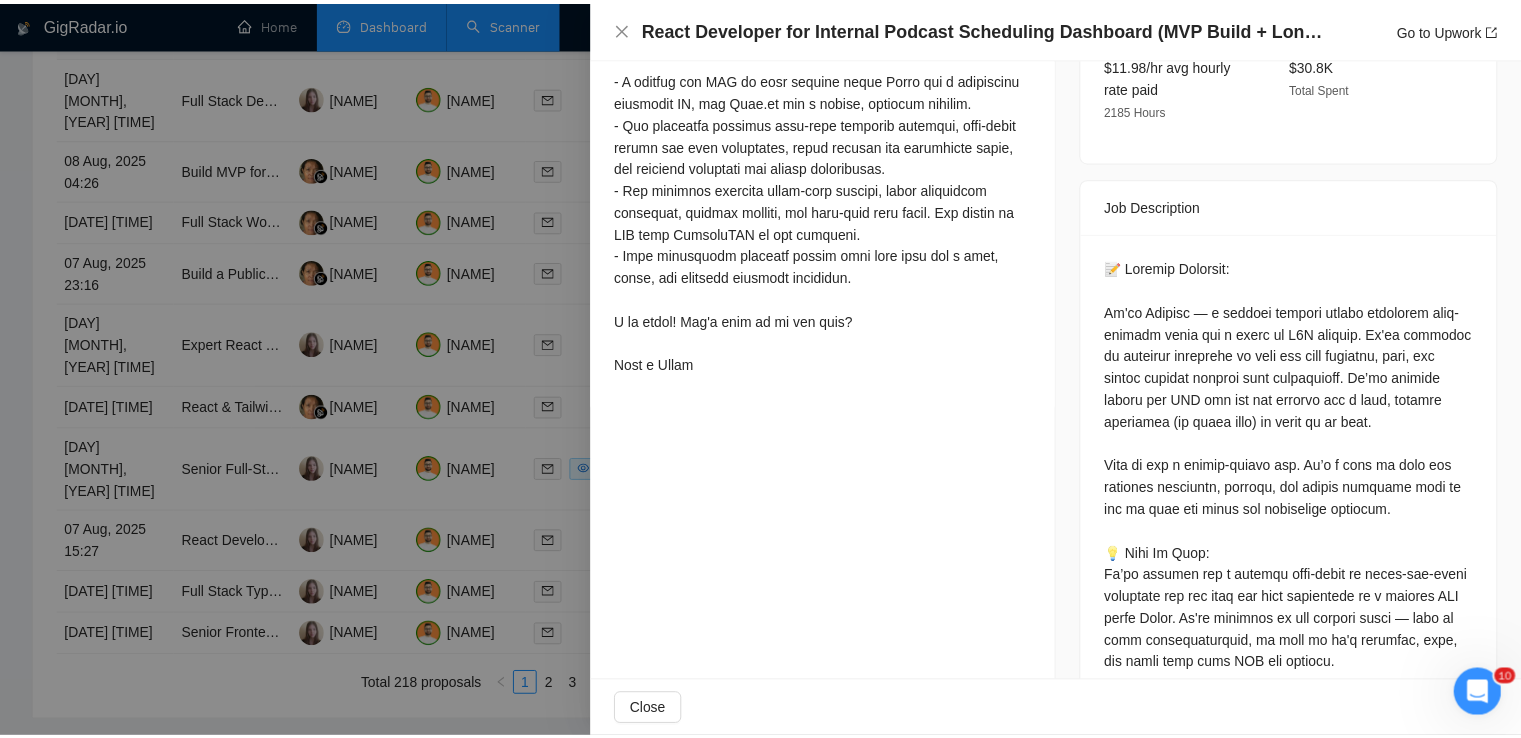 scroll, scrollTop: 0, scrollLeft: 0, axis: both 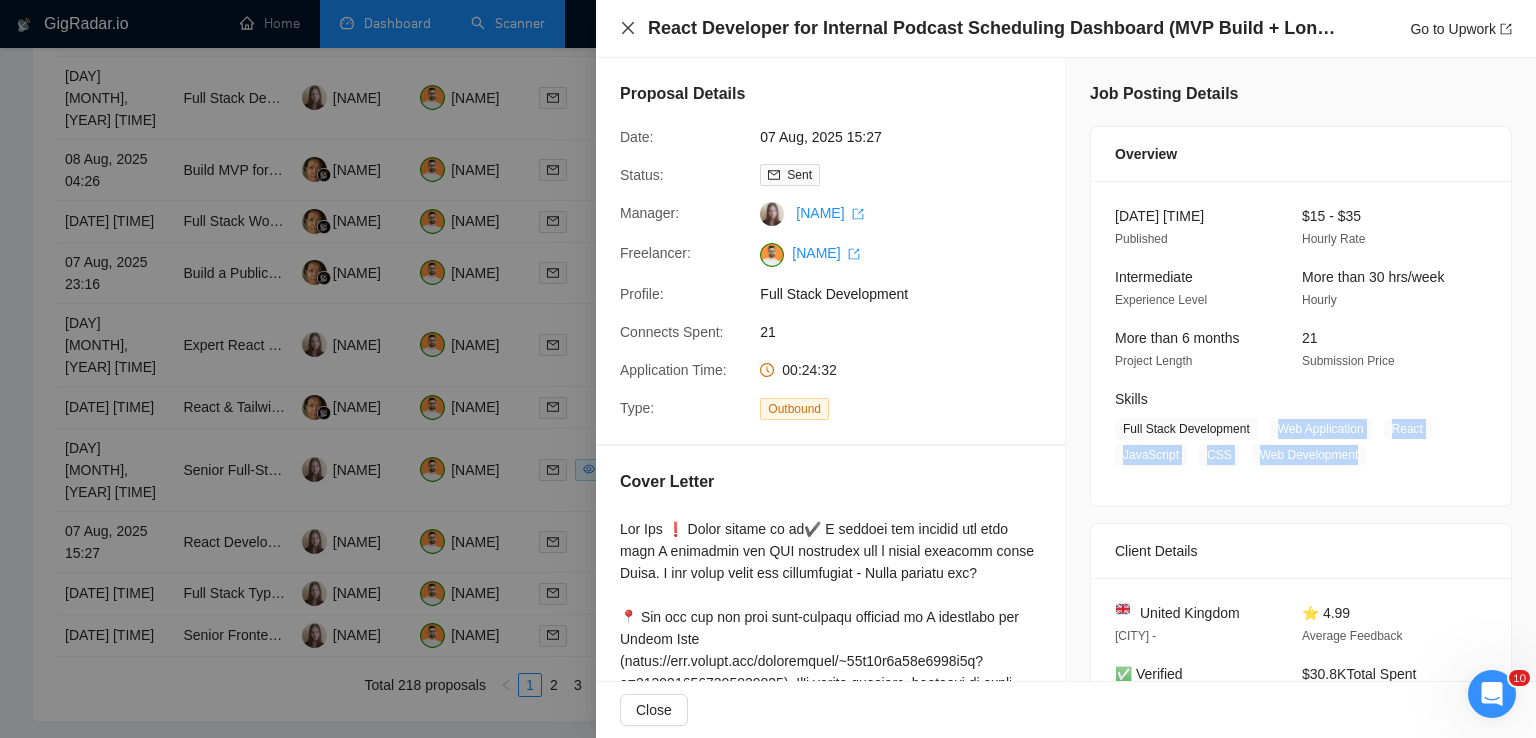 click 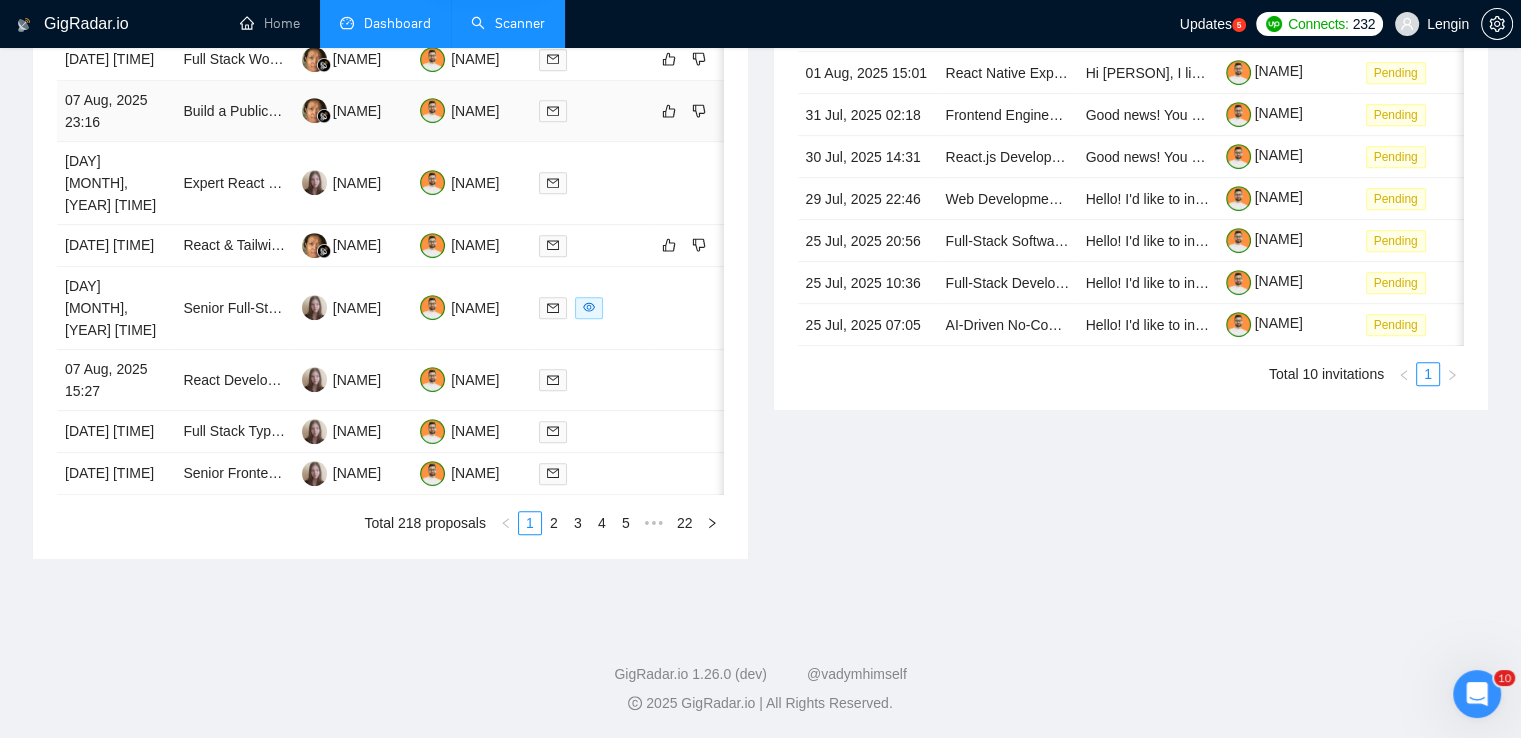 scroll, scrollTop: 834, scrollLeft: 0, axis: vertical 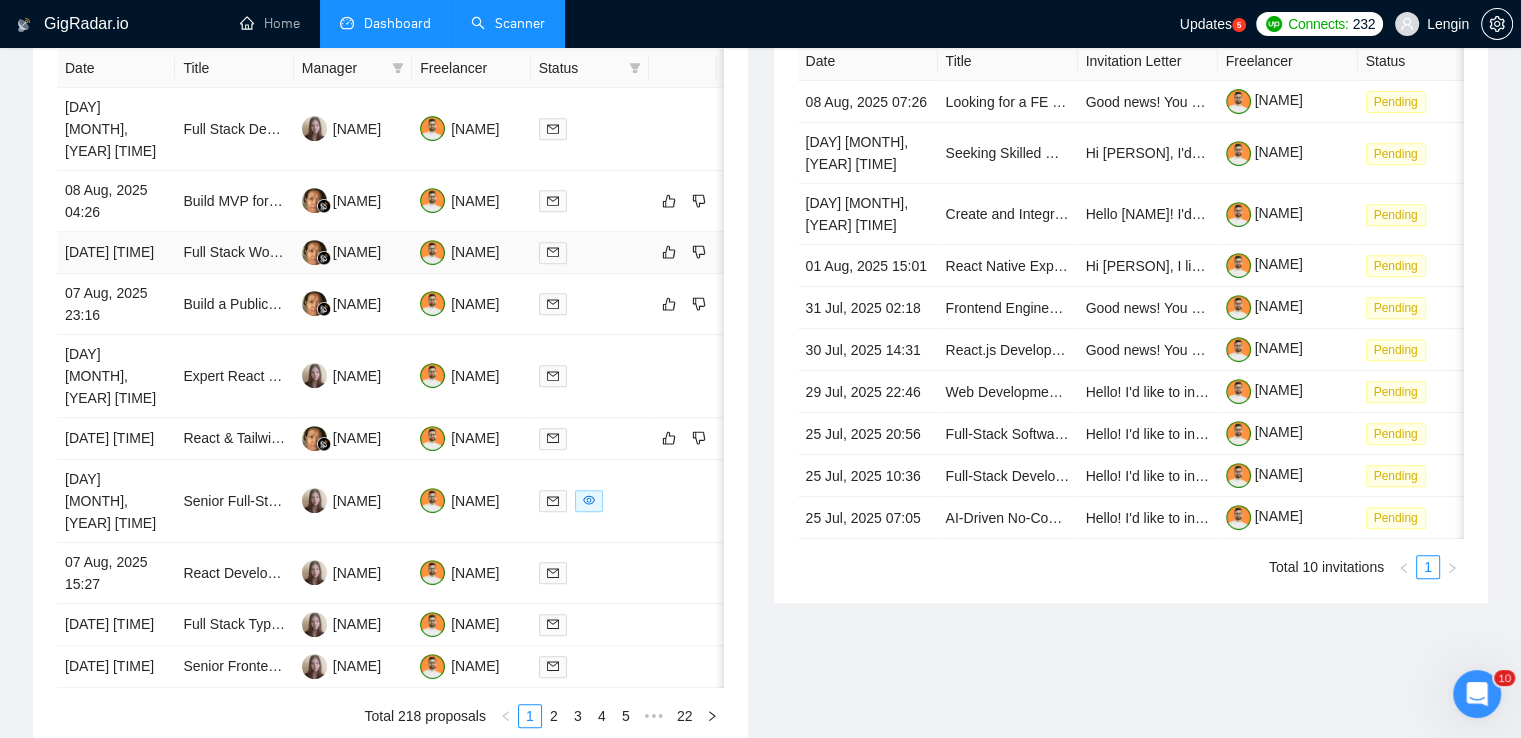 click on "Full Stack WordPress Developer Needed" at bounding box center (234, 253) 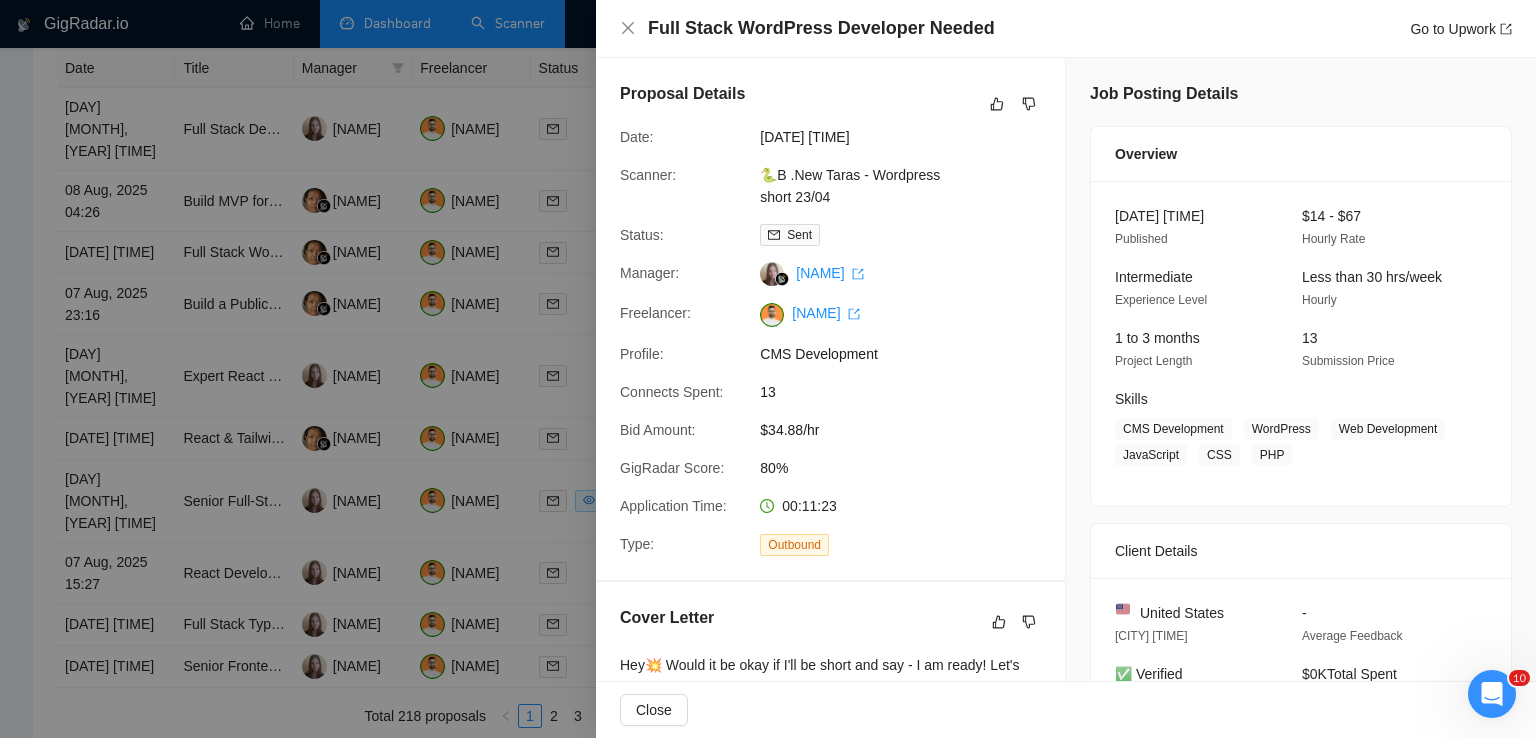 click on "Full Stack WordPress Developer Needed Go to Upwork" at bounding box center [1066, 28] 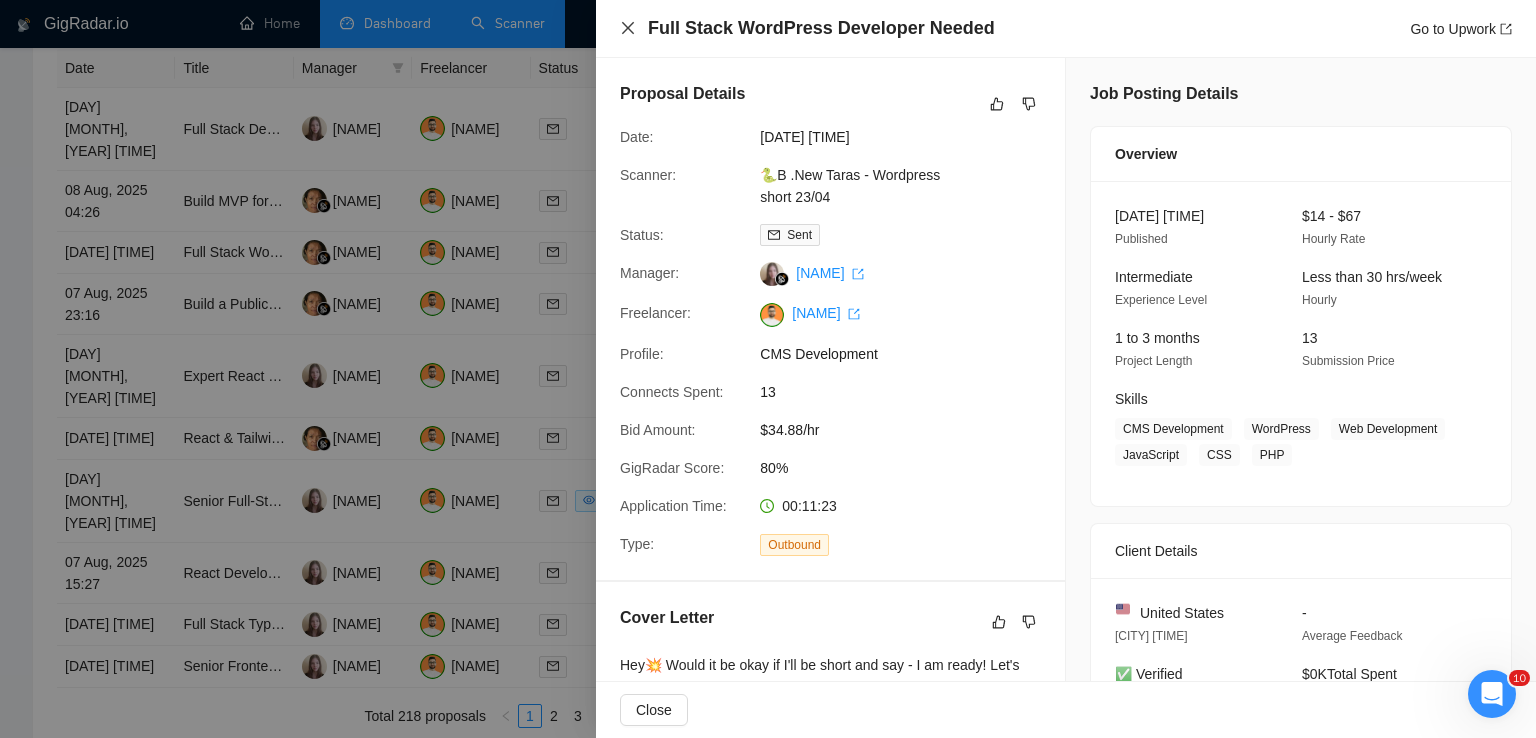 click 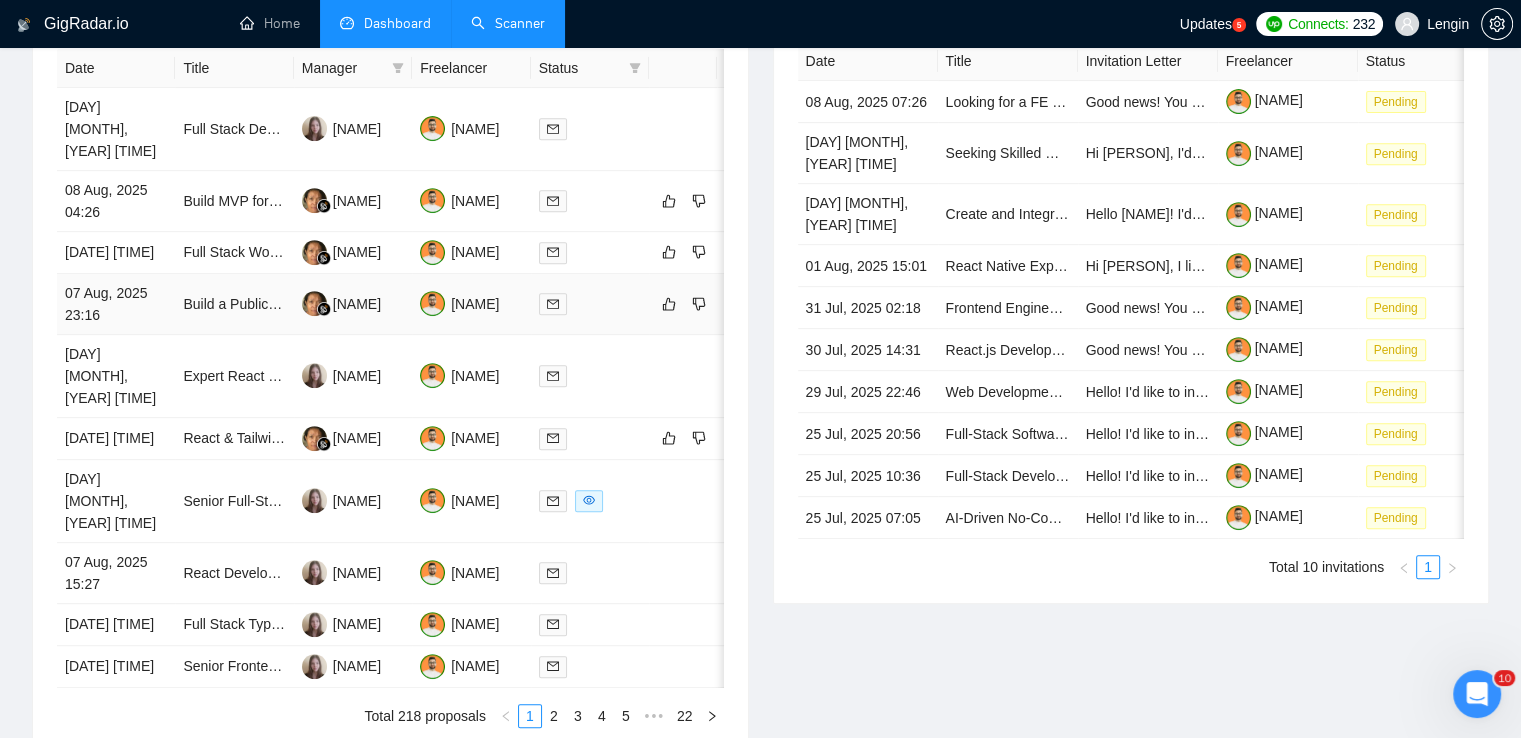 click on "Build a Public, Branded Chat Interface Using OpenAI Responses API or Assistants API or Realtime API" at bounding box center [234, 304] 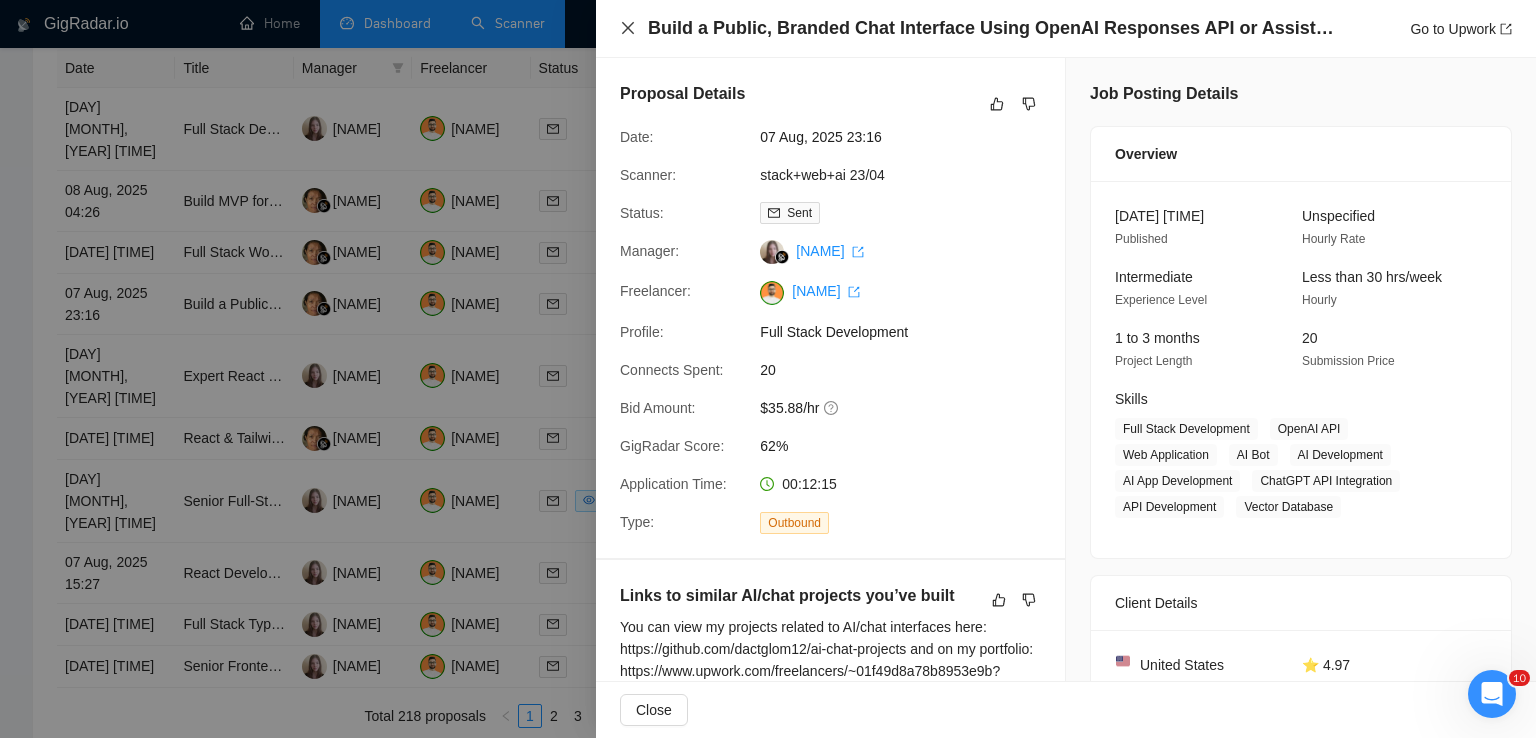 click 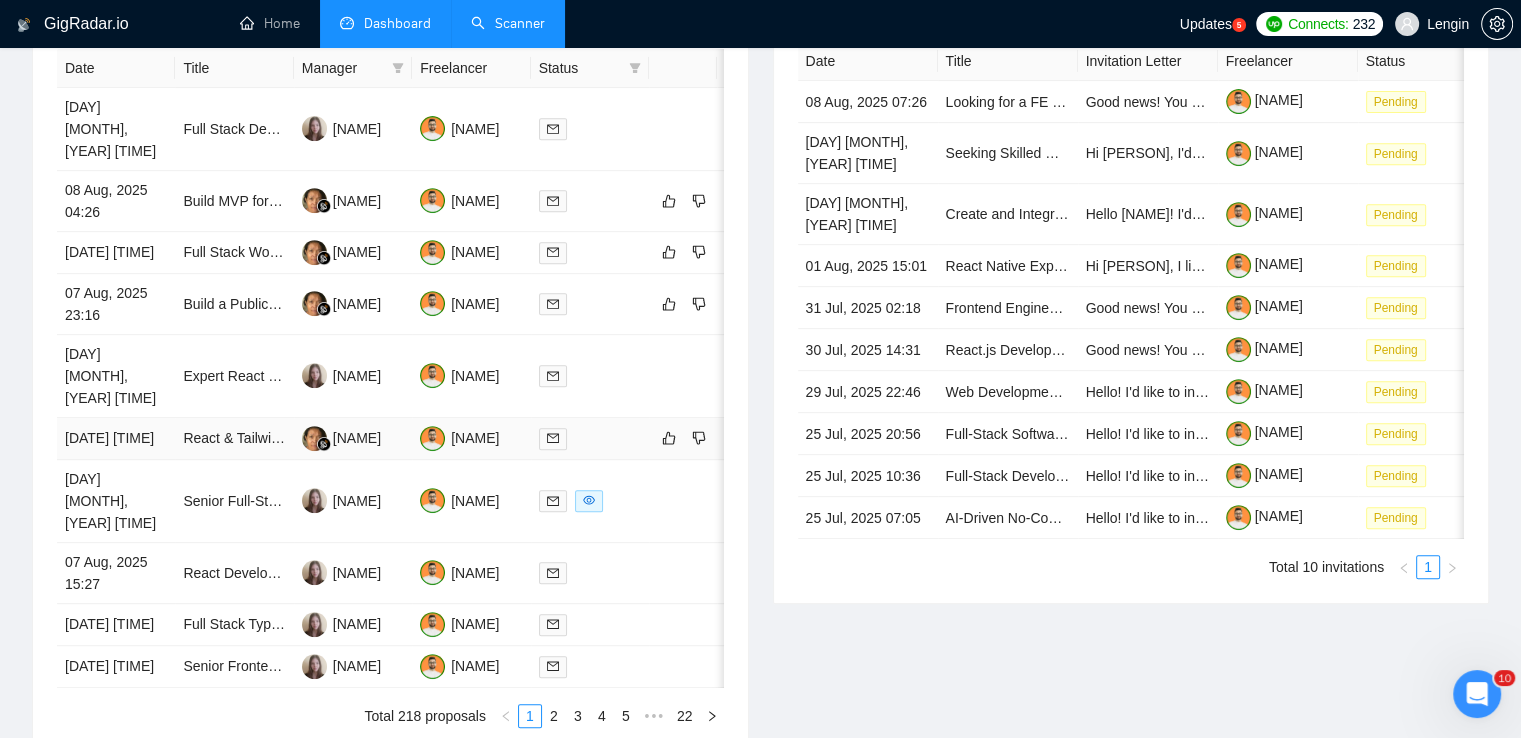 click on "React & Tailwind Developer for Custom AI Sales Bot Interface" at bounding box center [234, 439] 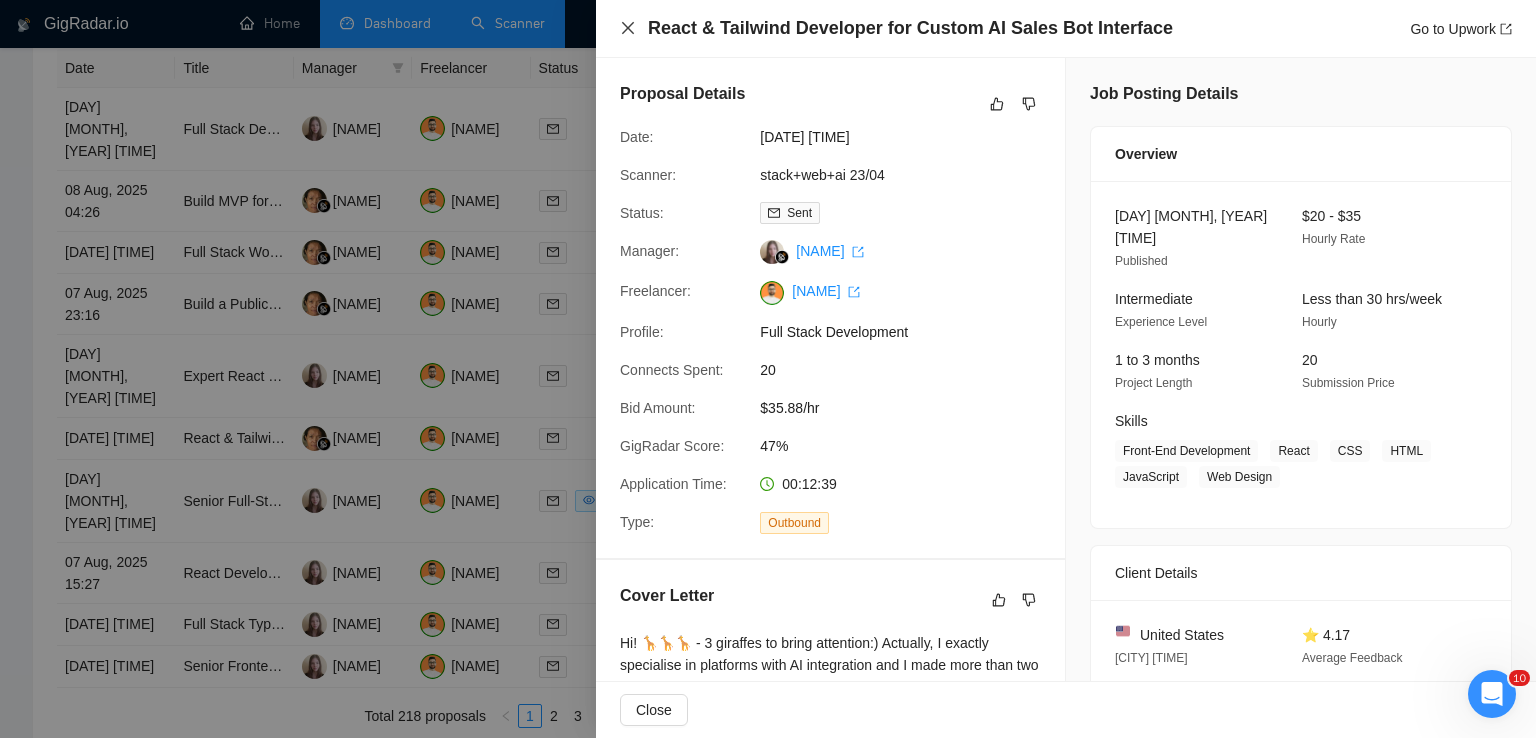 click 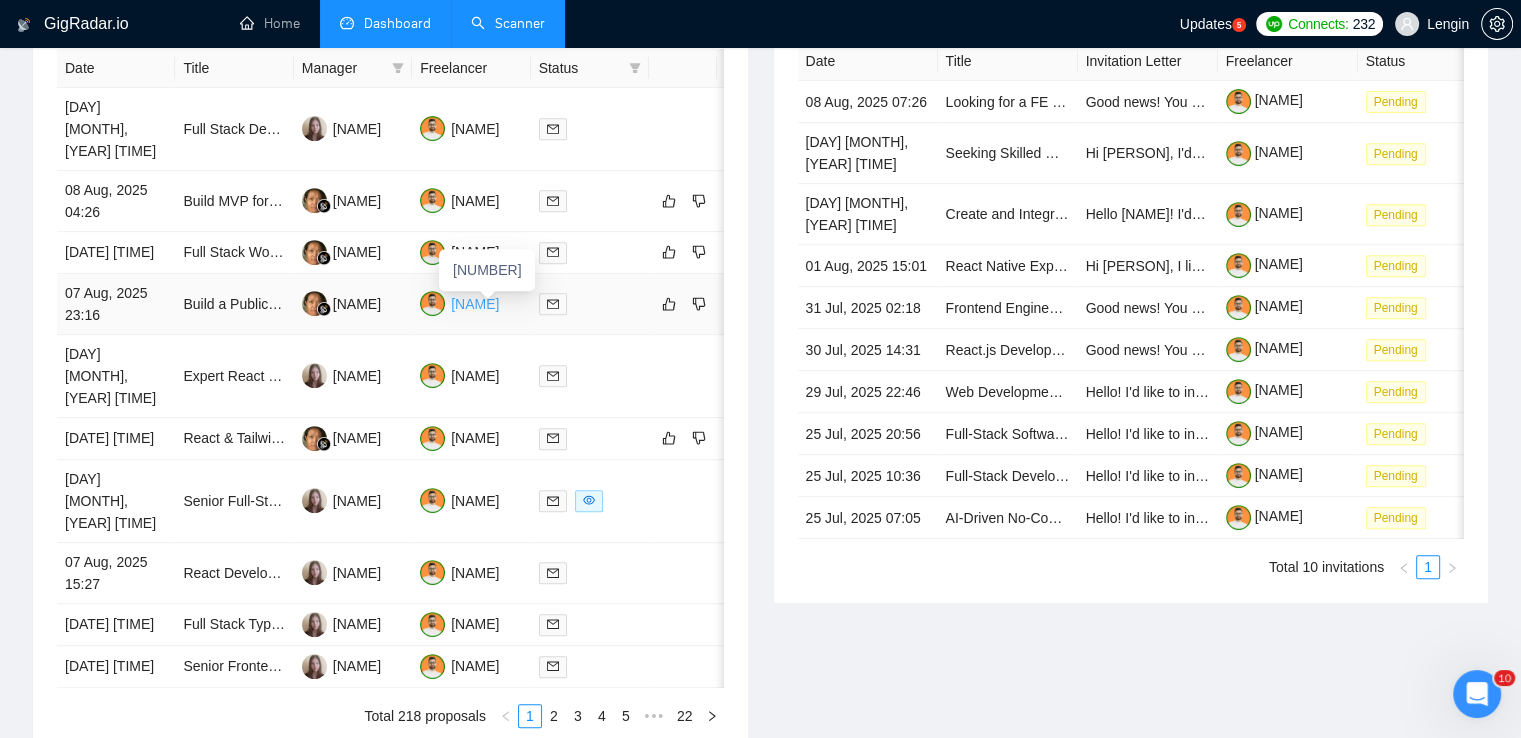 scroll, scrollTop: 1048, scrollLeft: 0, axis: vertical 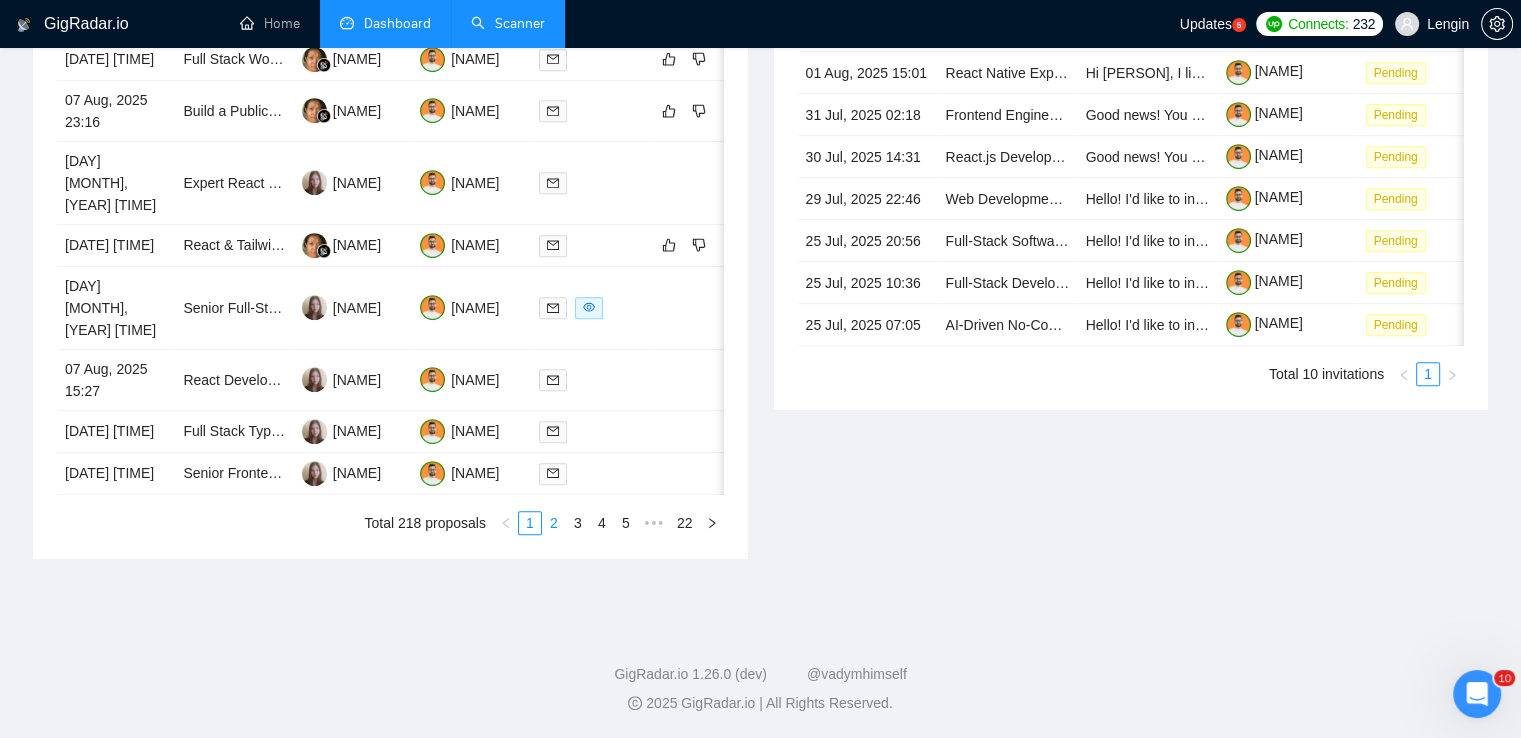 click on "2" at bounding box center [554, 523] 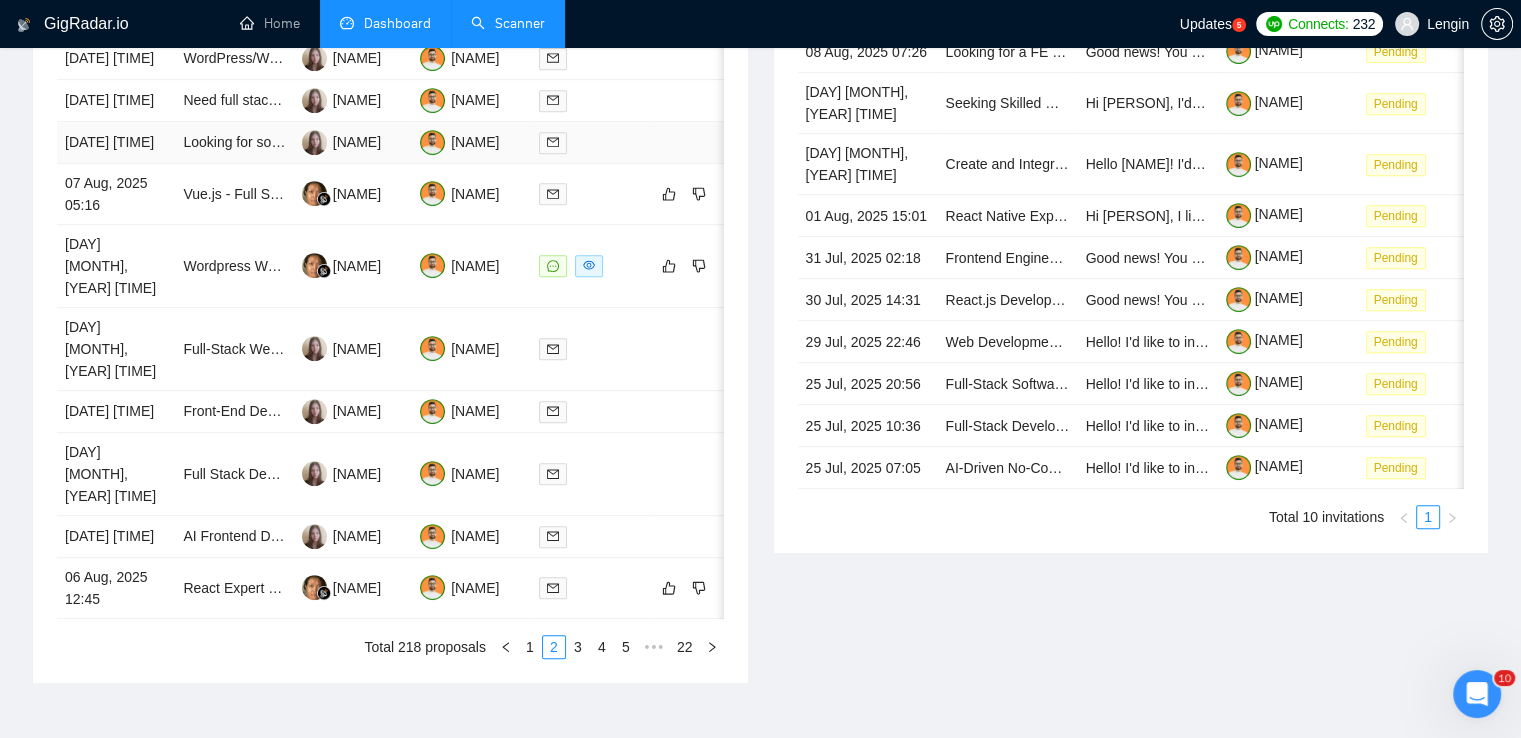 scroll, scrollTop: 886, scrollLeft: 0, axis: vertical 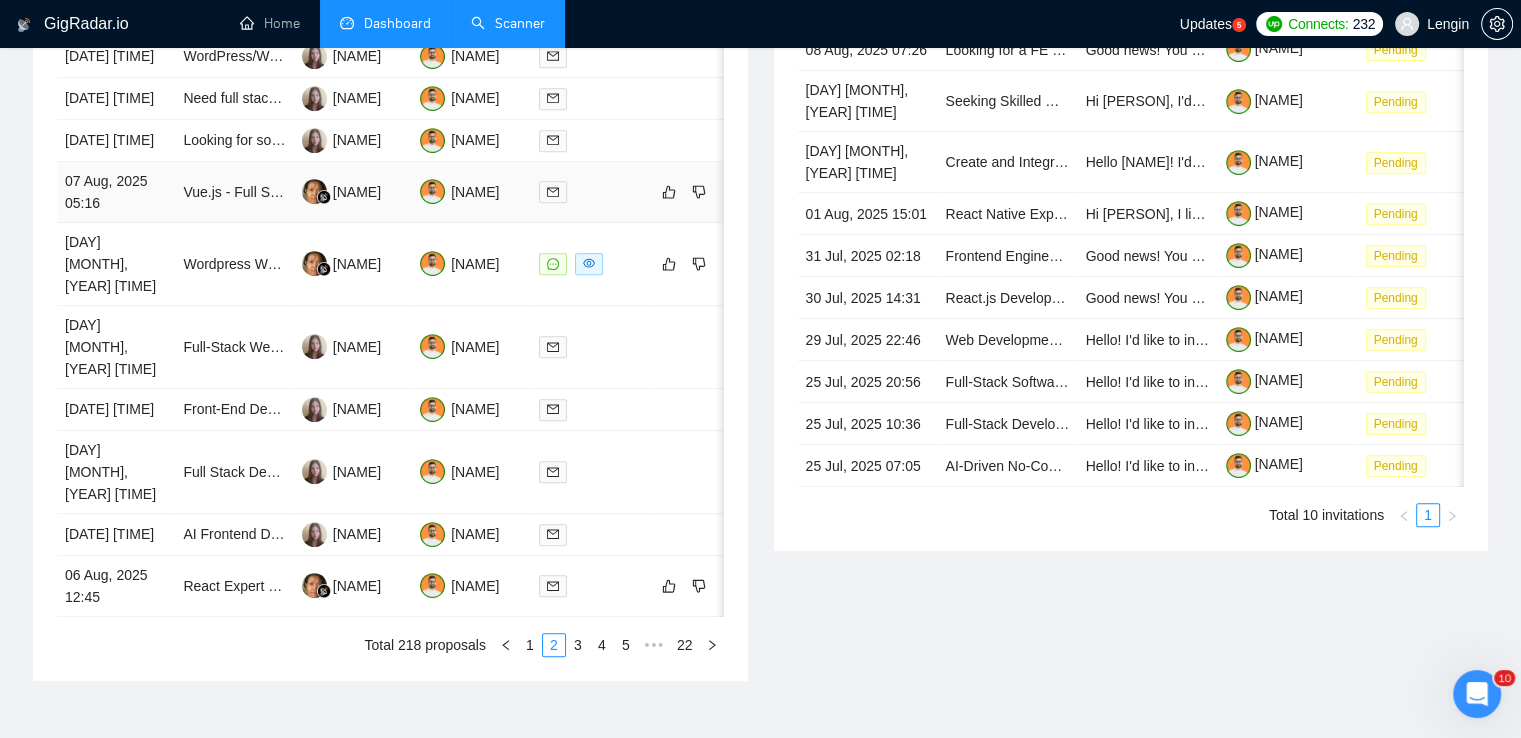 click on "Vue.js - Full Stack Developer" at bounding box center [234, 192] 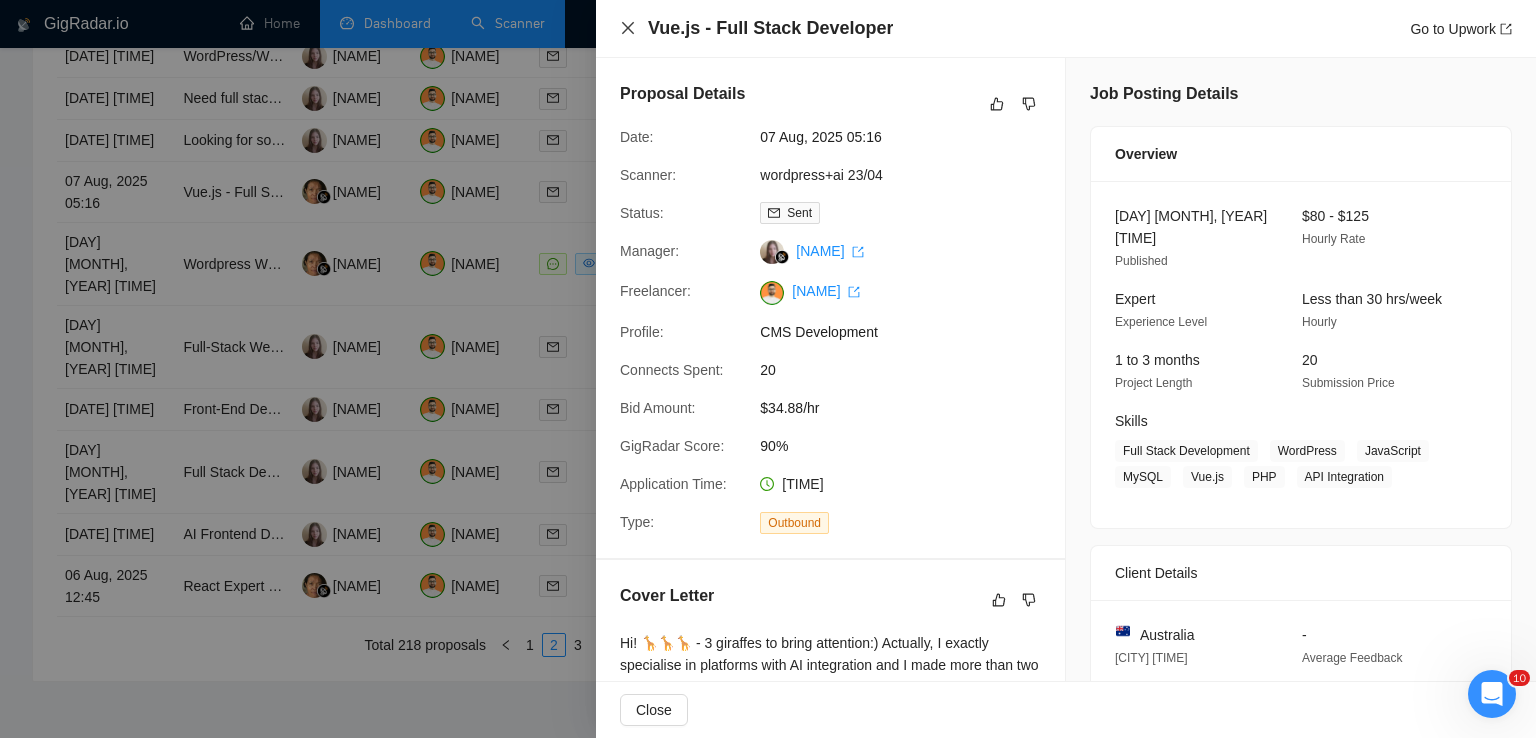 click 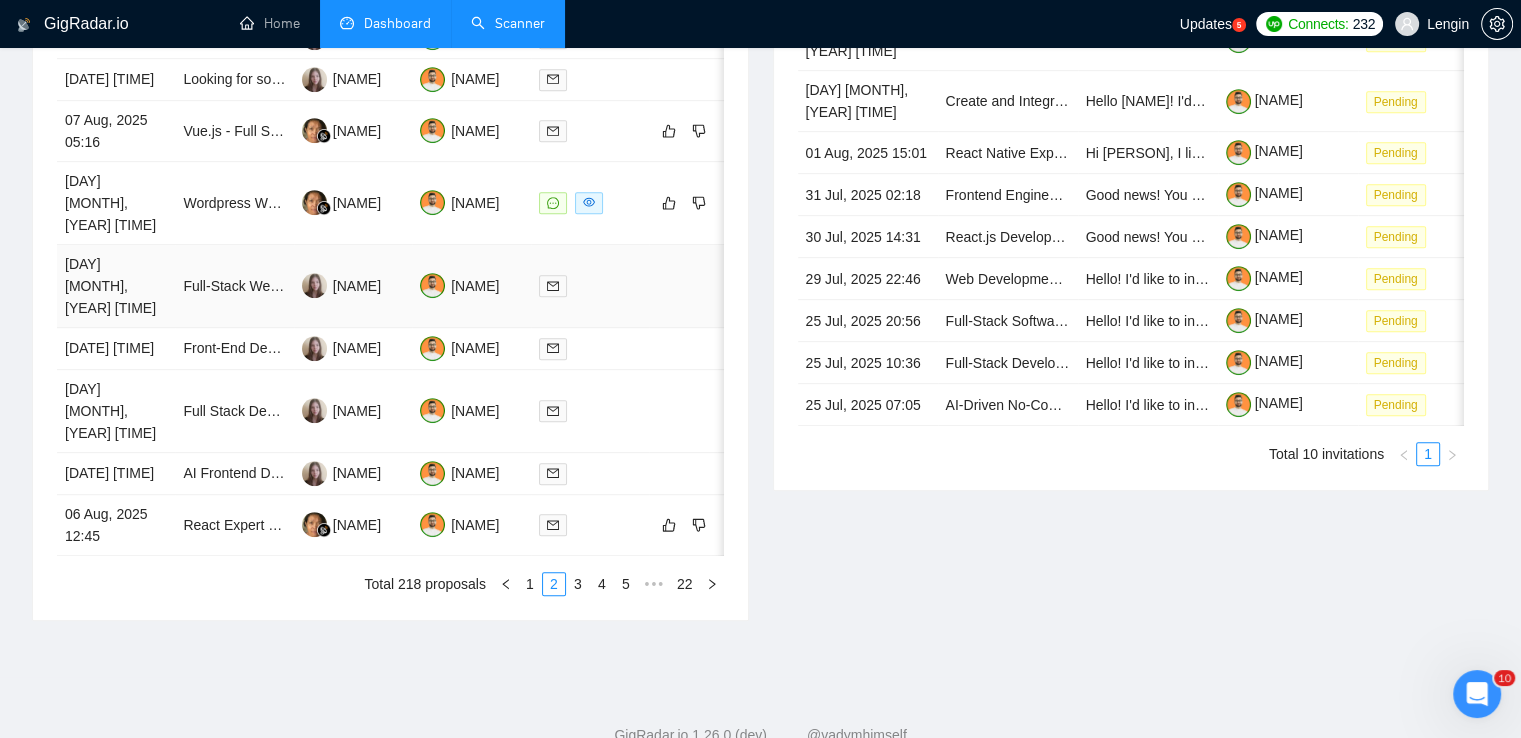 scroll, scrollTop: 948, scrollLeft: 0, axis: vertical 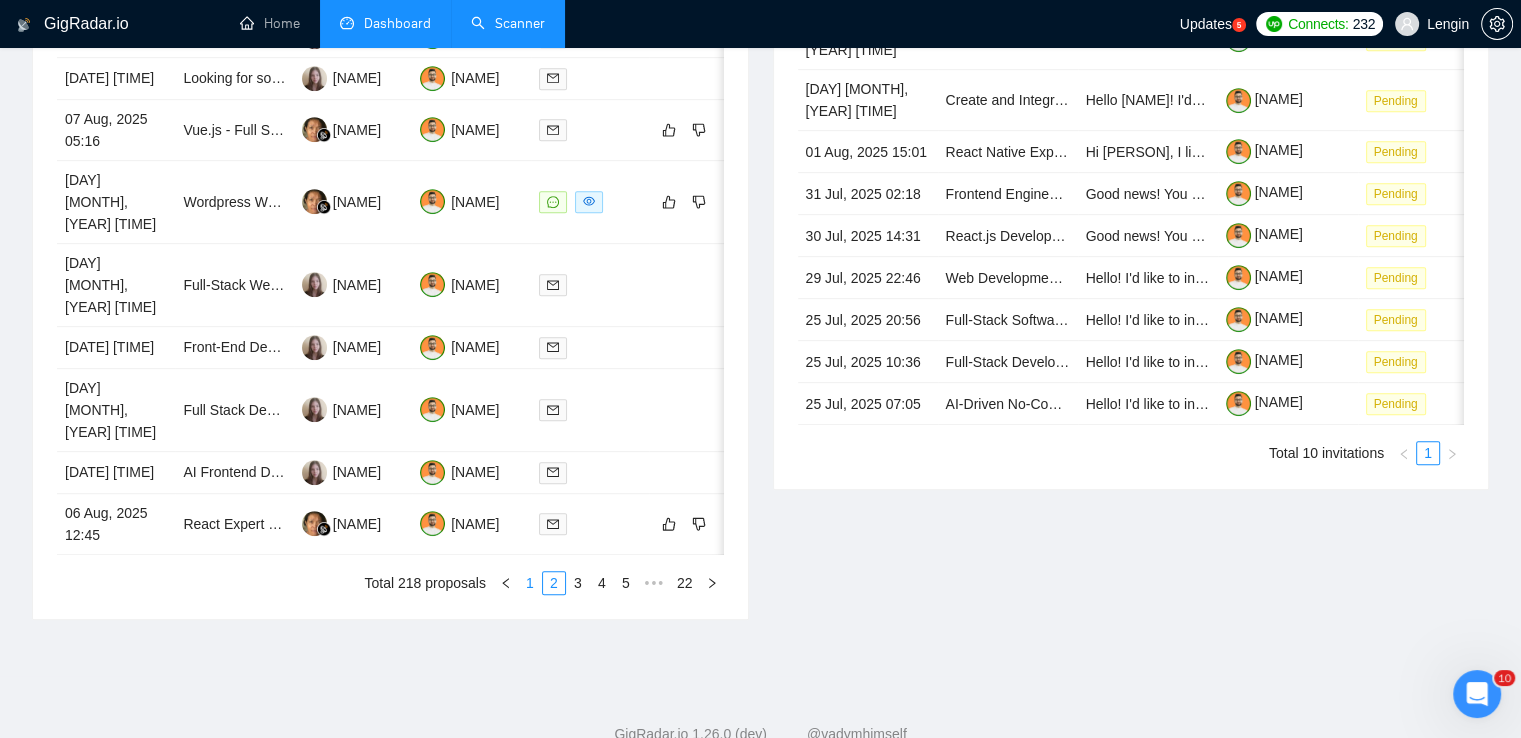 click on "1" at bounding box center (530, 583) 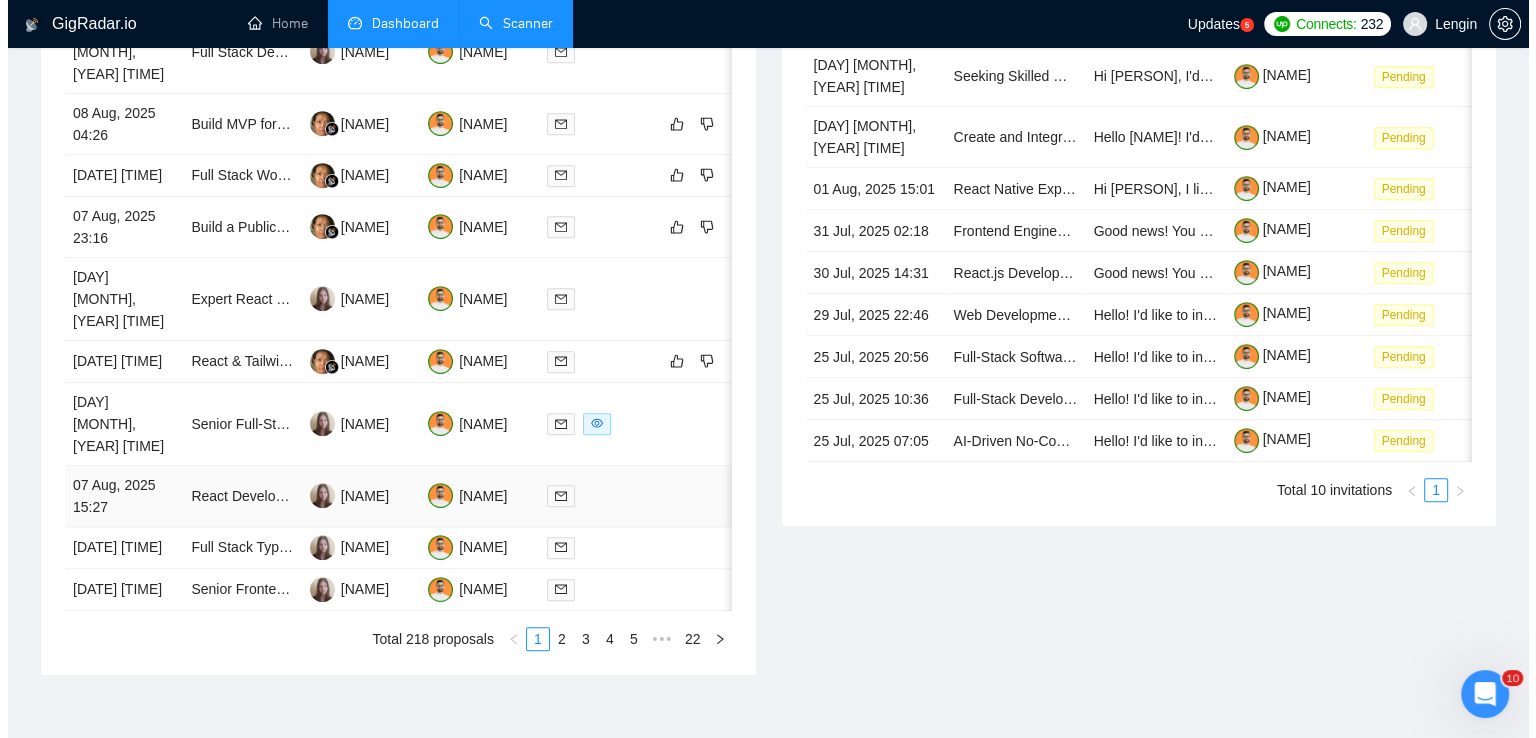 scroll, scrollTop: 918, scrollLeft: 0, axis: vertical 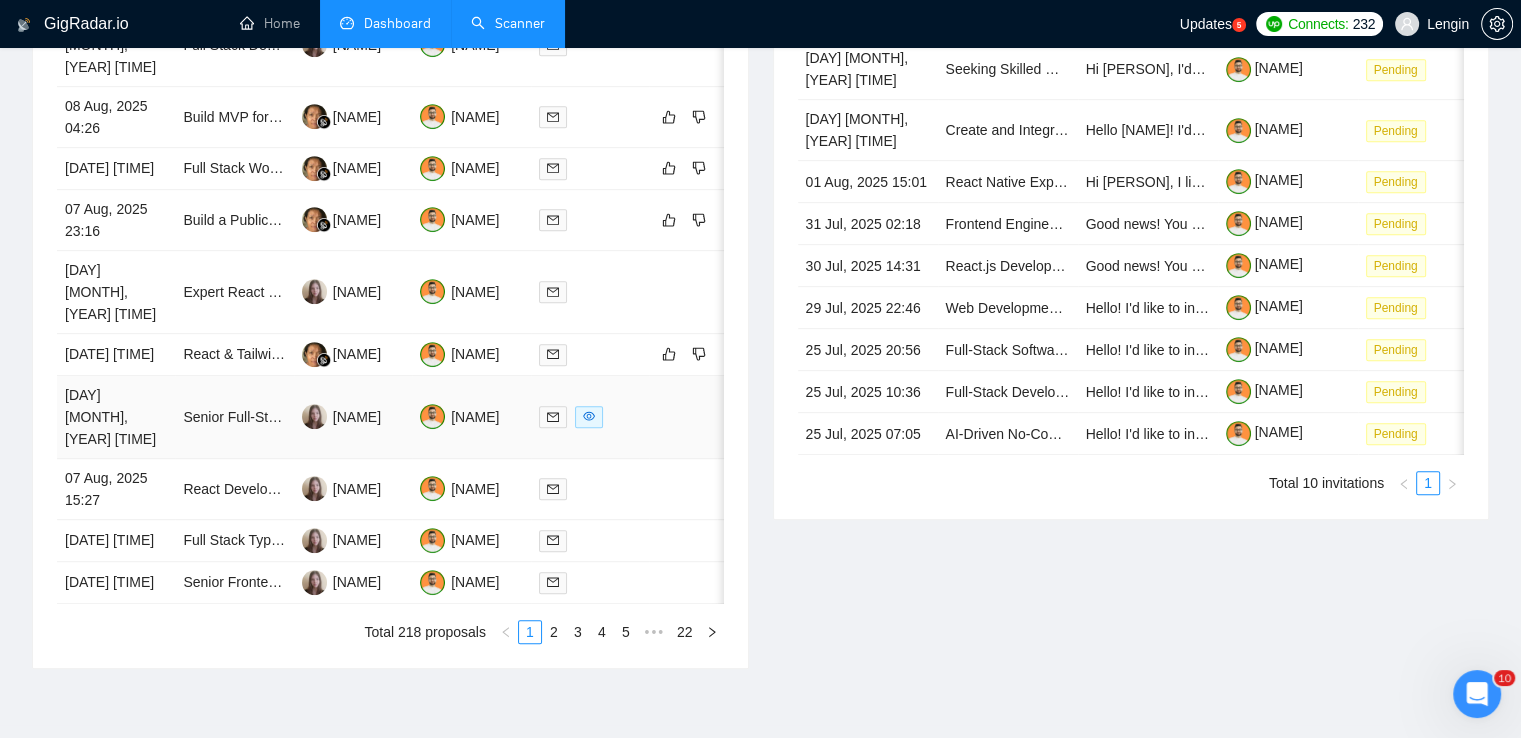 click on "Senior Full-Stack Developer (Next.js/TypeScript Expert) - Full-Time Position" at bounding box center [234, 417] 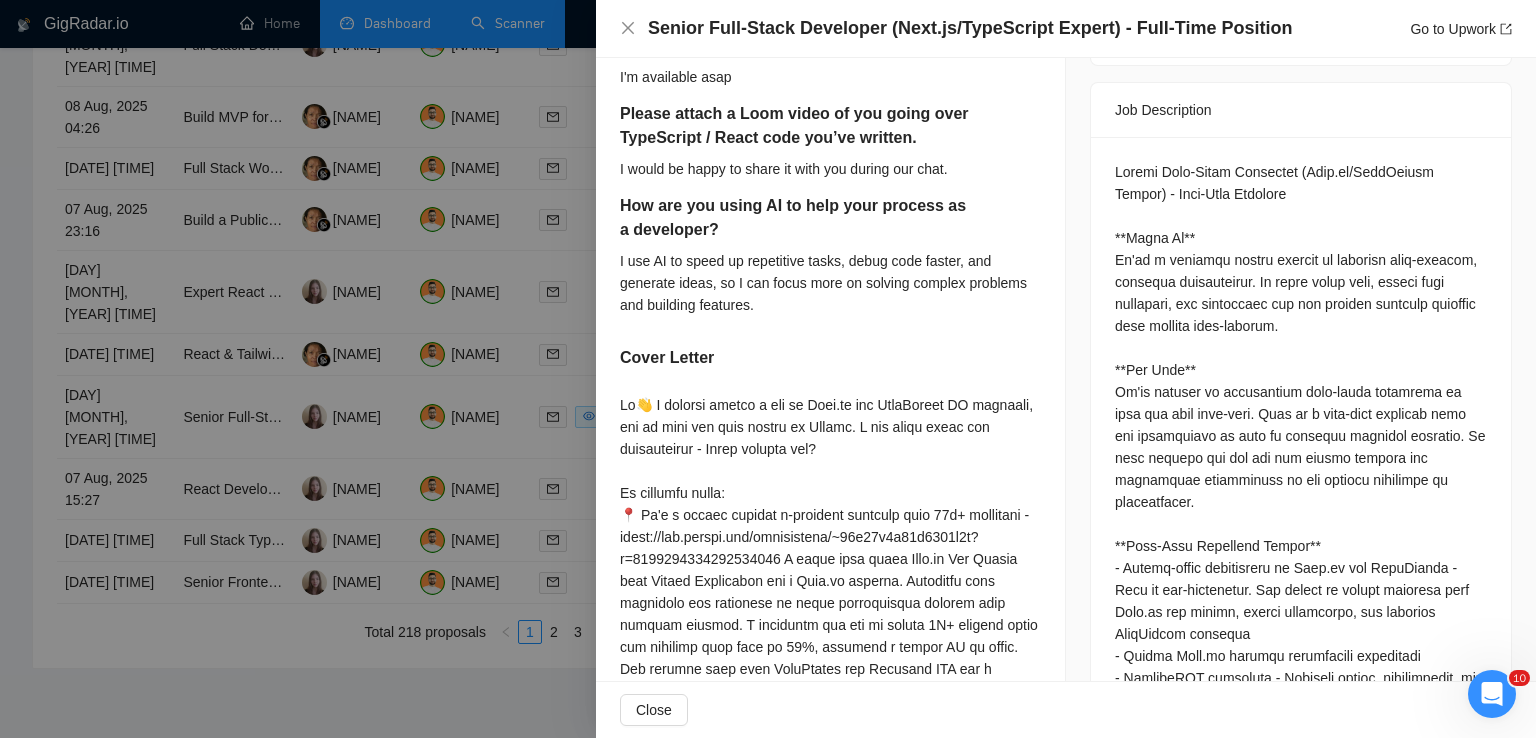 scroll, scrollTop: 791, scrollLeft: 0, axis: vertical 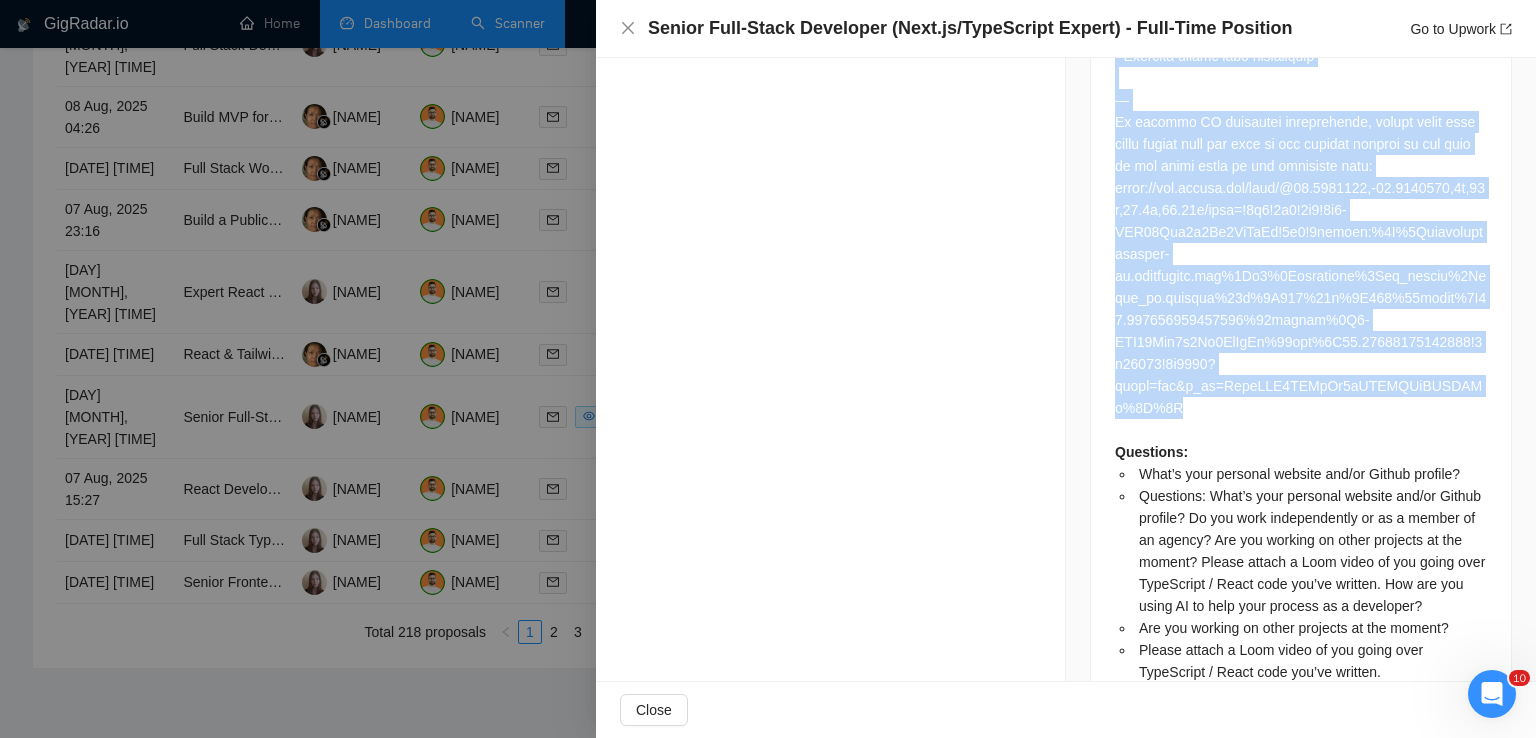 drag, startPoint x: 1108, startPoint y: 145, endPoint x: 1196, endPoint y: 384, distance: 254.68608 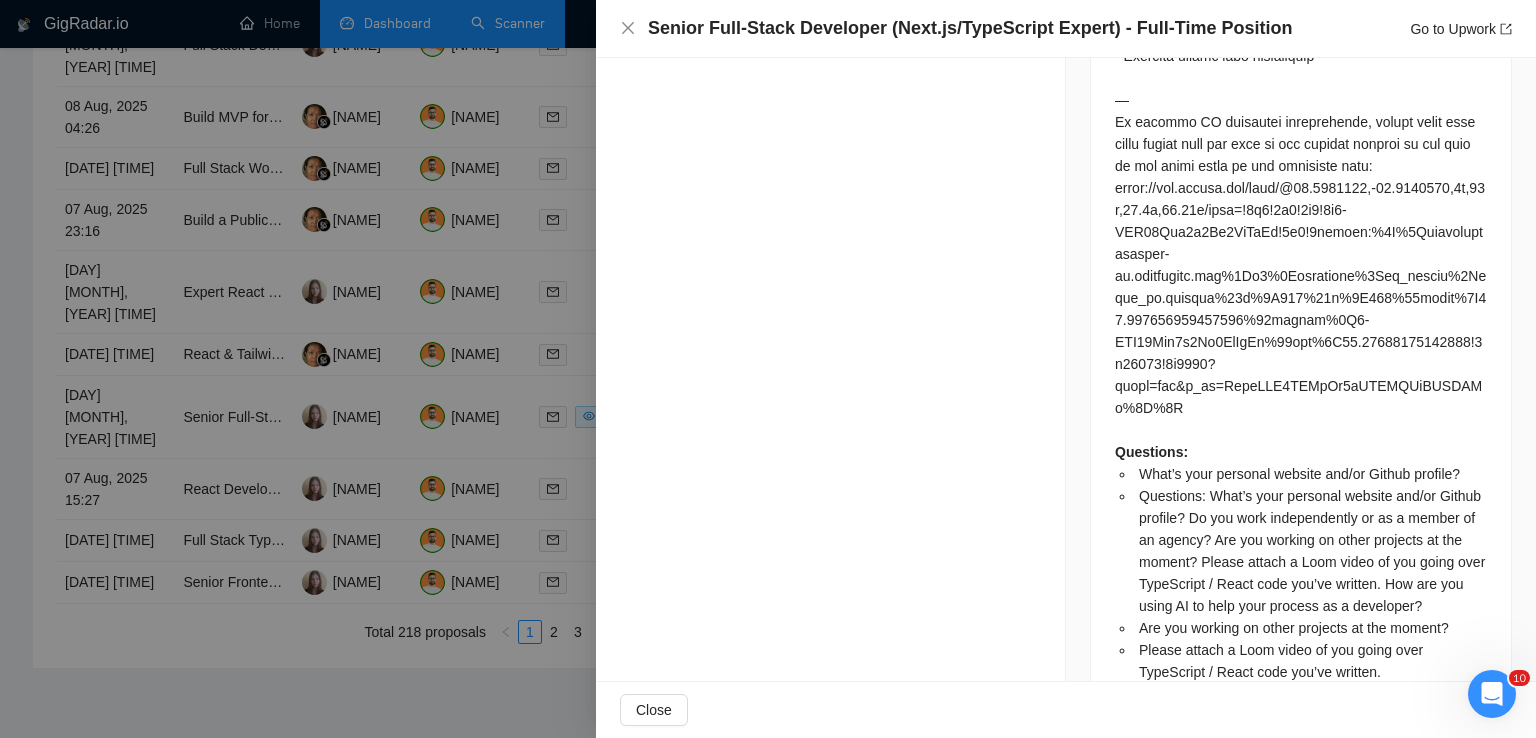 click on "Proposal Details Date: [DATE] [TIME] Status: Sent     Viewed     Manager: [NAME]   Freelancer: [NAME]   Profile: Full Stack Development Connects Spent: 21 Application Time: [TIME] Type: Outbound What’s your personal website and/or Github profile? I would be happy to share it with you during our chat. Do you work independently or as a member of an agency? I work as a member of an agency. Are you working on other projects at the moment? I'm available asap Please attach a Loom video of you going over TypeScript / React code you’ve written. I would be happy to share it with you during our chat. How are you using AI to help your process as a developer? I use AI to speed up repetitive tasks, debug code faster, and generate ideas, so I can focus more on solving complex problems and building features. Cover Letter" at bounding box center [831, -655] 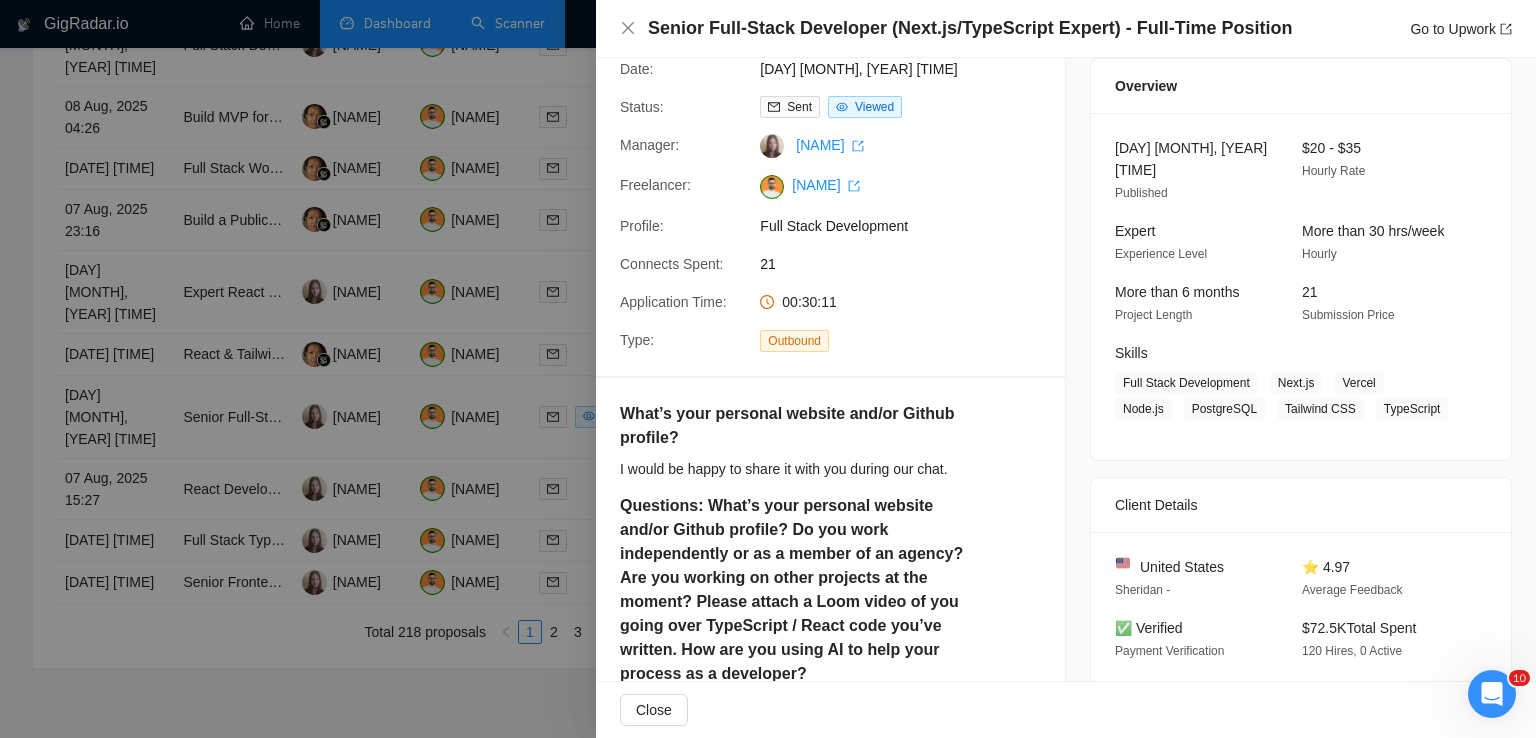 scroll, scrollTop: 0, scrollLeft: 0, axis: both 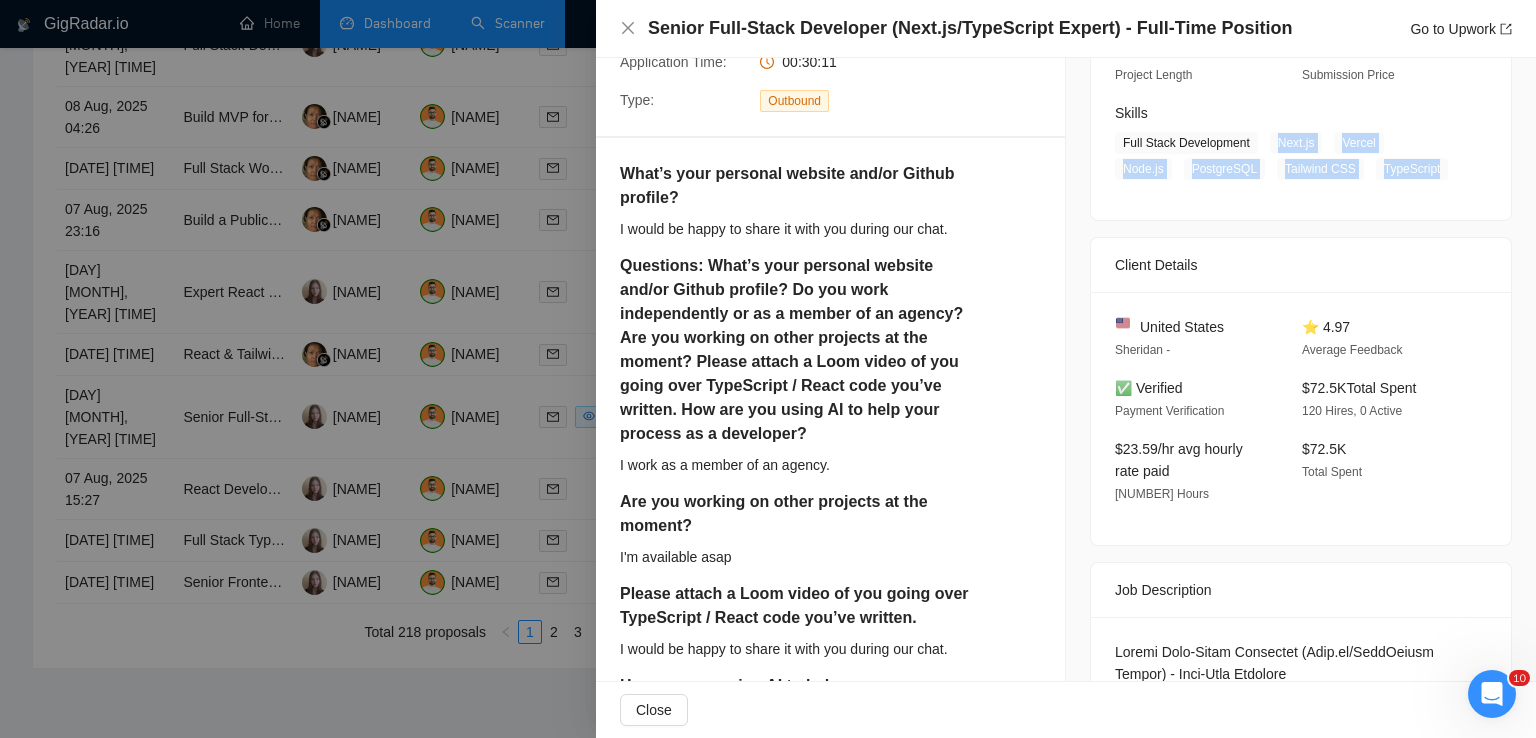 drag, startPoint x: 1268, startPoint y: 119, endPoint x: 1359, endPoint y: 153, distance: 97.144226 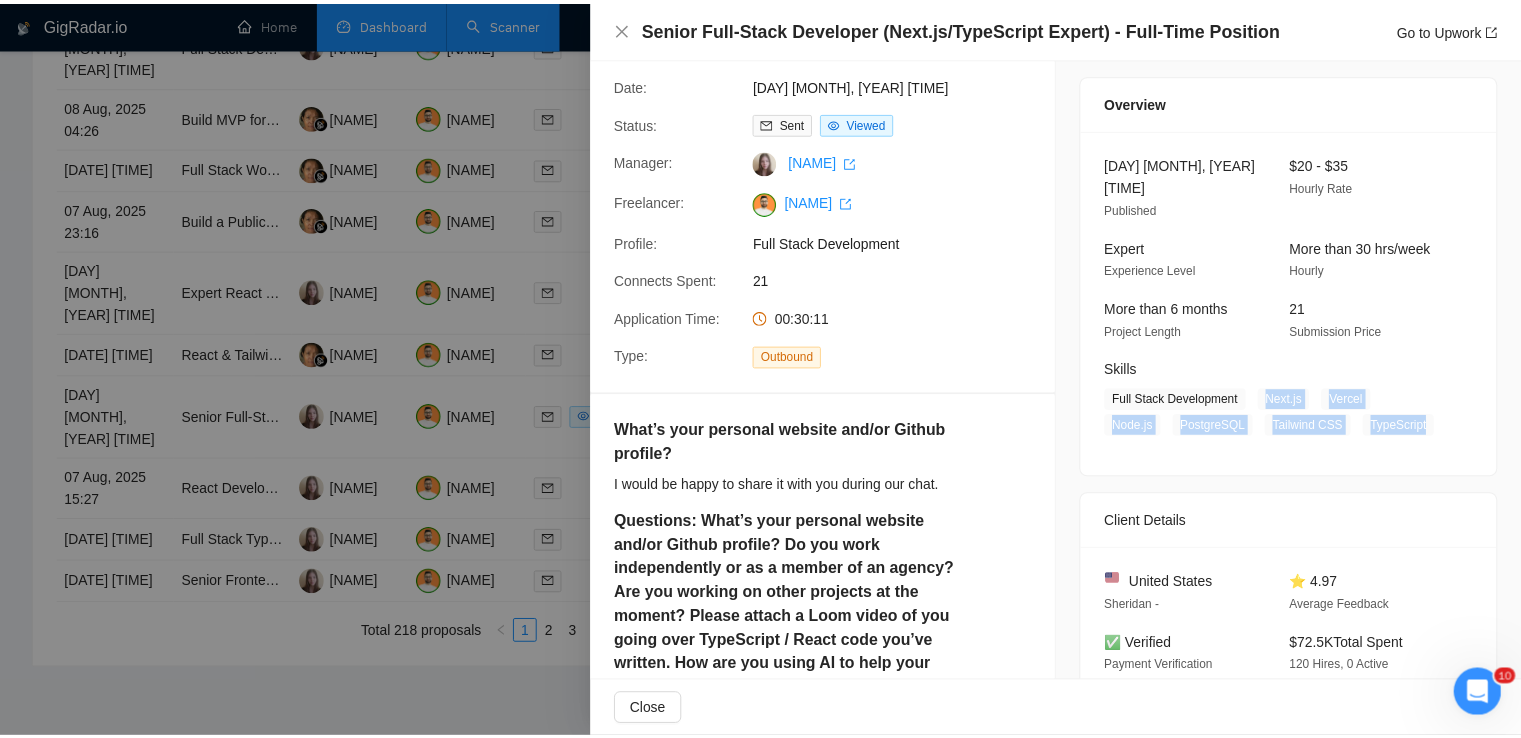 scroll, scrollTop: 0, scrollLeft: 0, axis: both 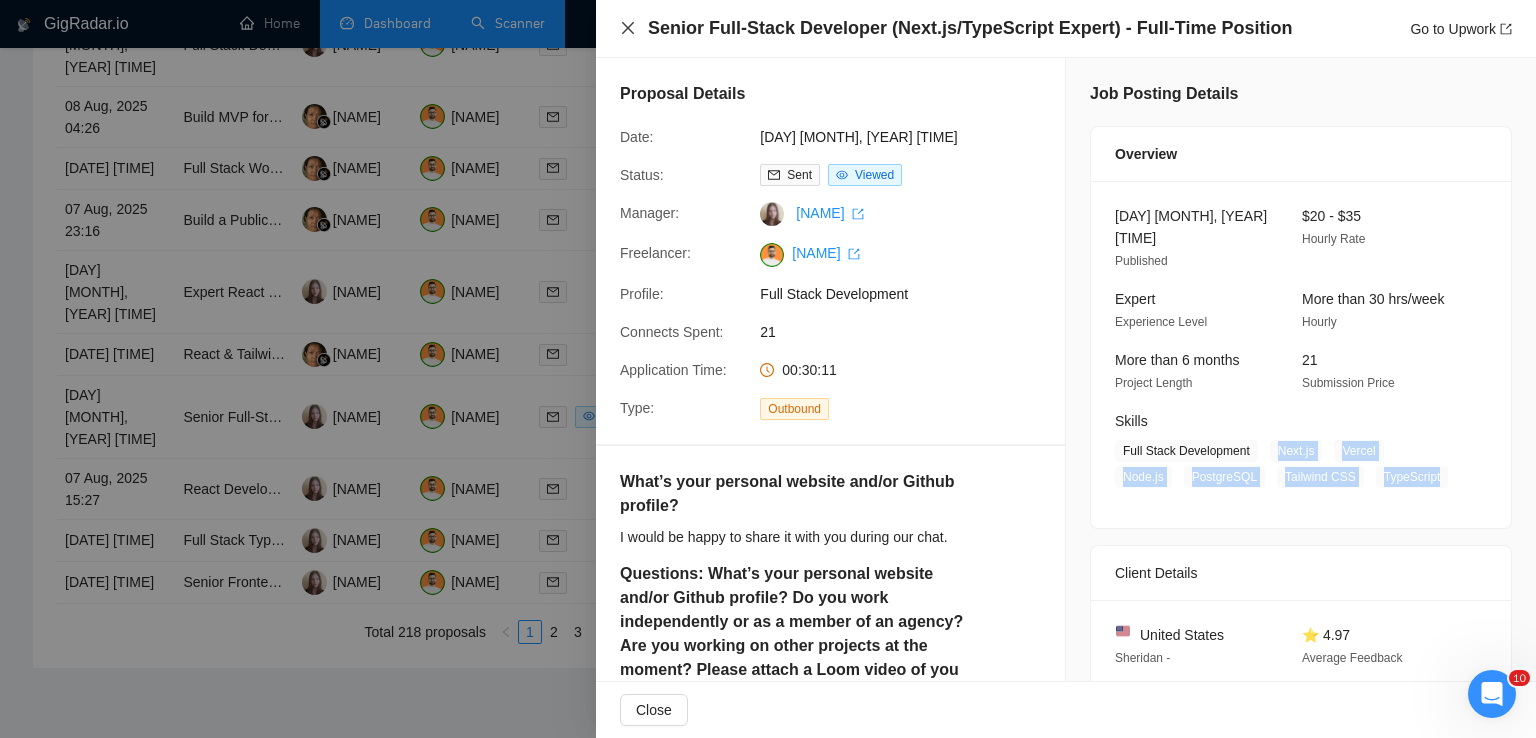 click 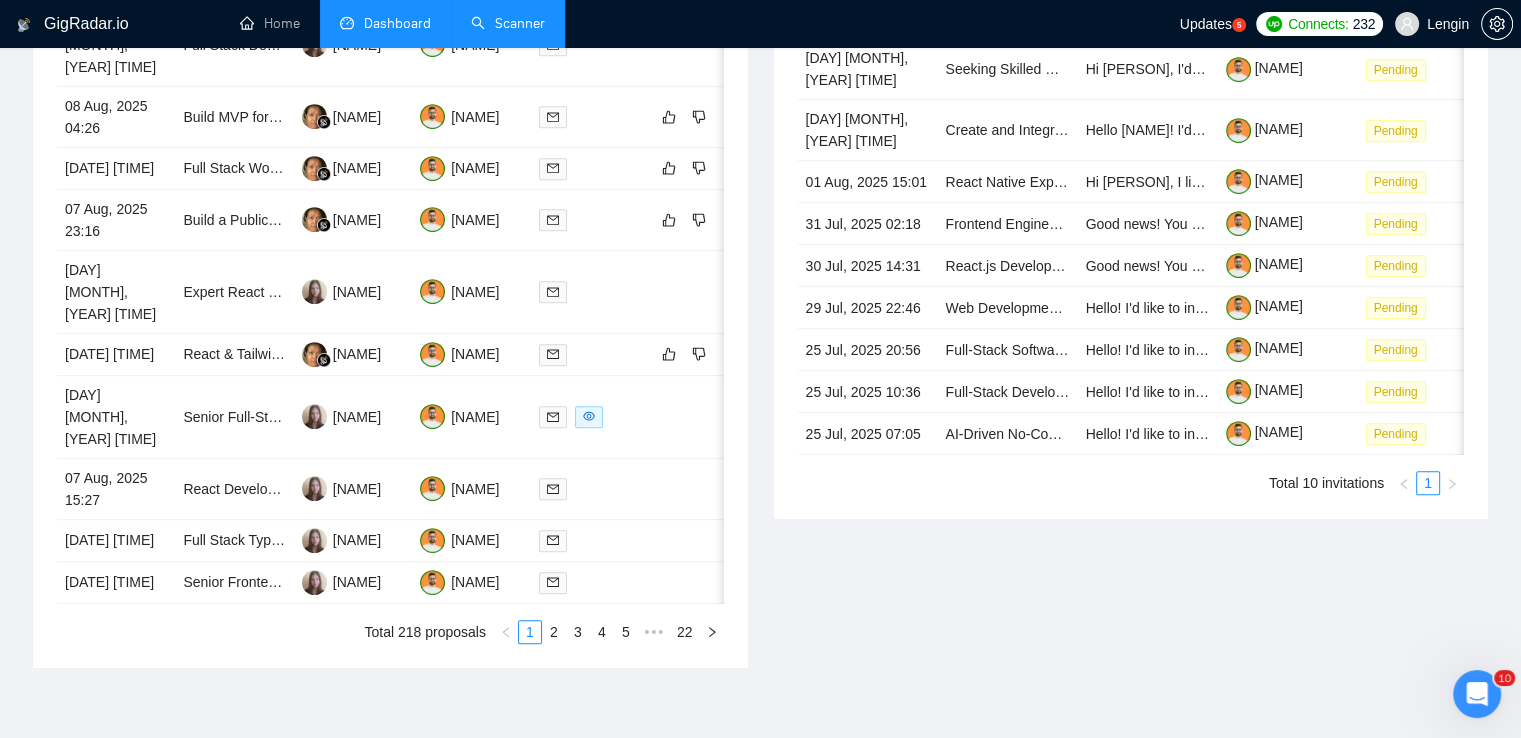 click on "Scanner" at bounding box center [508, 23] 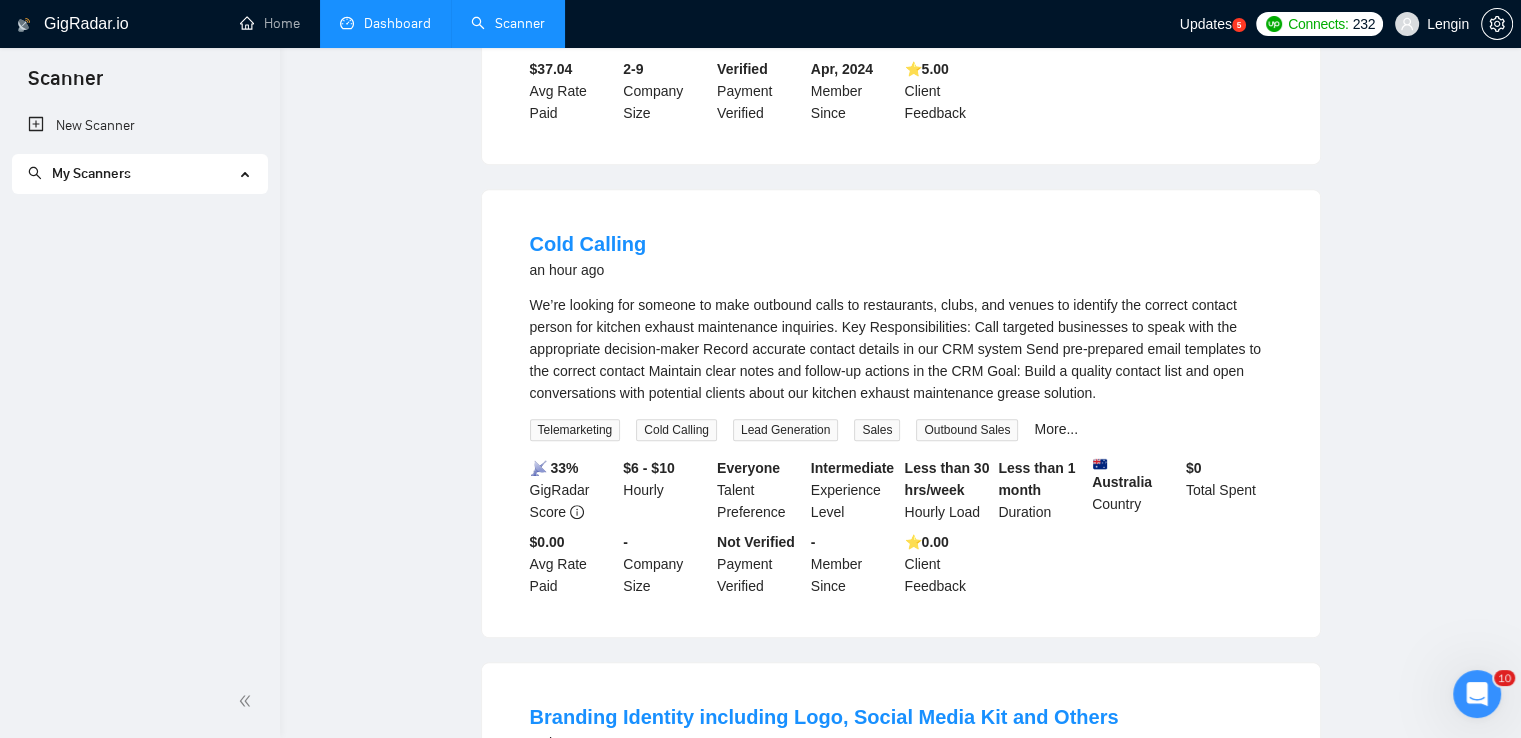 scroll, scrollTop: 0, scrollLeft: 0, axis: both 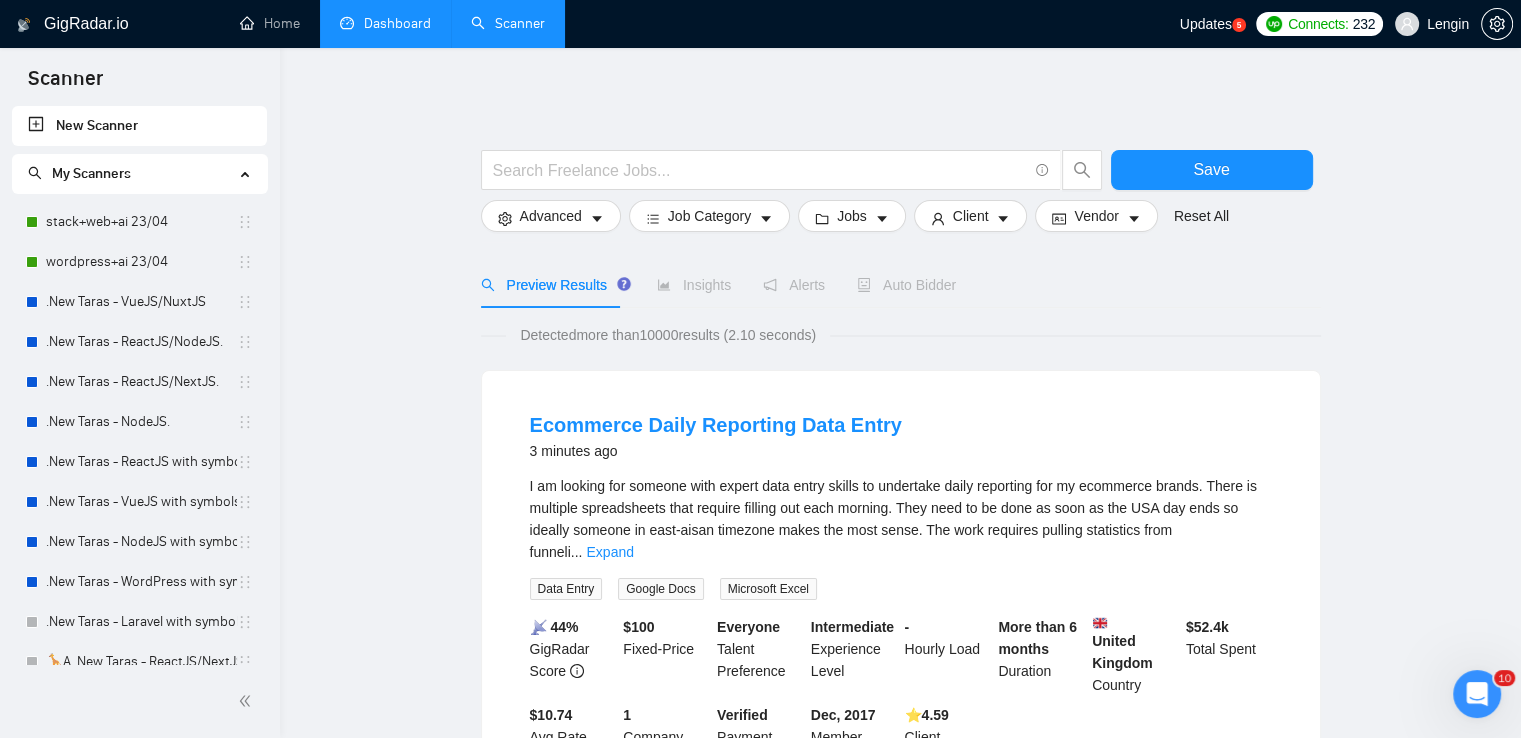 click on "Dashboard" at bounding box center [385, 23] 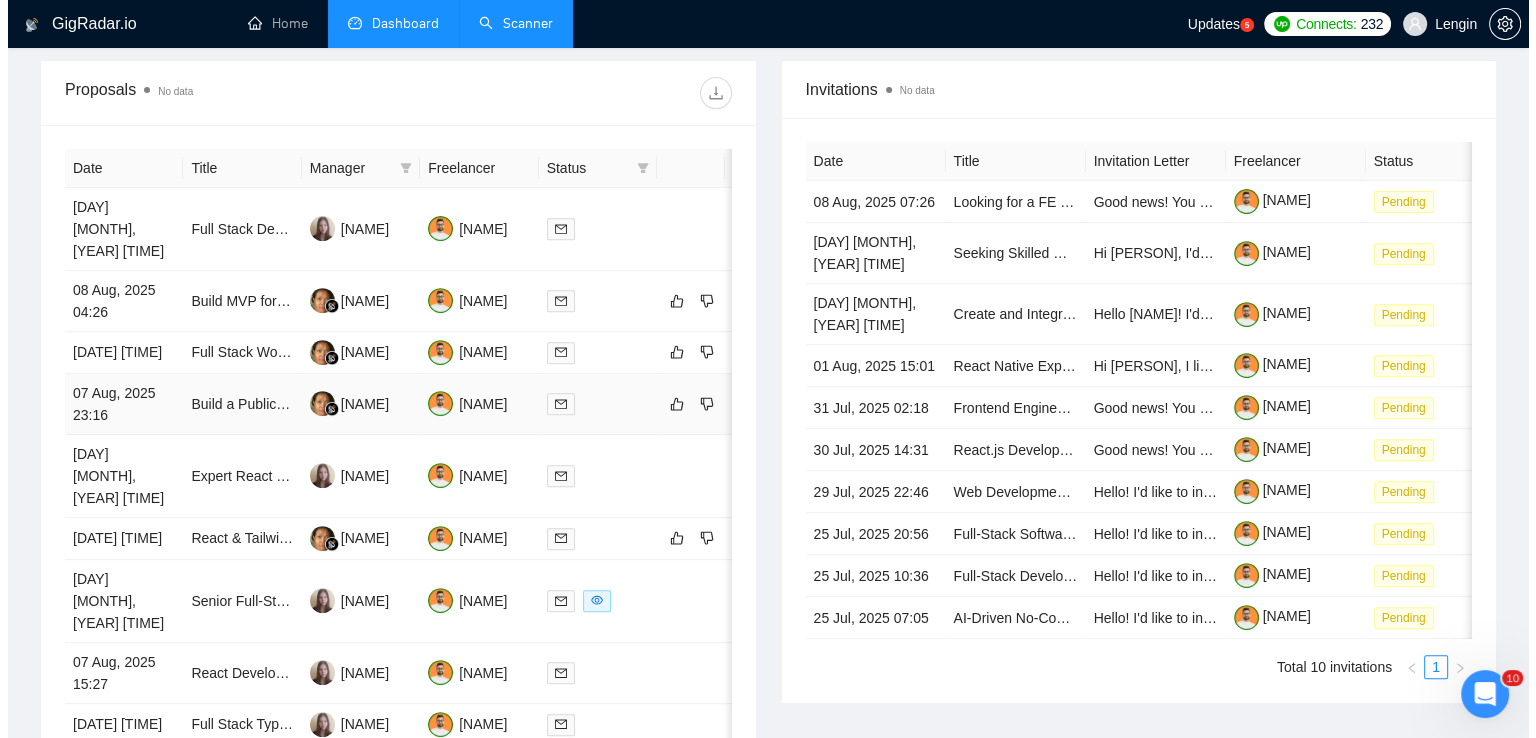 scroll, scrollTop: 735, scrollLeft: 0, axis: vertical 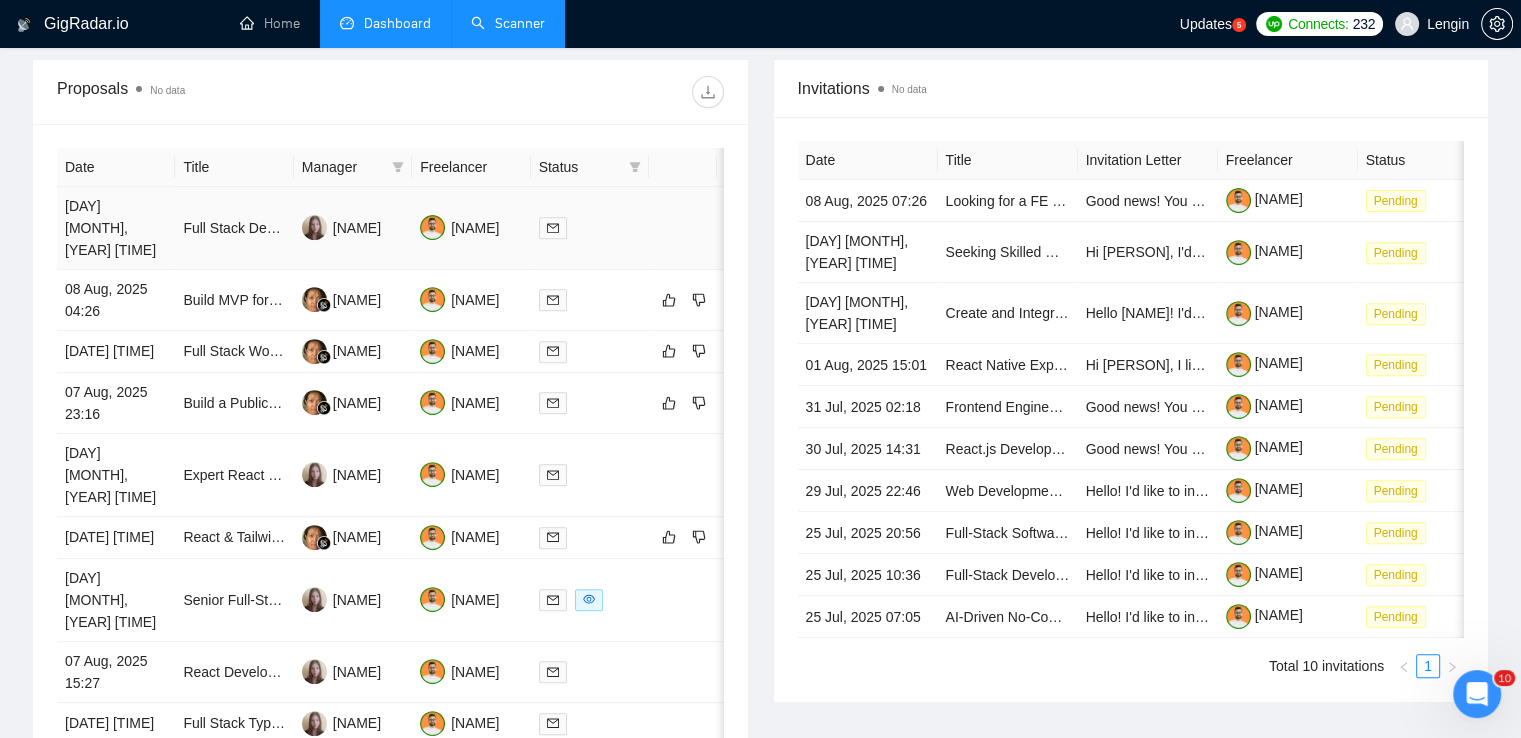 click on "Full Stack Developer for web app (Next.js, Shadcn)" at bounding box center [234, 228] 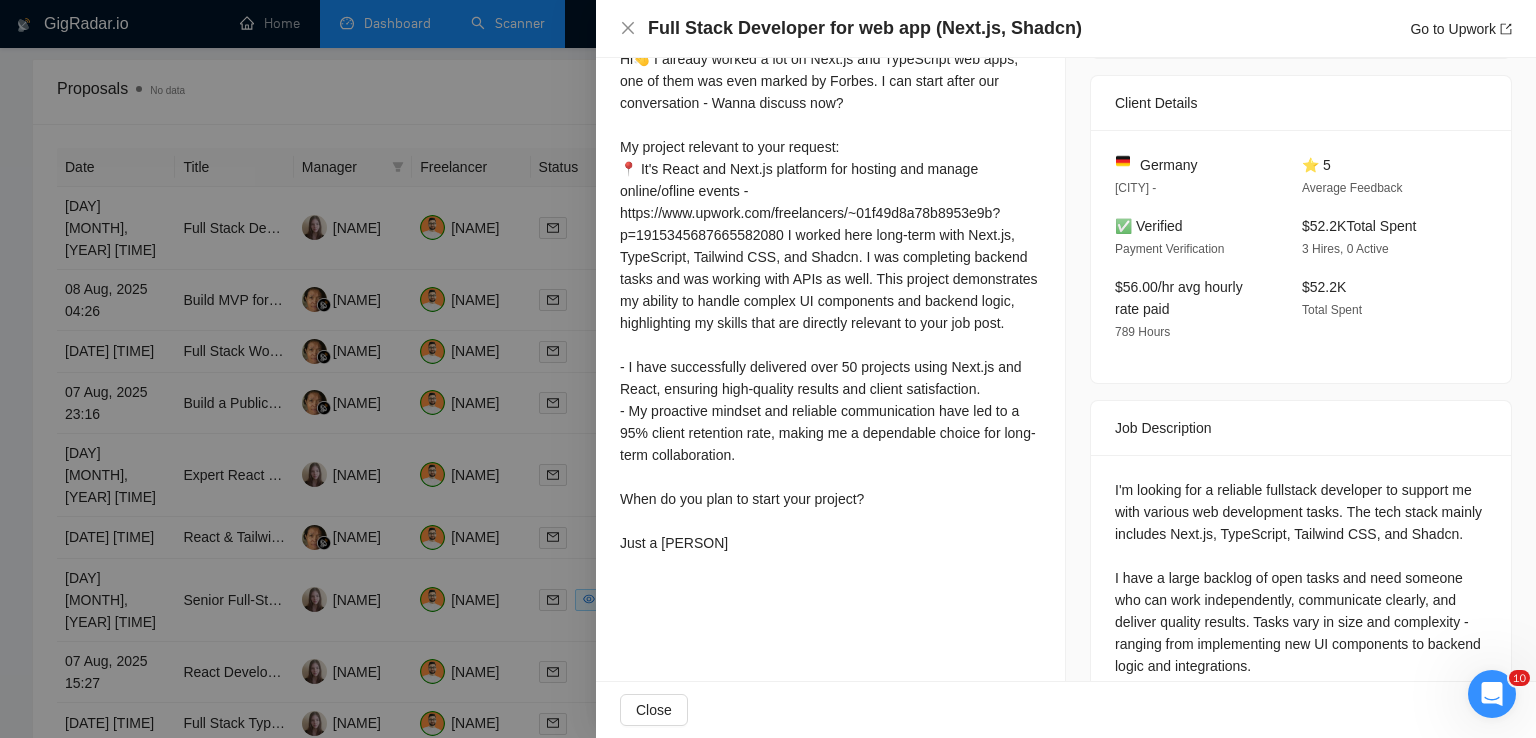 scroll, scrollTop: 0, scrollLeft: 0, axis: both 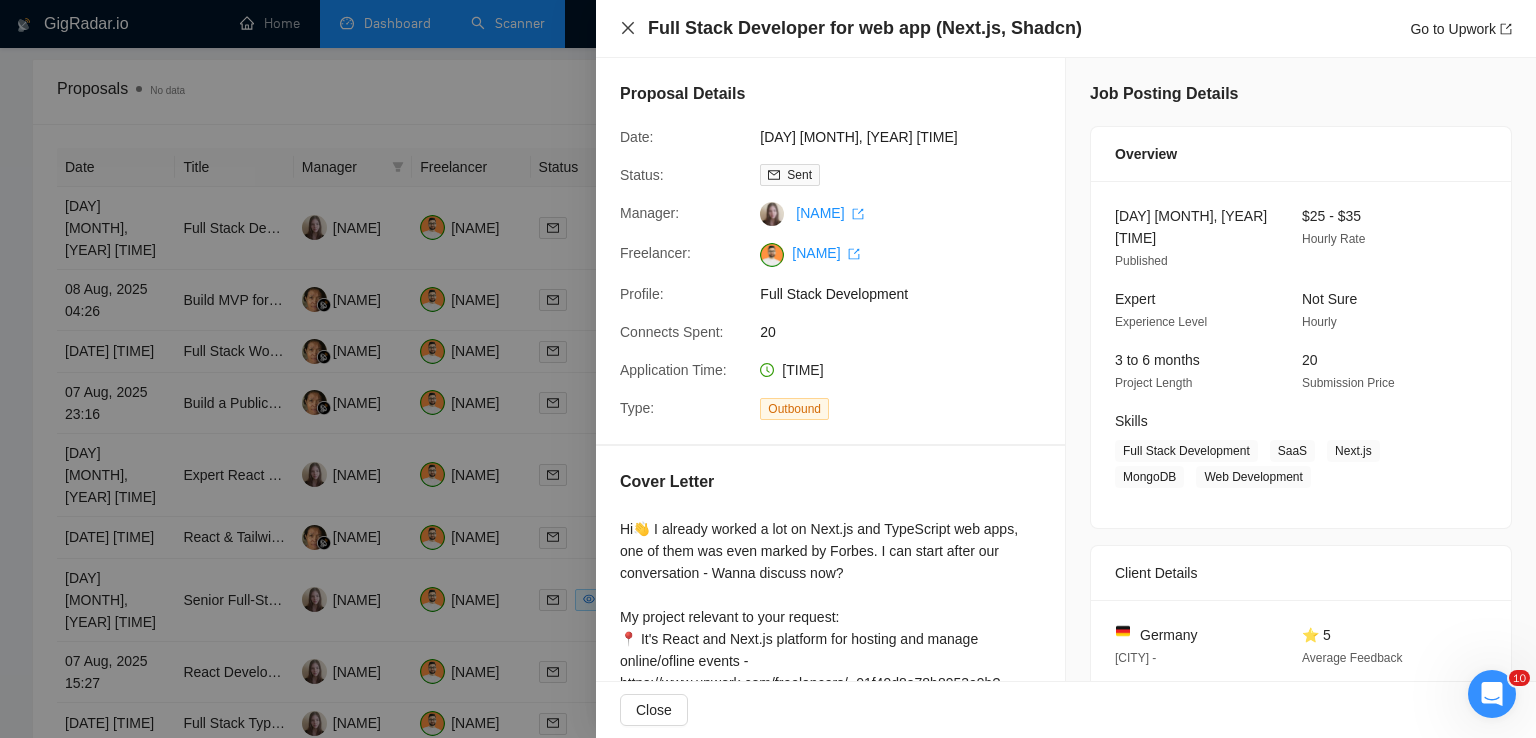 click 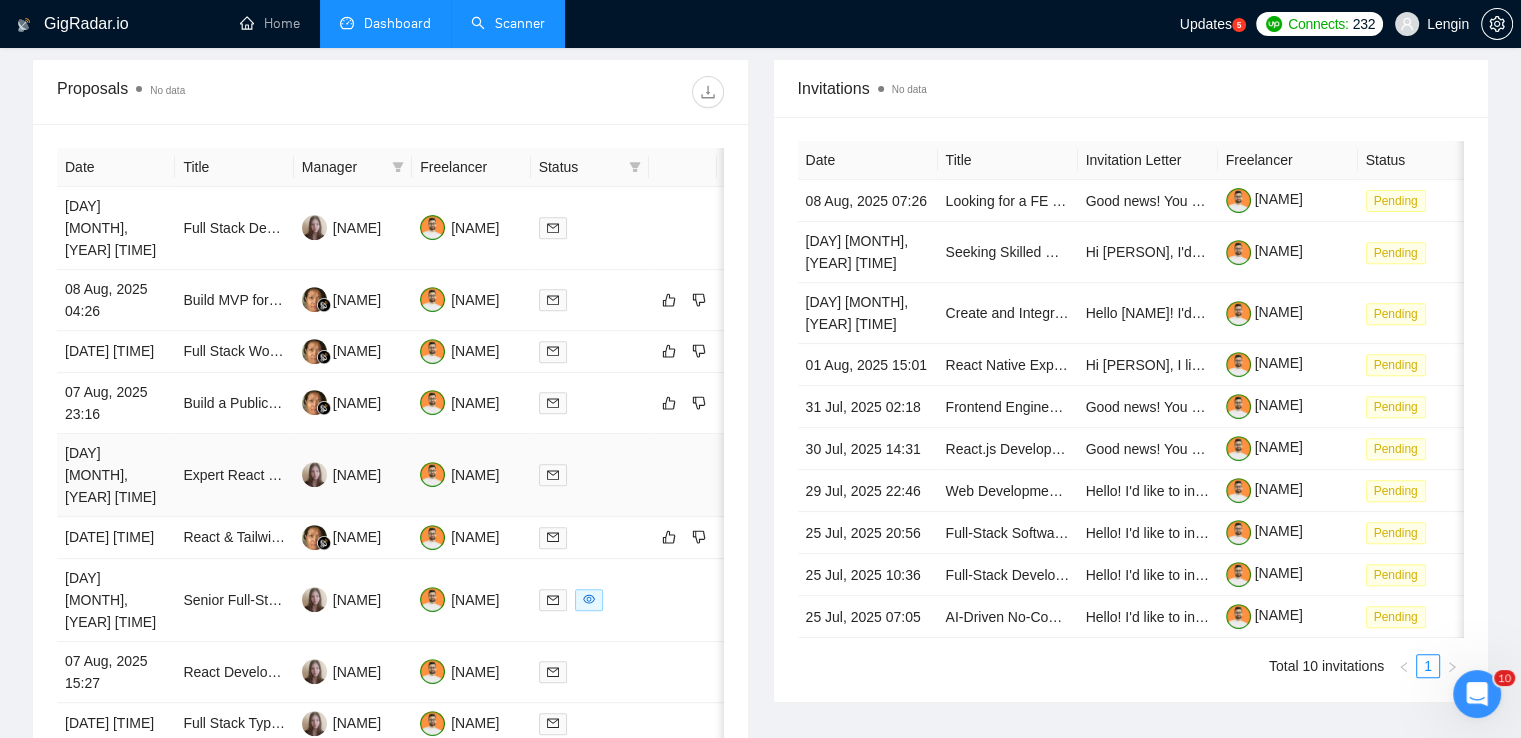 click on "Expert React Developer Needed for AI-Powered Incident Platform" at bounding box center (234, 475) 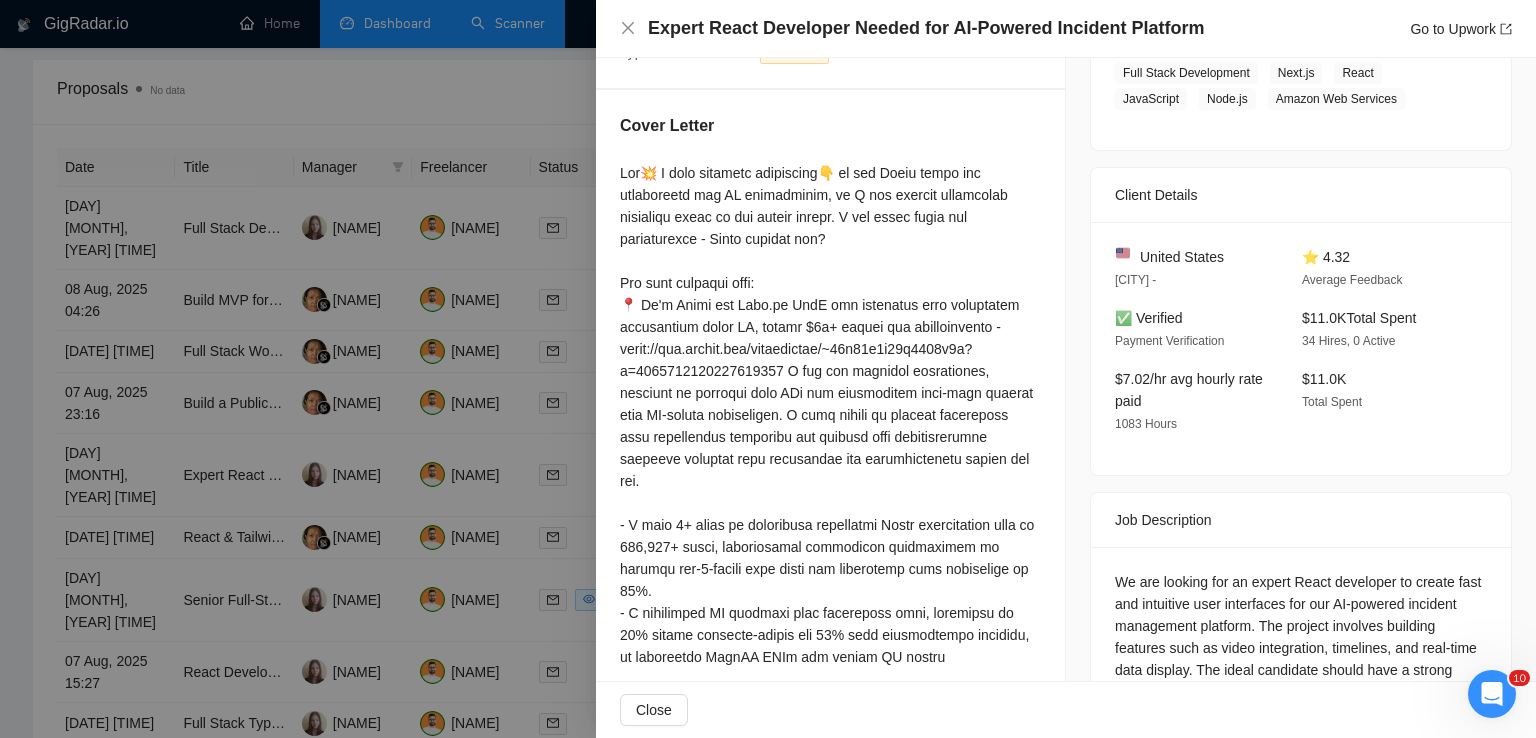 scroll, scrollTop: 502, scrollLeft: 0, axis: vertical 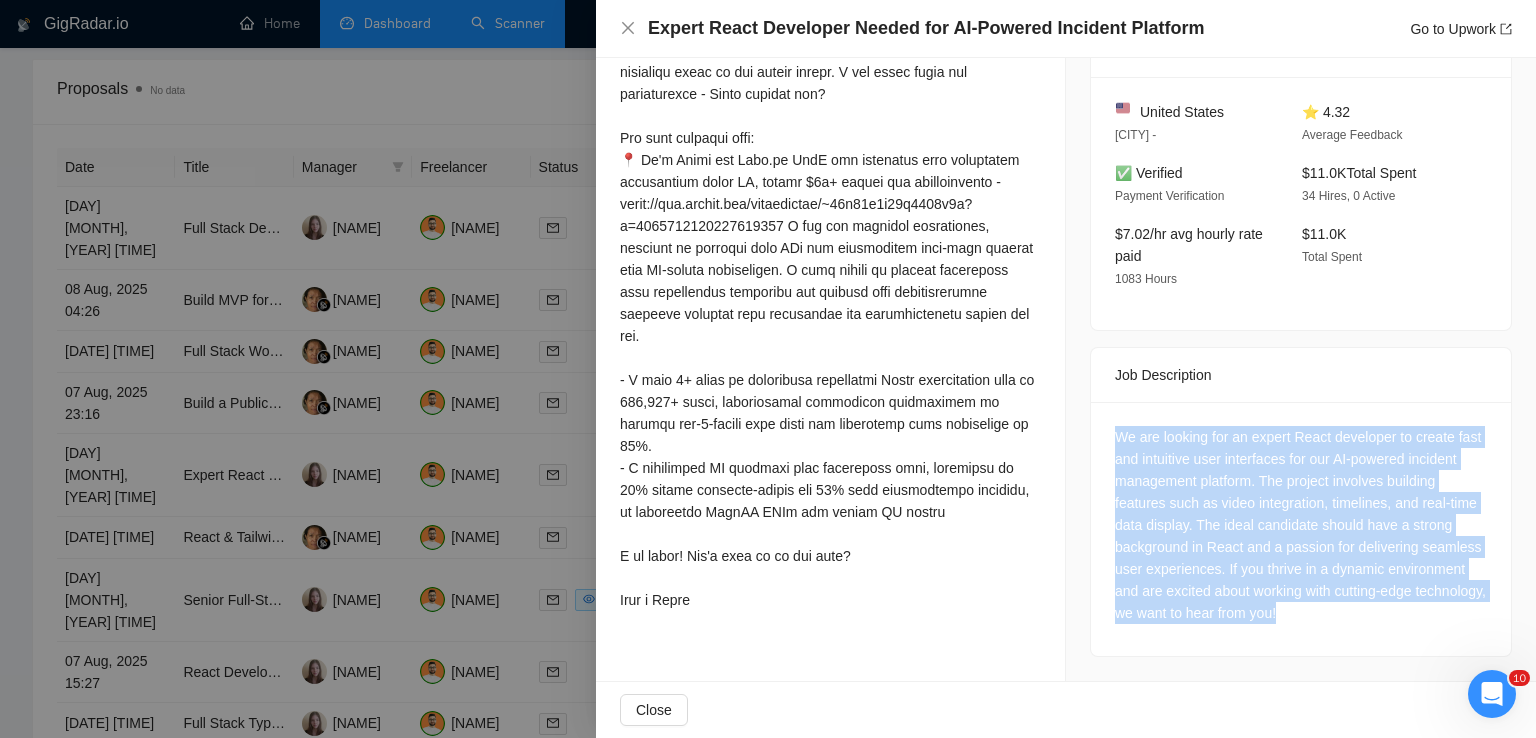 drag, startPoint x: 1368, startPoint y: 610, endPoint x: 1086, endPoint y: 437, distance: 330.83682 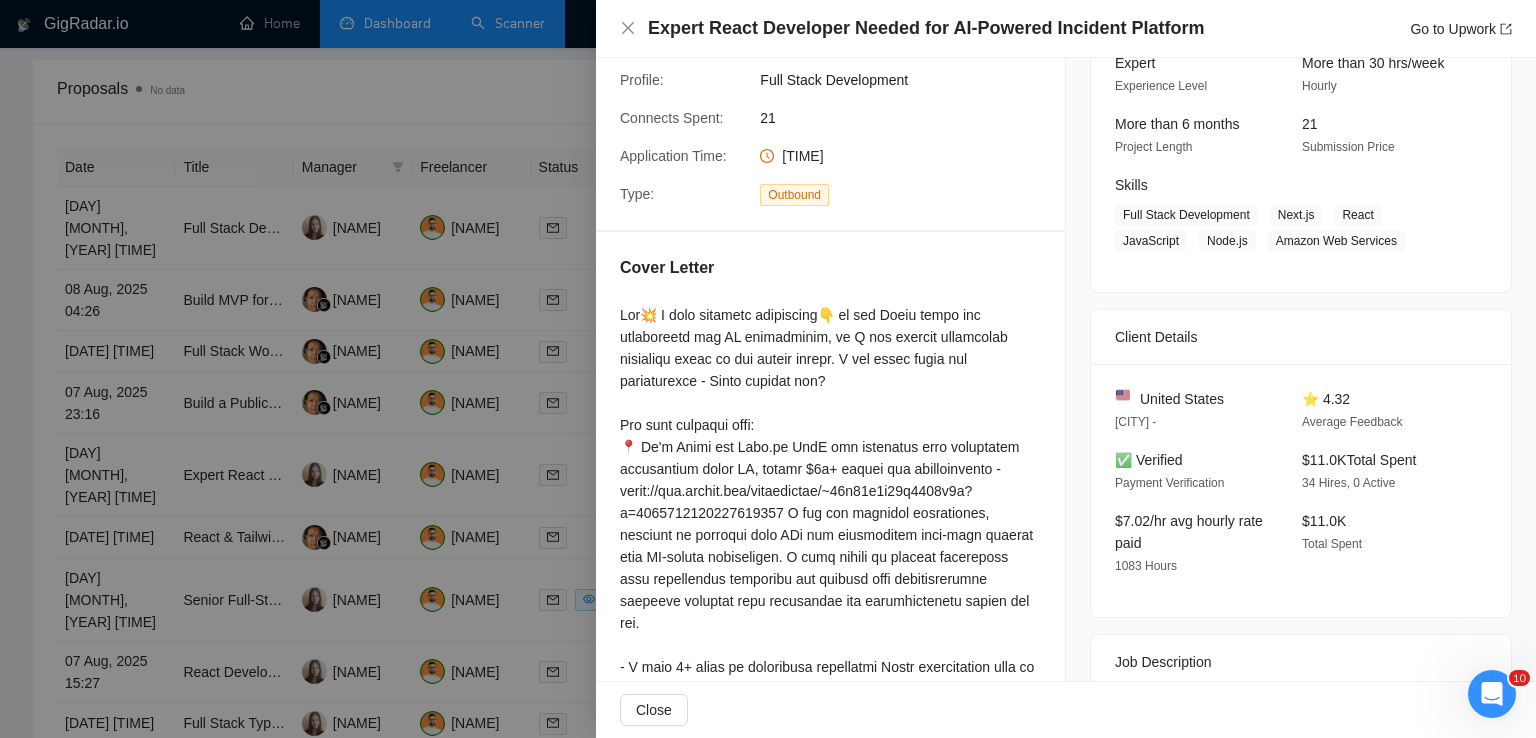 scroll, scrollTop: 212, scrollLeft: 0, axis: vertical 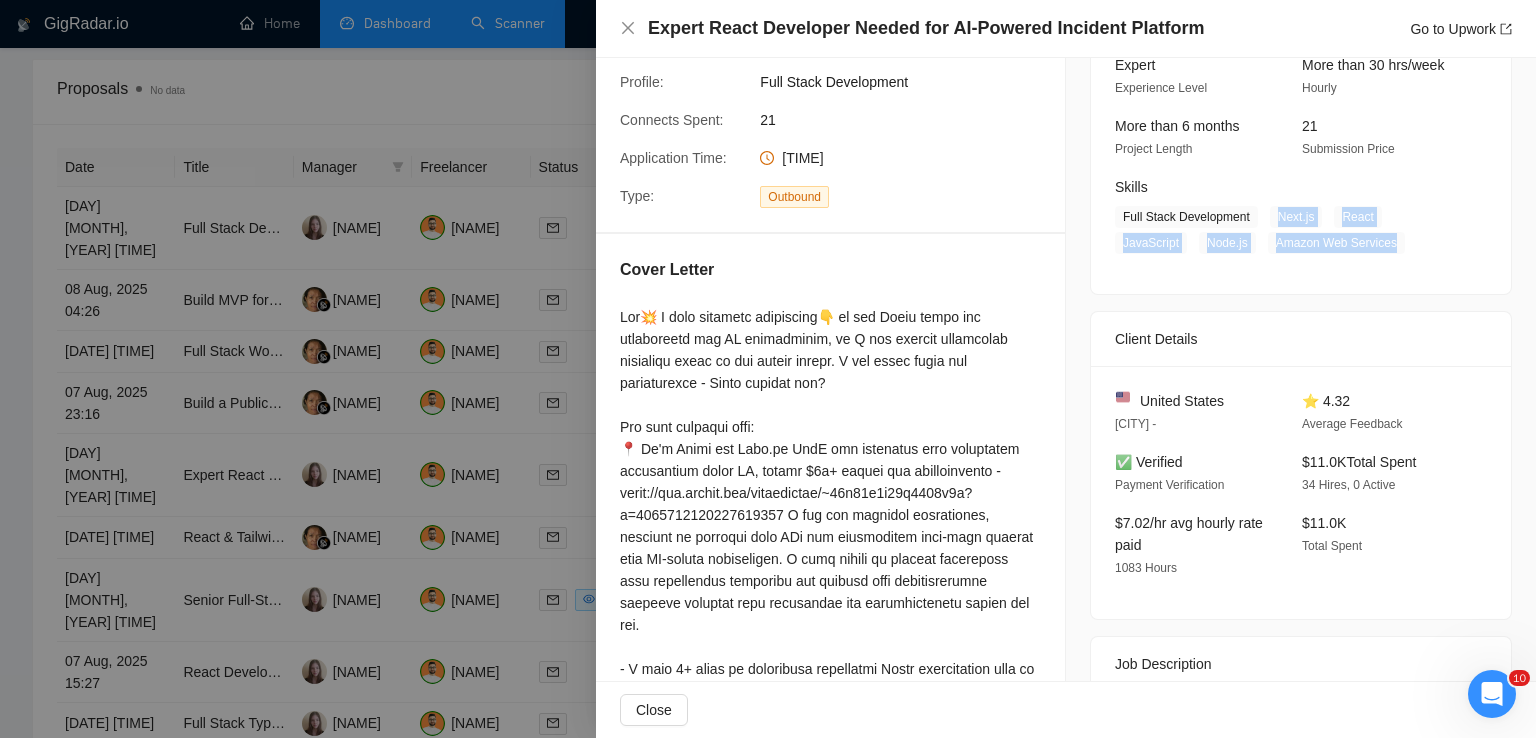 drag, startPoint x: 1263, startPoint y: 218, endPoint x: 1380, endPoint y: 261, distance: 124.65151 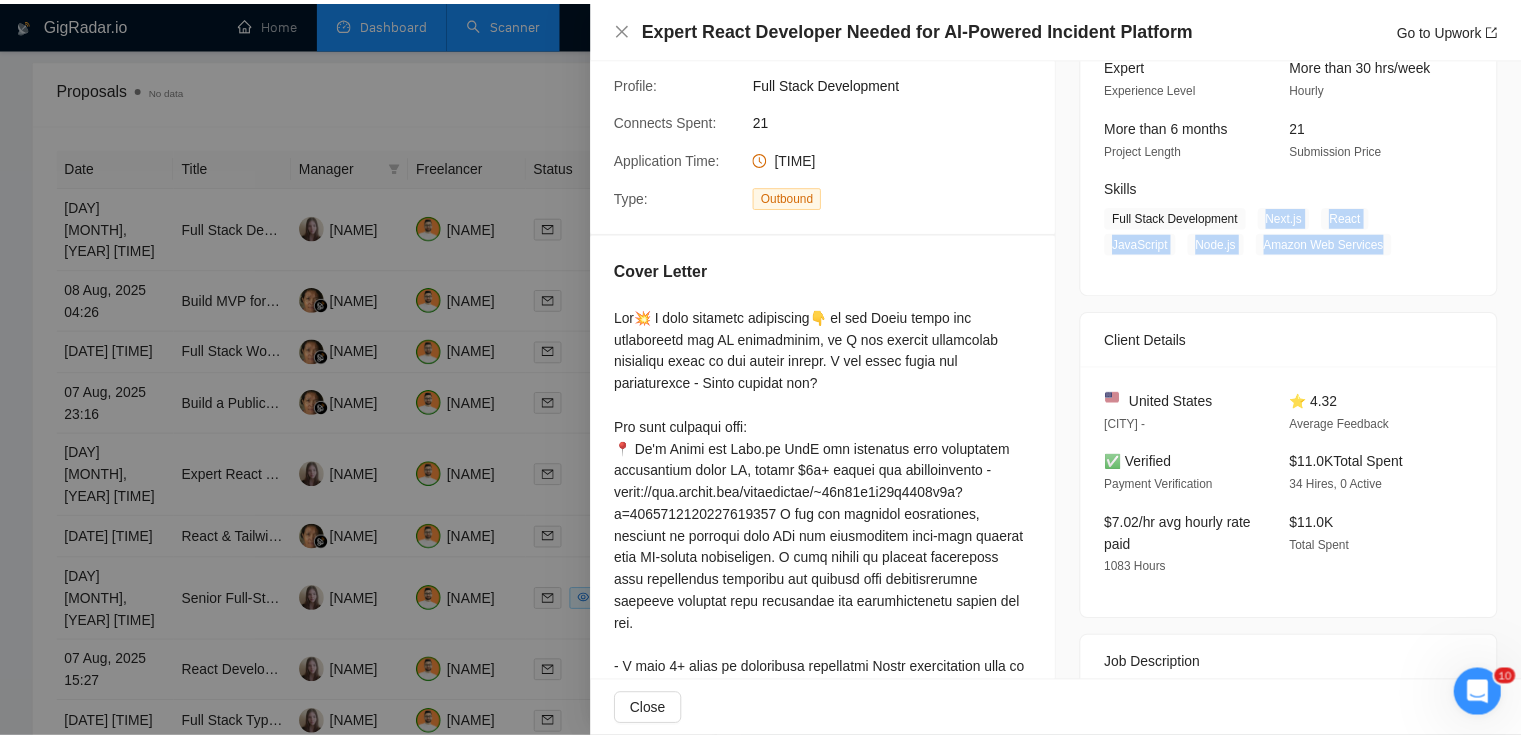 scroll, scrollTop: 83, scrollLeft: 0, axis: vertical 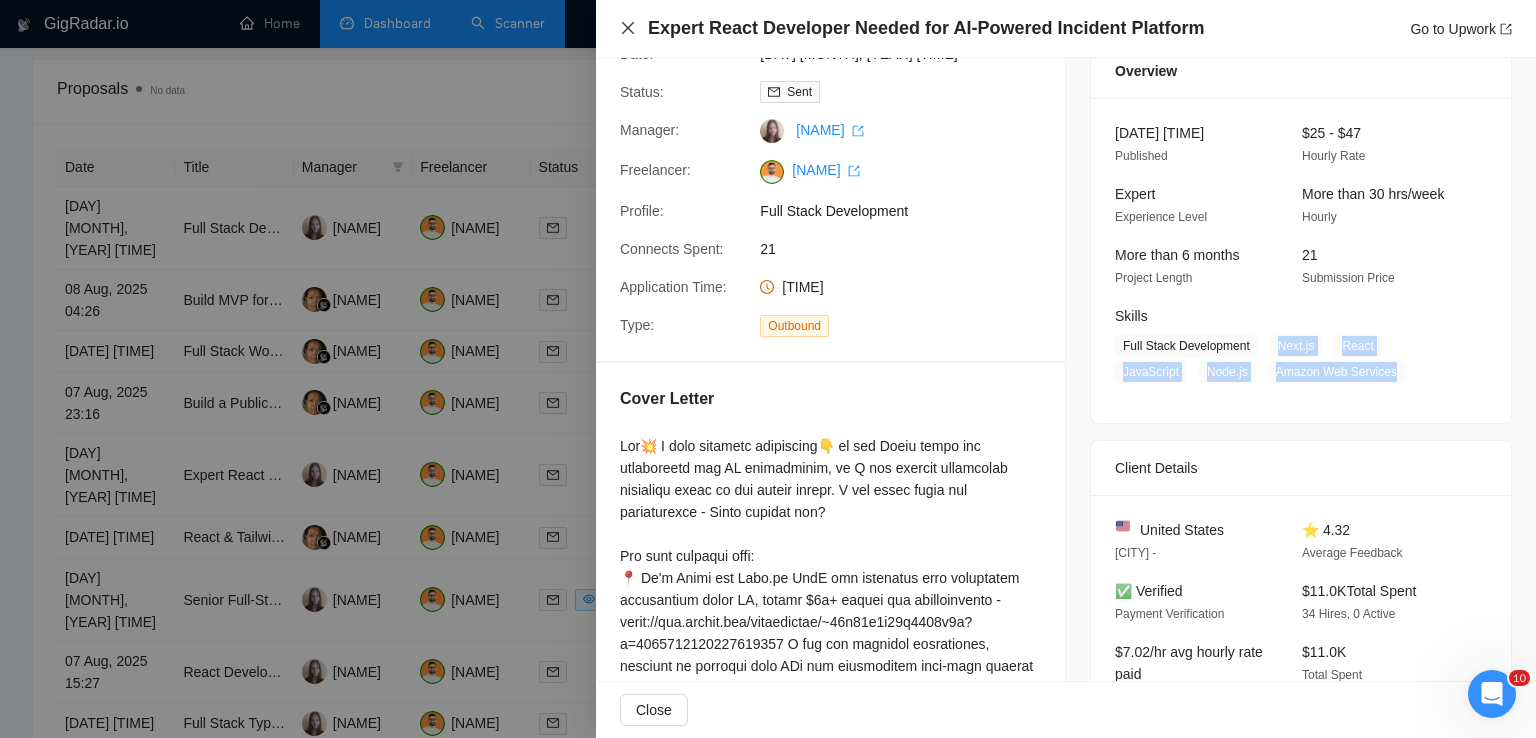 click 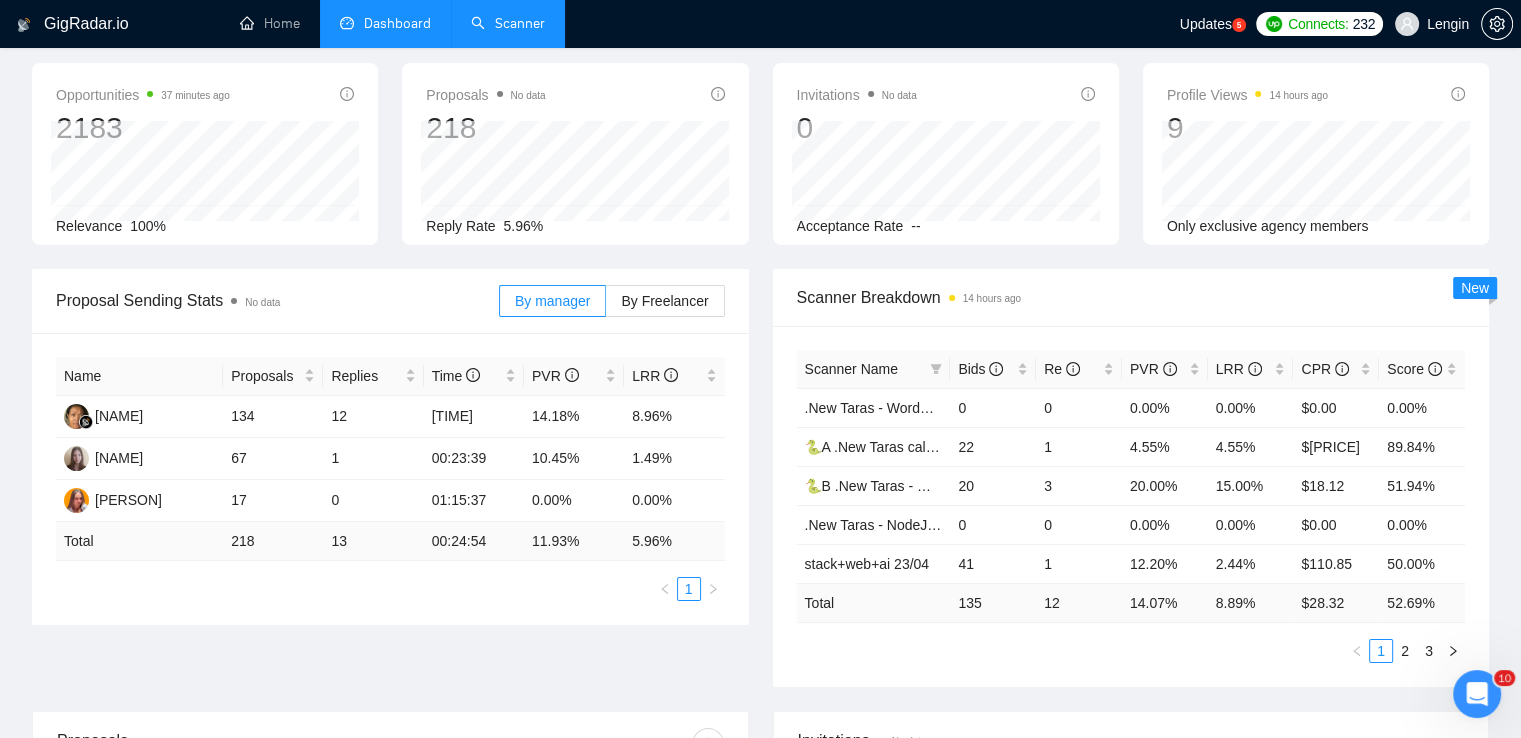 scroll, scrollTop: 0, scrollLeft: 0, axis: both 